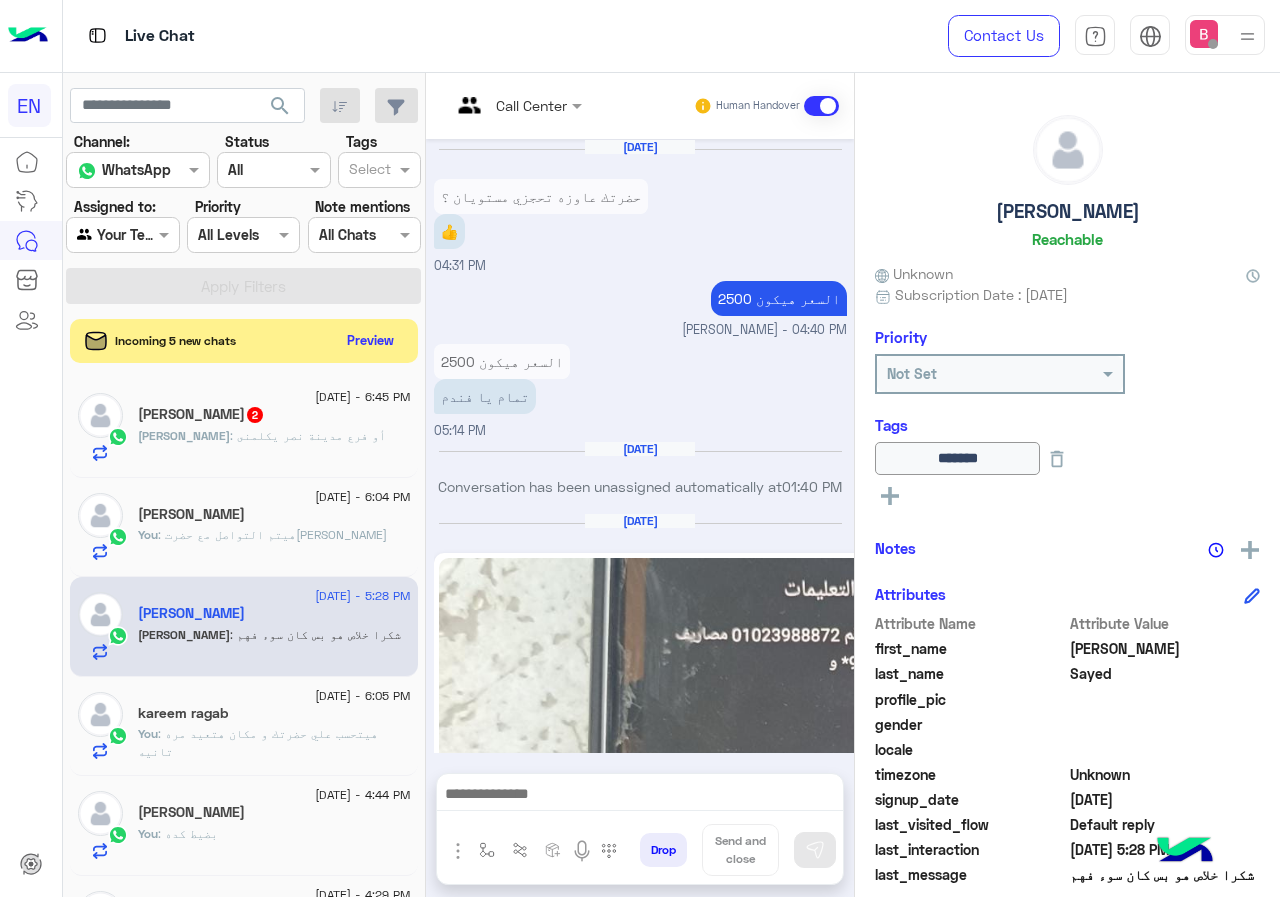 scroll, scrollTop: 0, scrollLeft: 0, axis: both 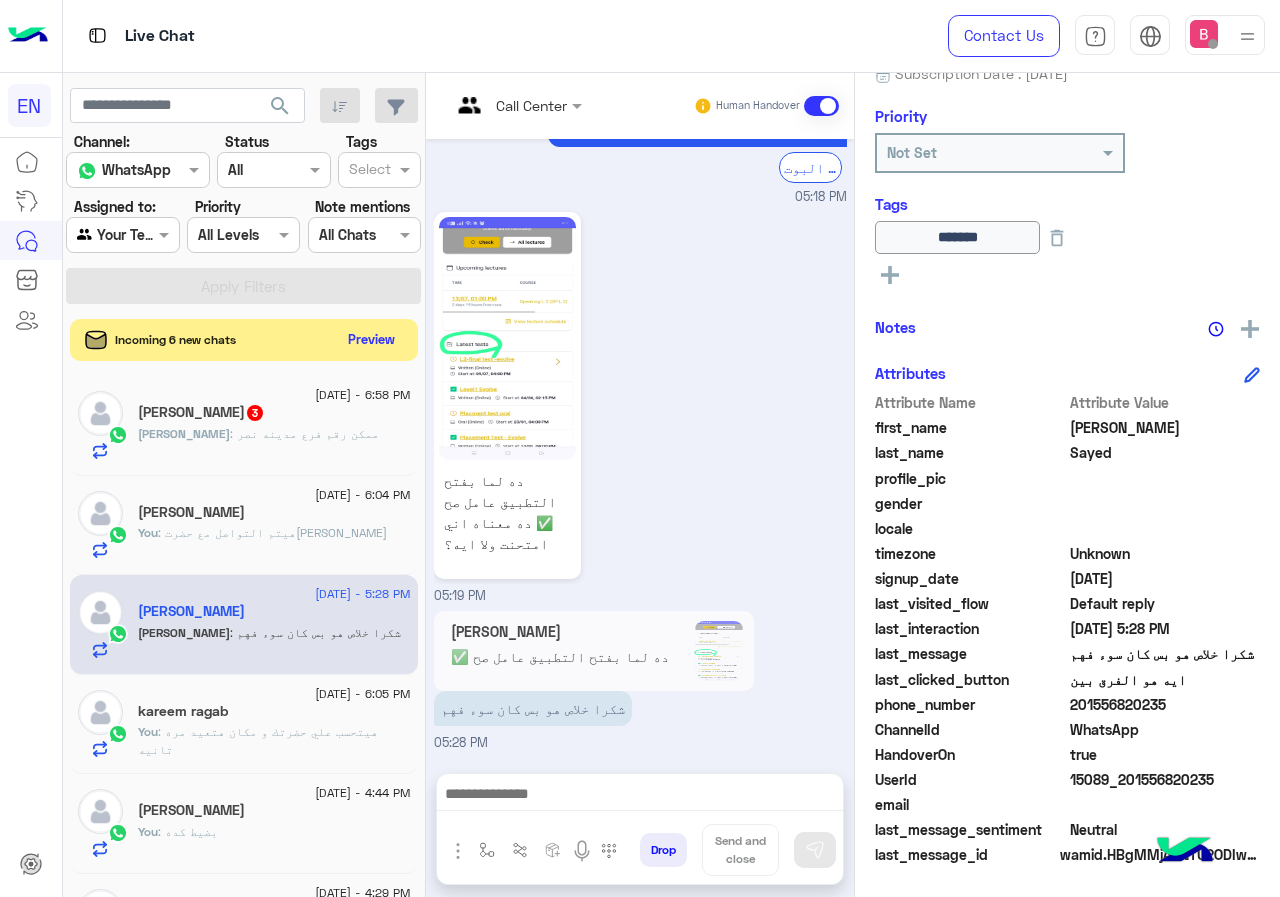 click on "Preview" 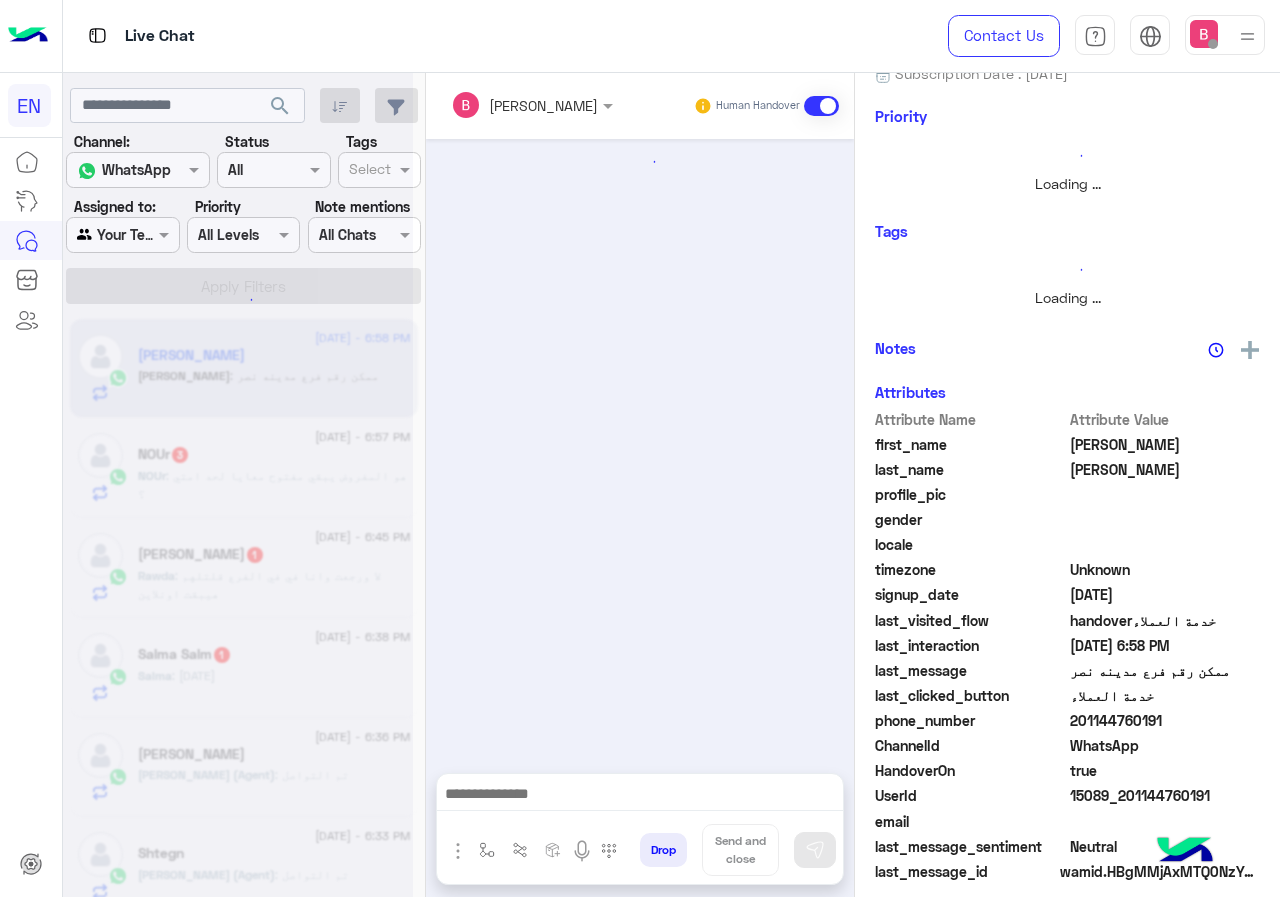 scroll, scrollTop: 0, scrollLeft: 0, axis: both 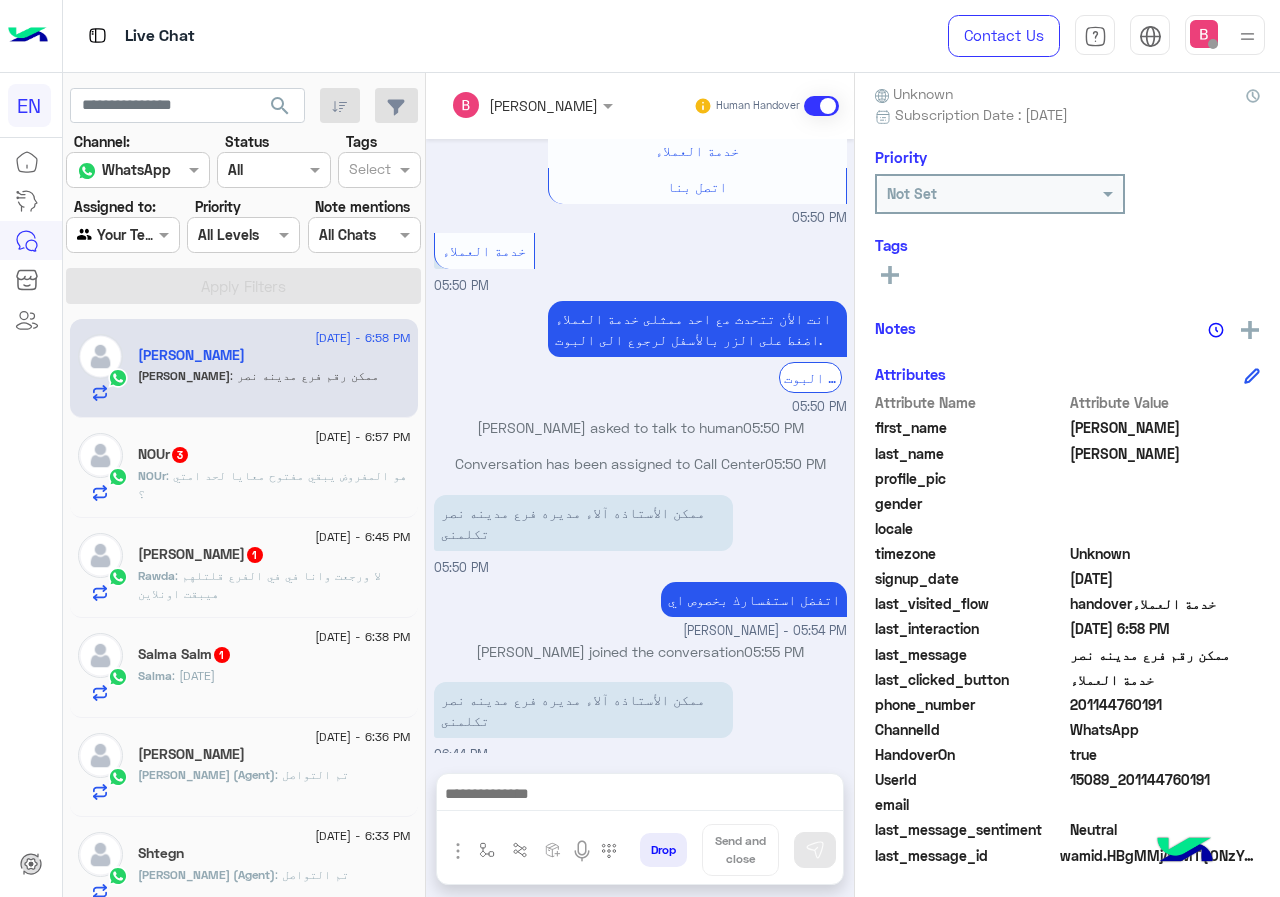 drag, startPoint x: 1072, startPoint y: 704, endPoint x: 1208, endPoint y: 705, distance: 136.00368 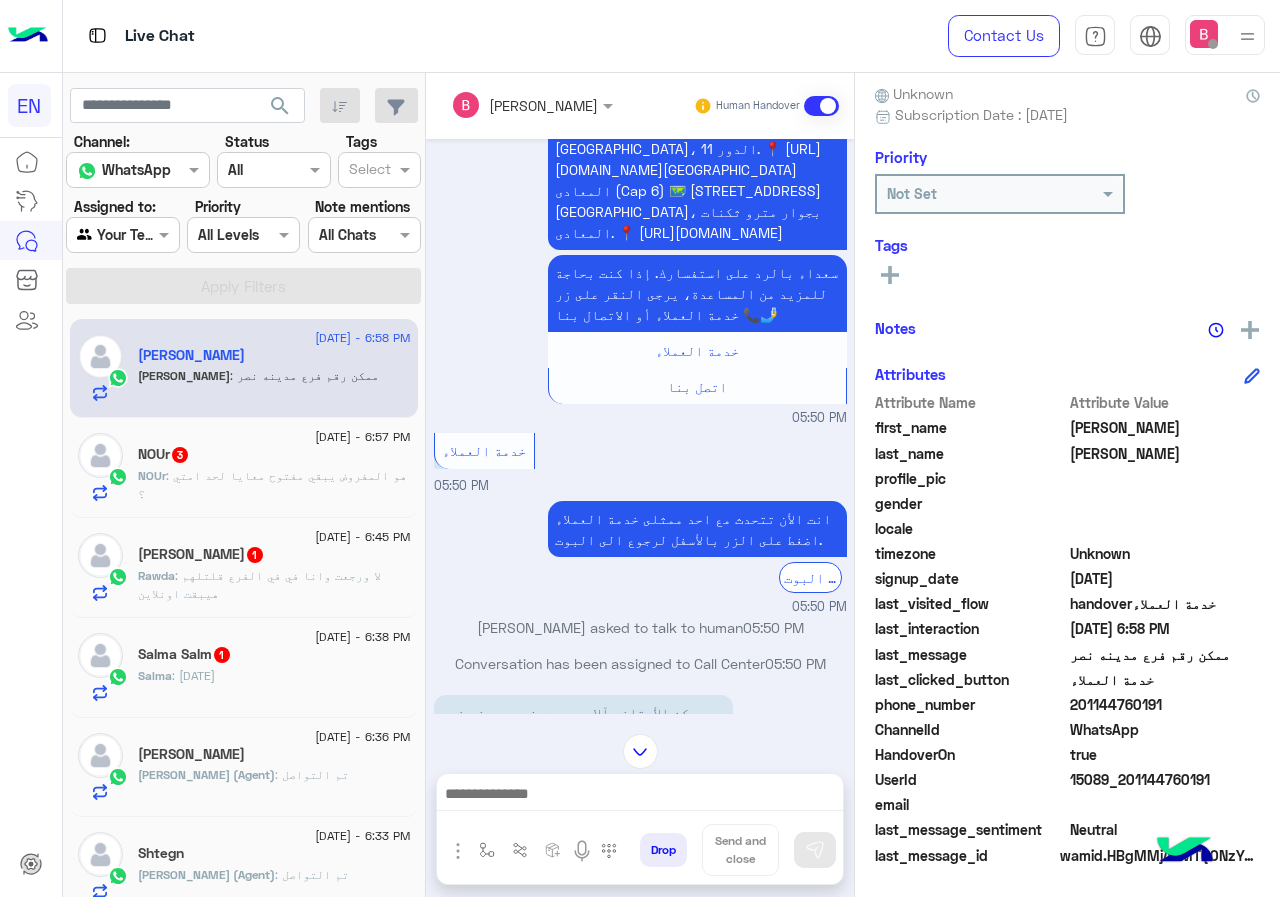 scroll, scrollTop: 1905, scrollLeft: 0, axis: vertical 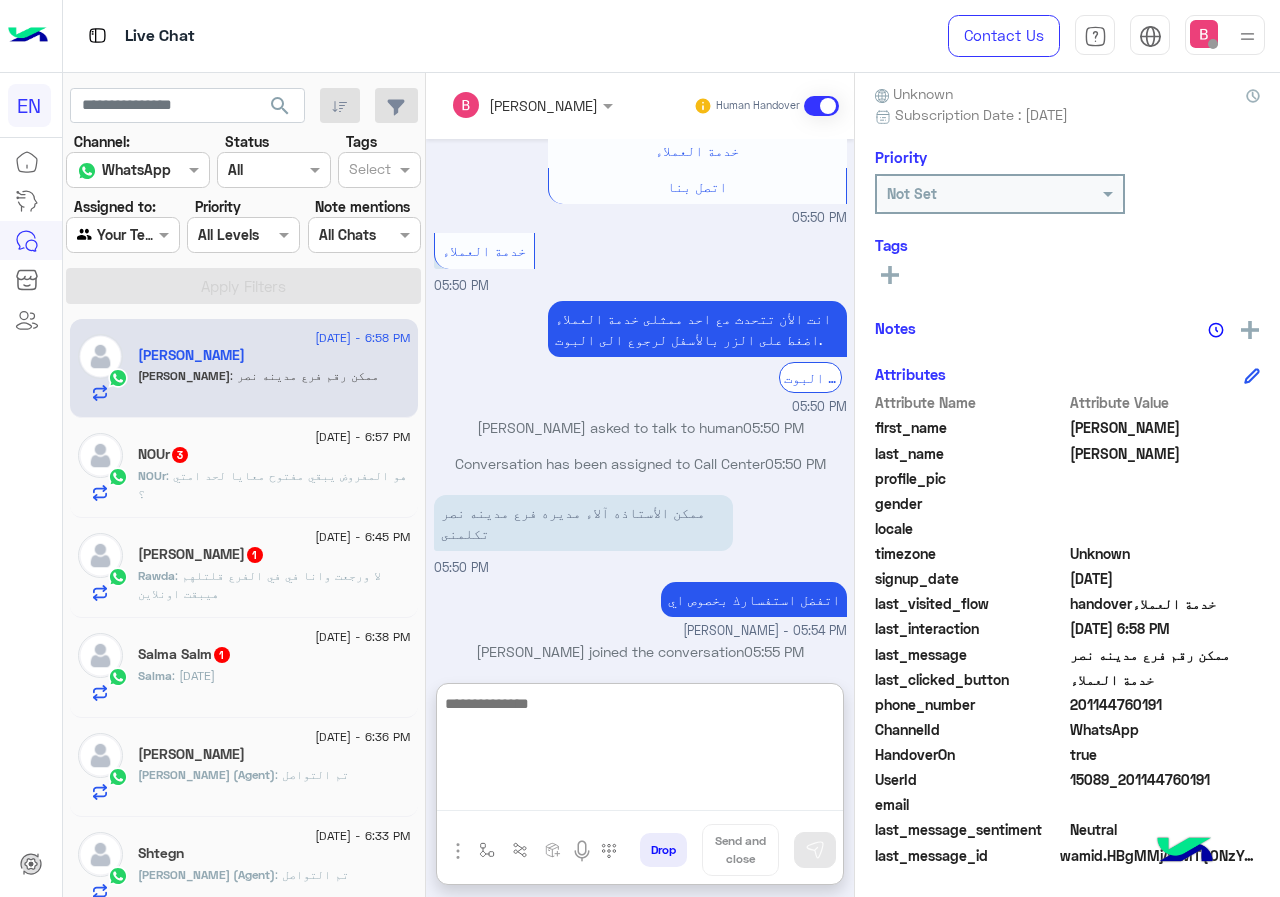 click at bounding box center (640, 751) 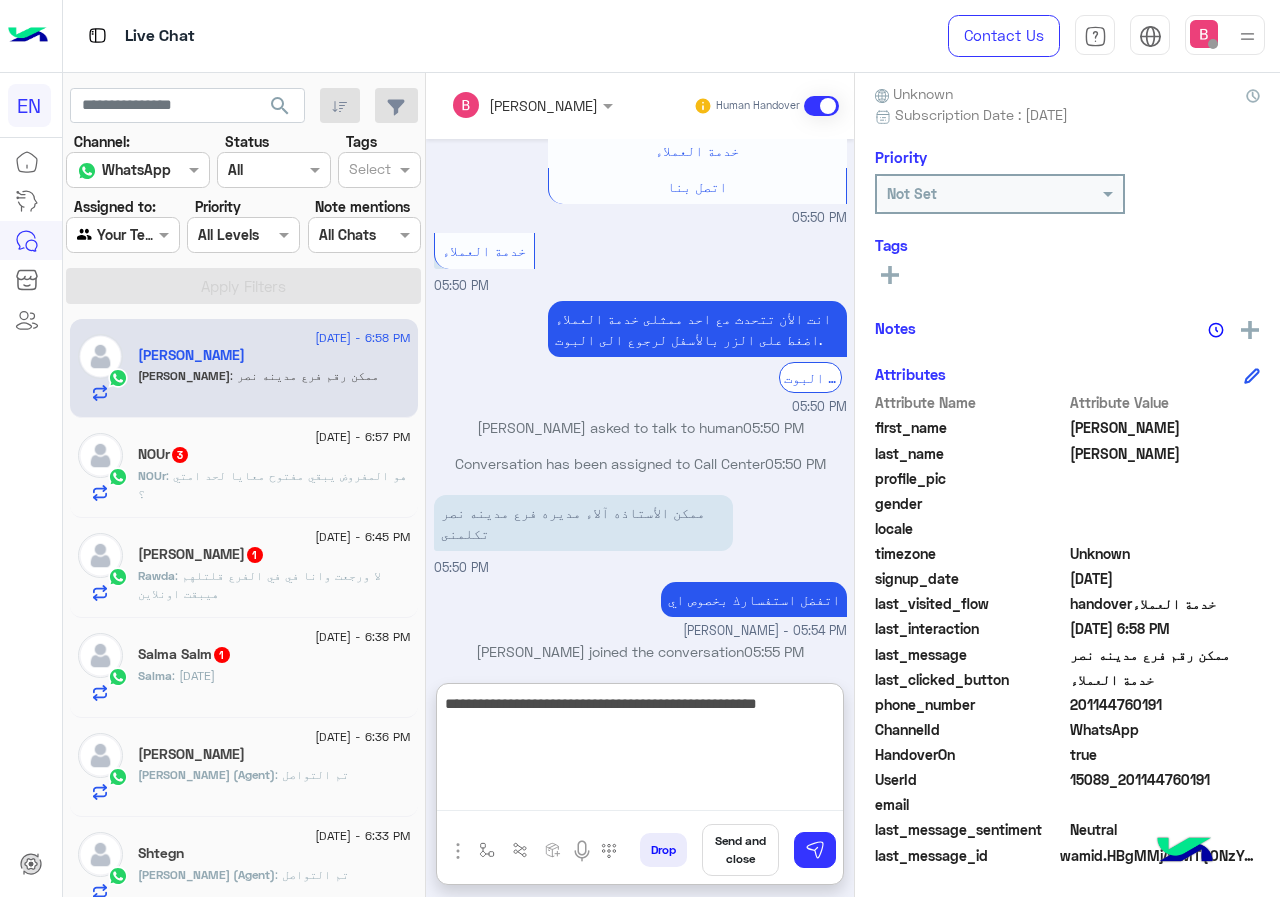 type on "**********" 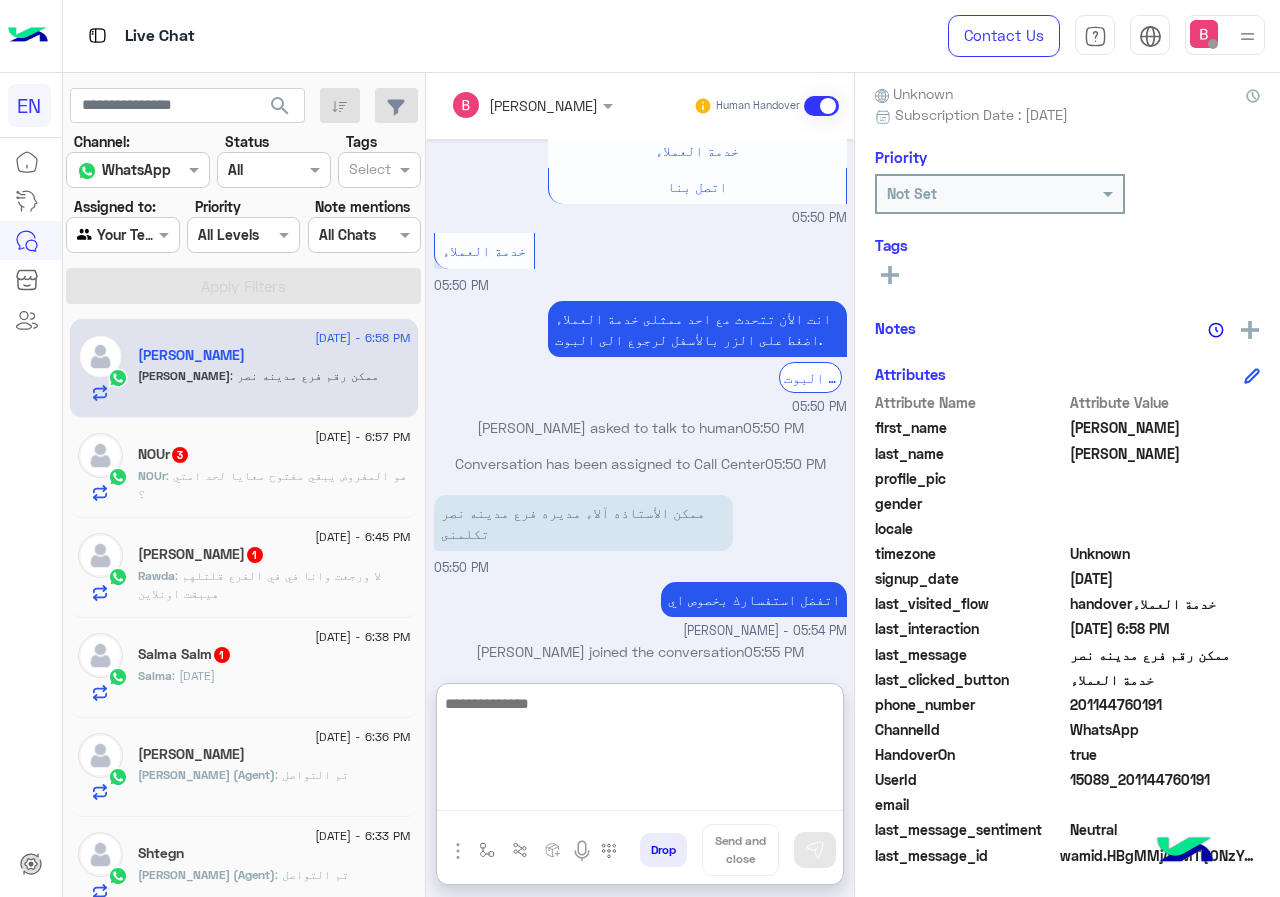 scroll, scrollTop: 2081, scrollLeft: 0, axis: vertical 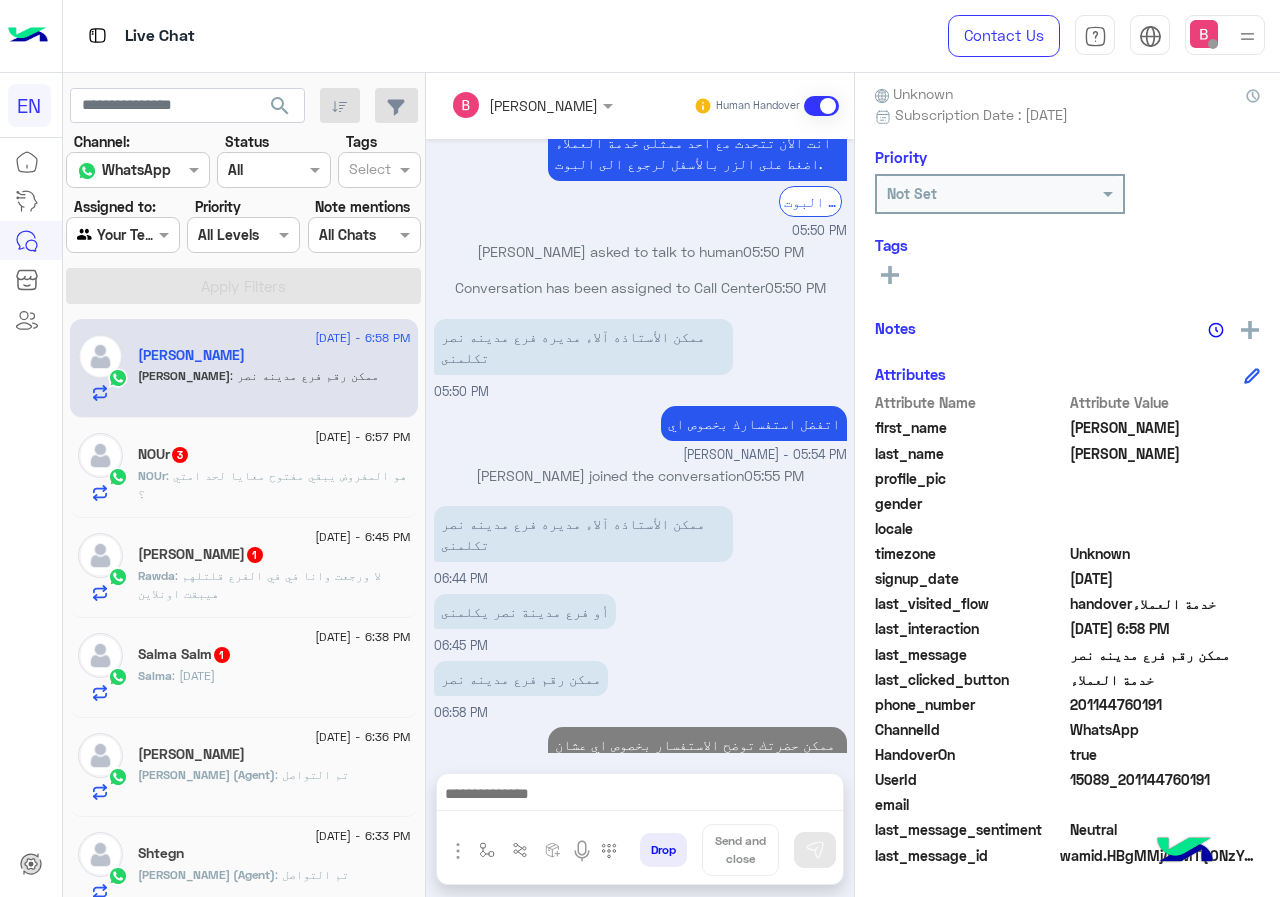 click on "NOUr   3" 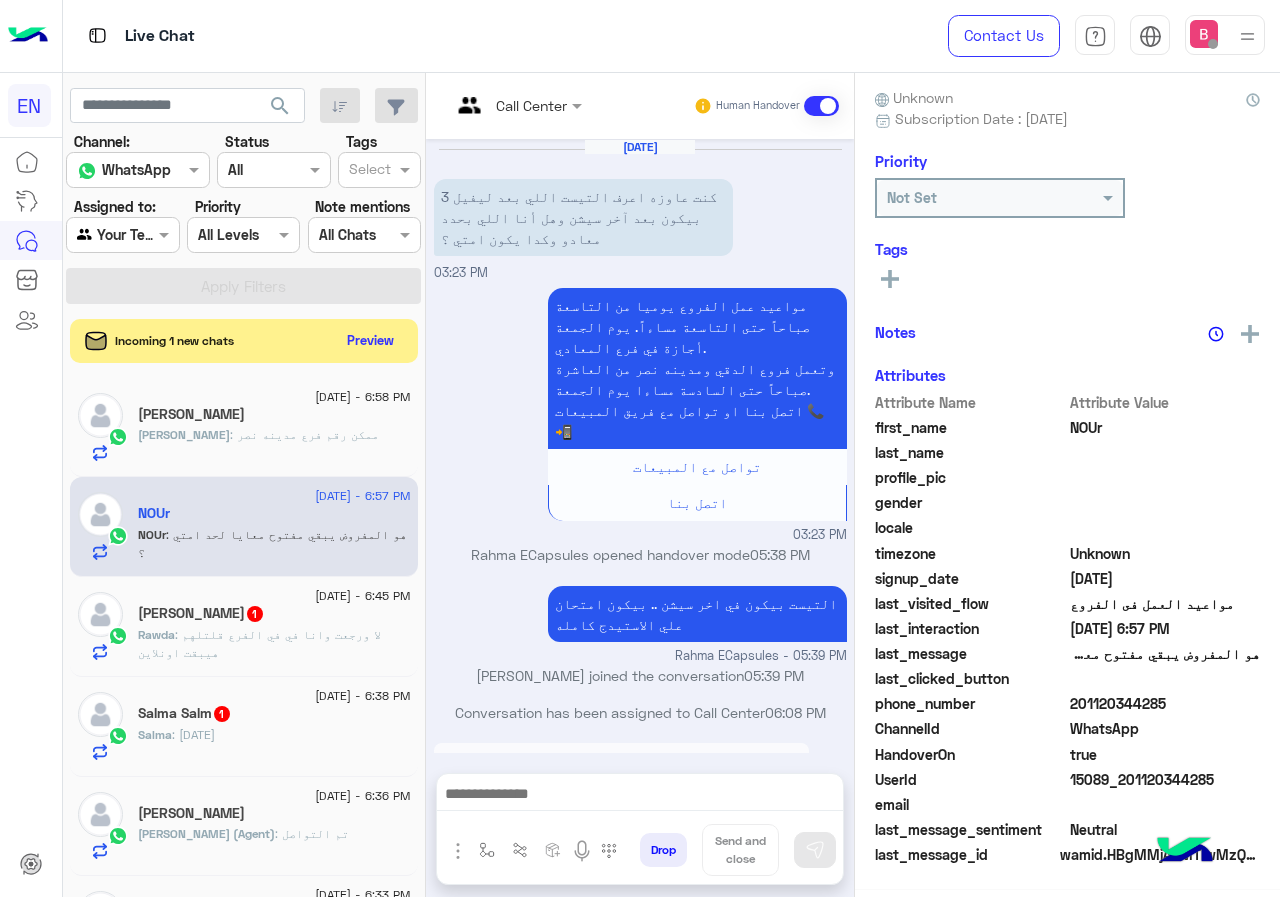 scroll, scrollTop: 176, scrollLeft: 0, axis: vertical 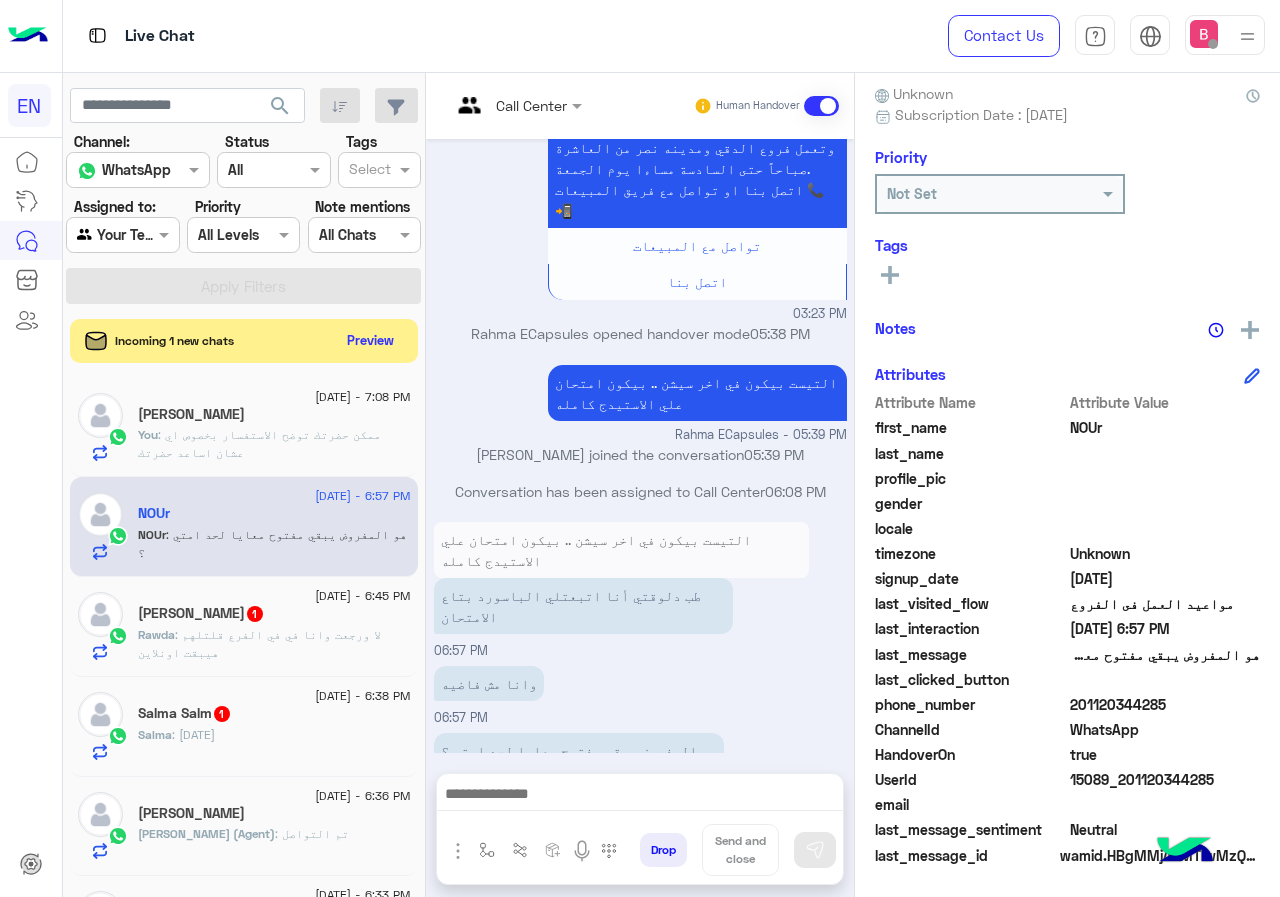 drag, startPoint x: 1074, startPoint y: 704, endPoint x: 1201, endPoint y: 694, distance: 127.39309 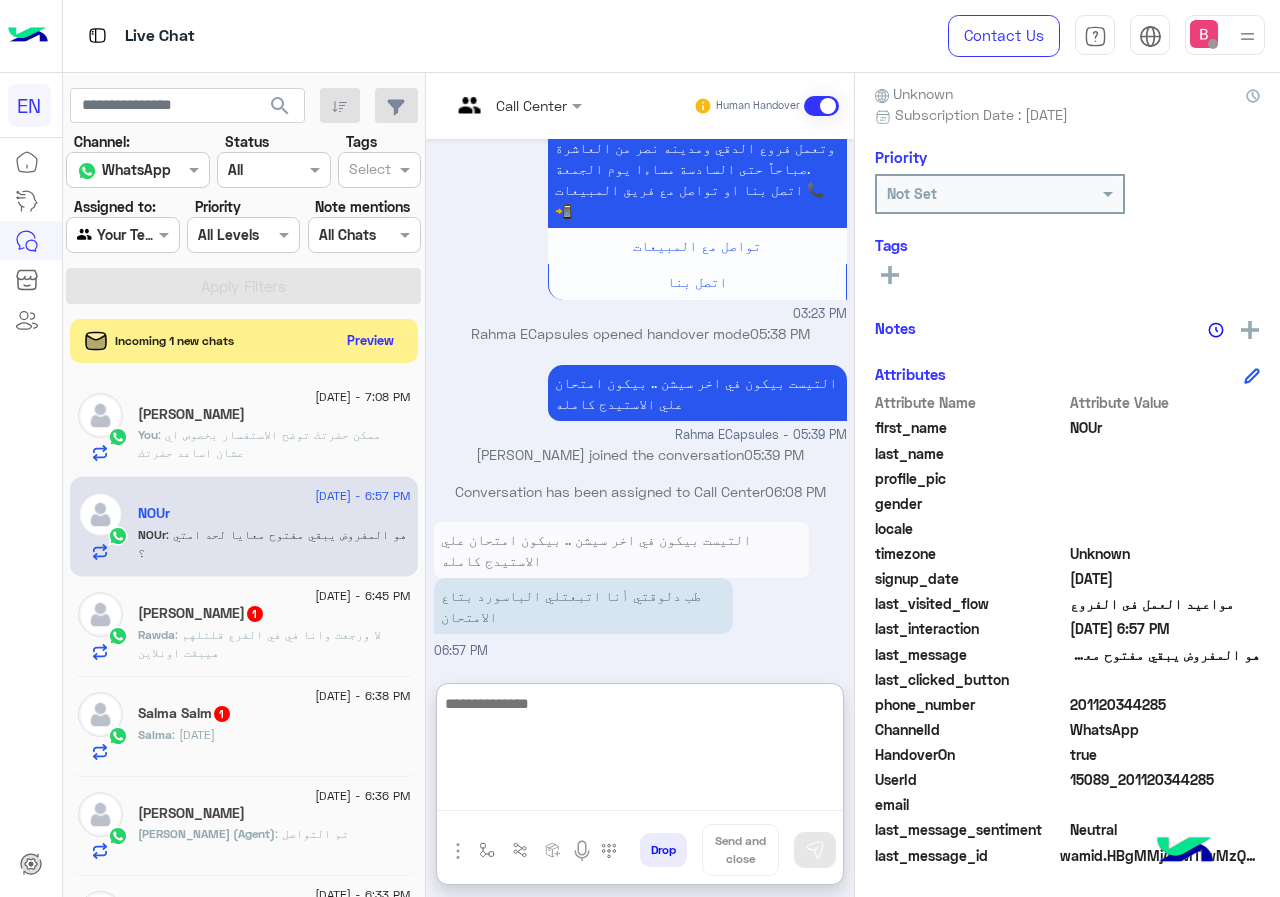 click at bounding box center (640, 751) 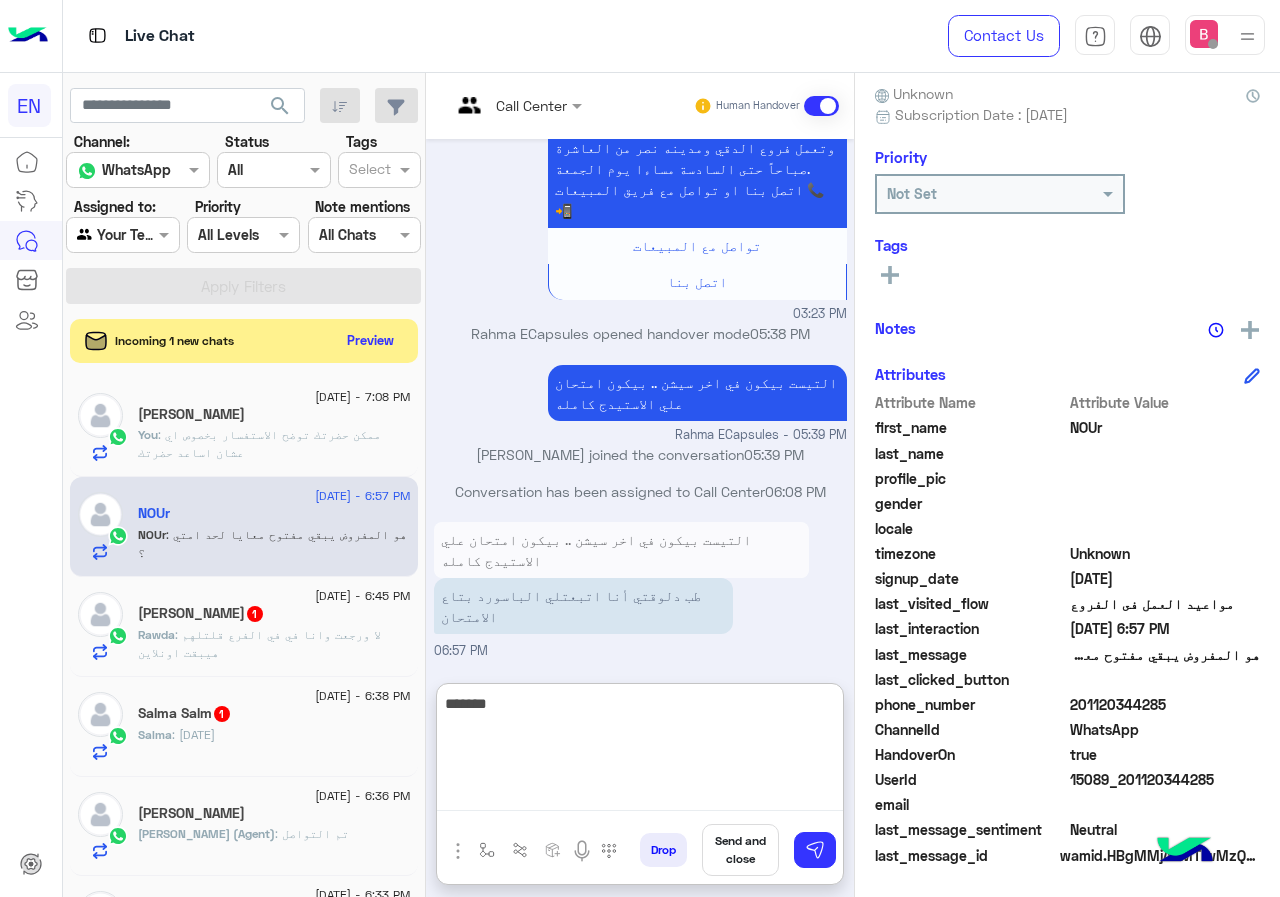 type on "*******" 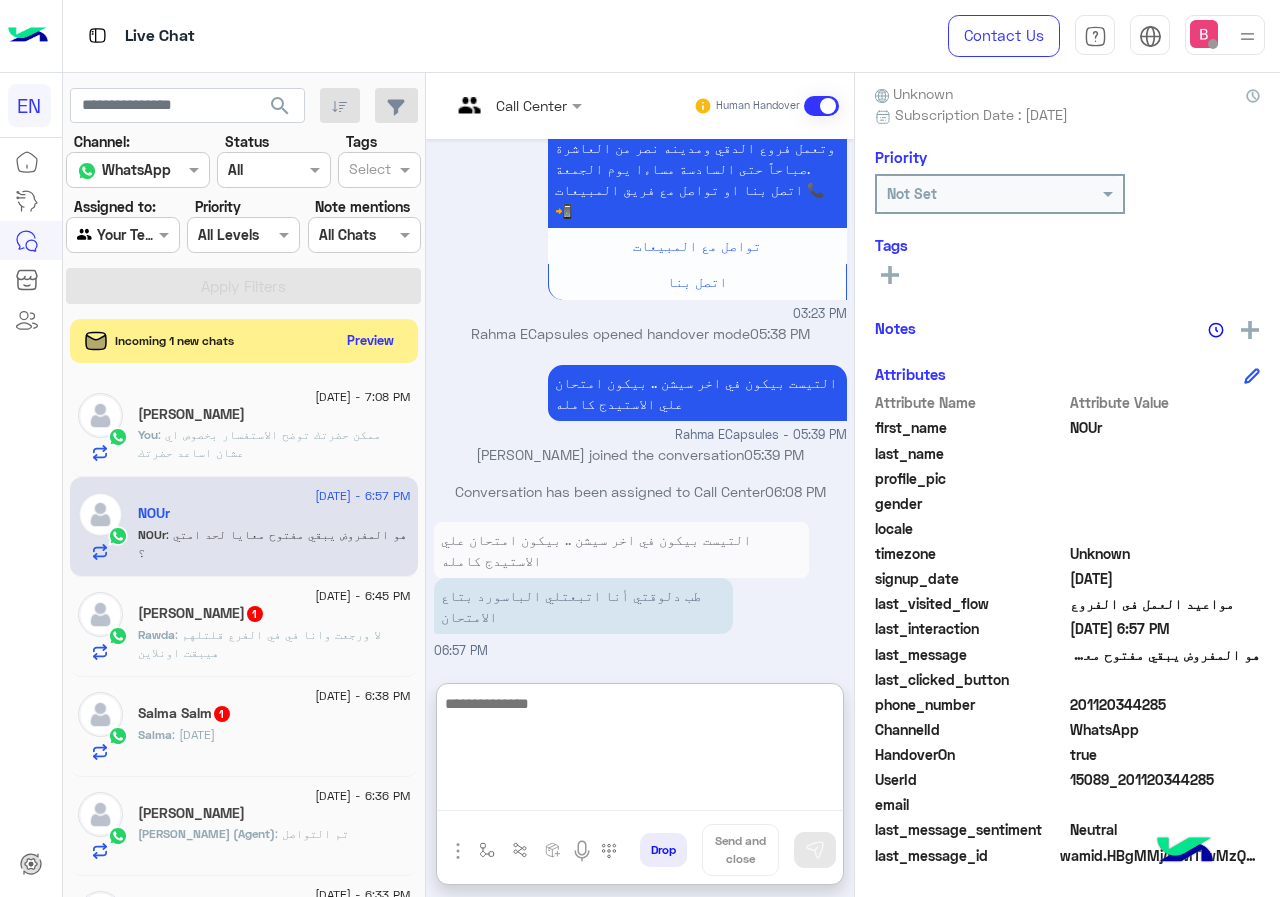 scroll, scrollTop: 374, scrollLeft: 0, axis: vertical 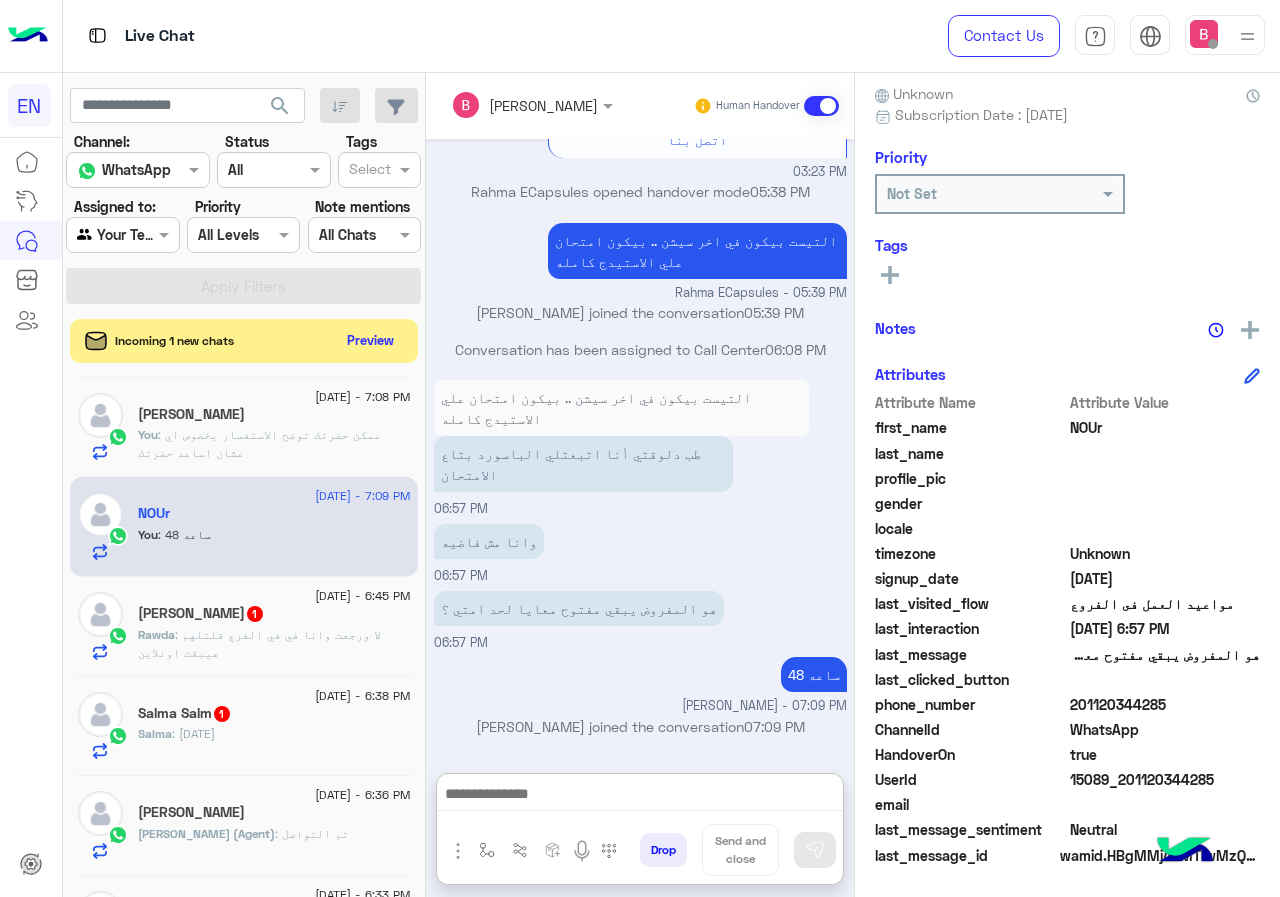 click on "Rawda Walid  1" 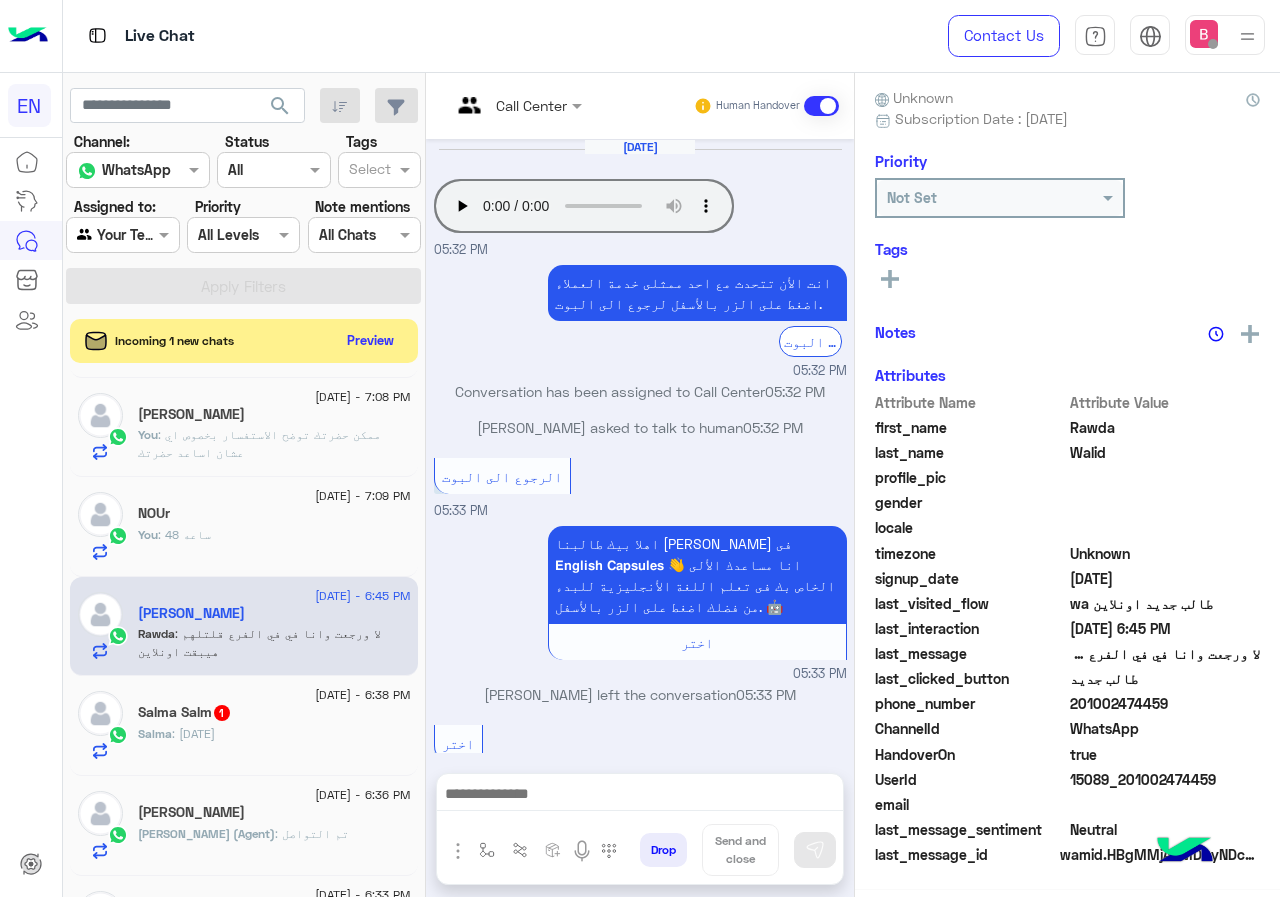 scroll, scrollTop: 176, scrollLeft: 0, axis: vertical 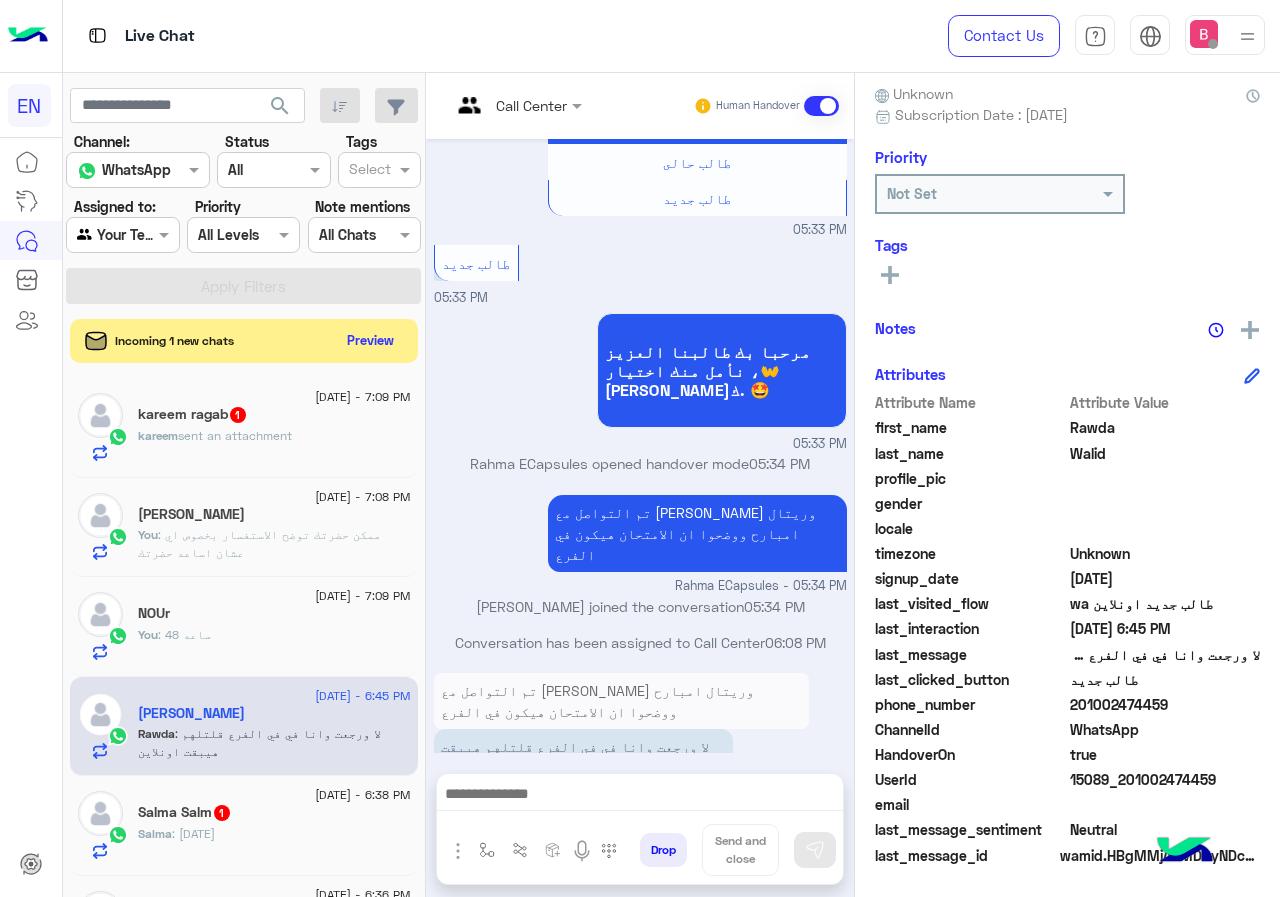 click on "kareem  sent an attachment" 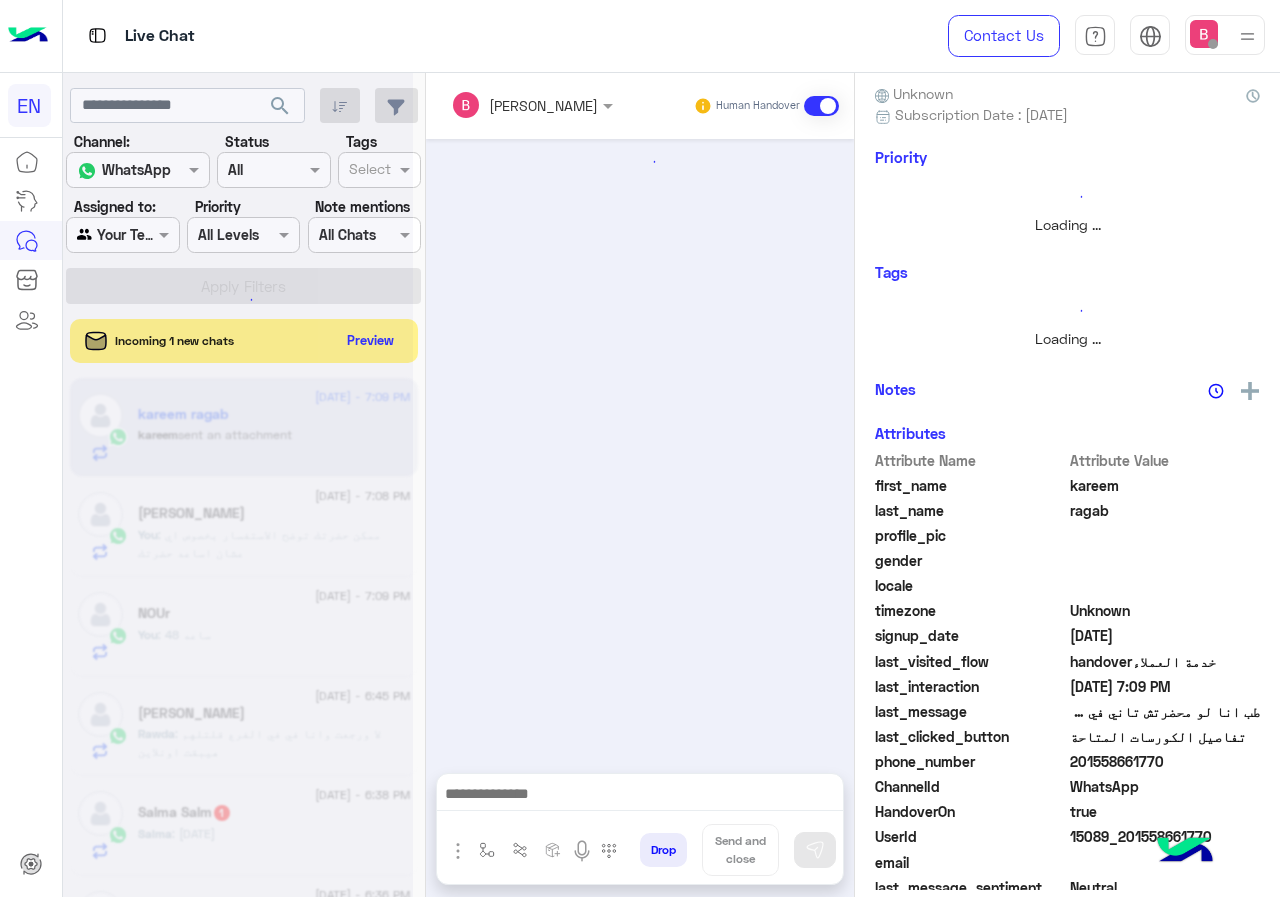 scroll, scrollTop: 221, scrollLeft: 0, axis: vertical 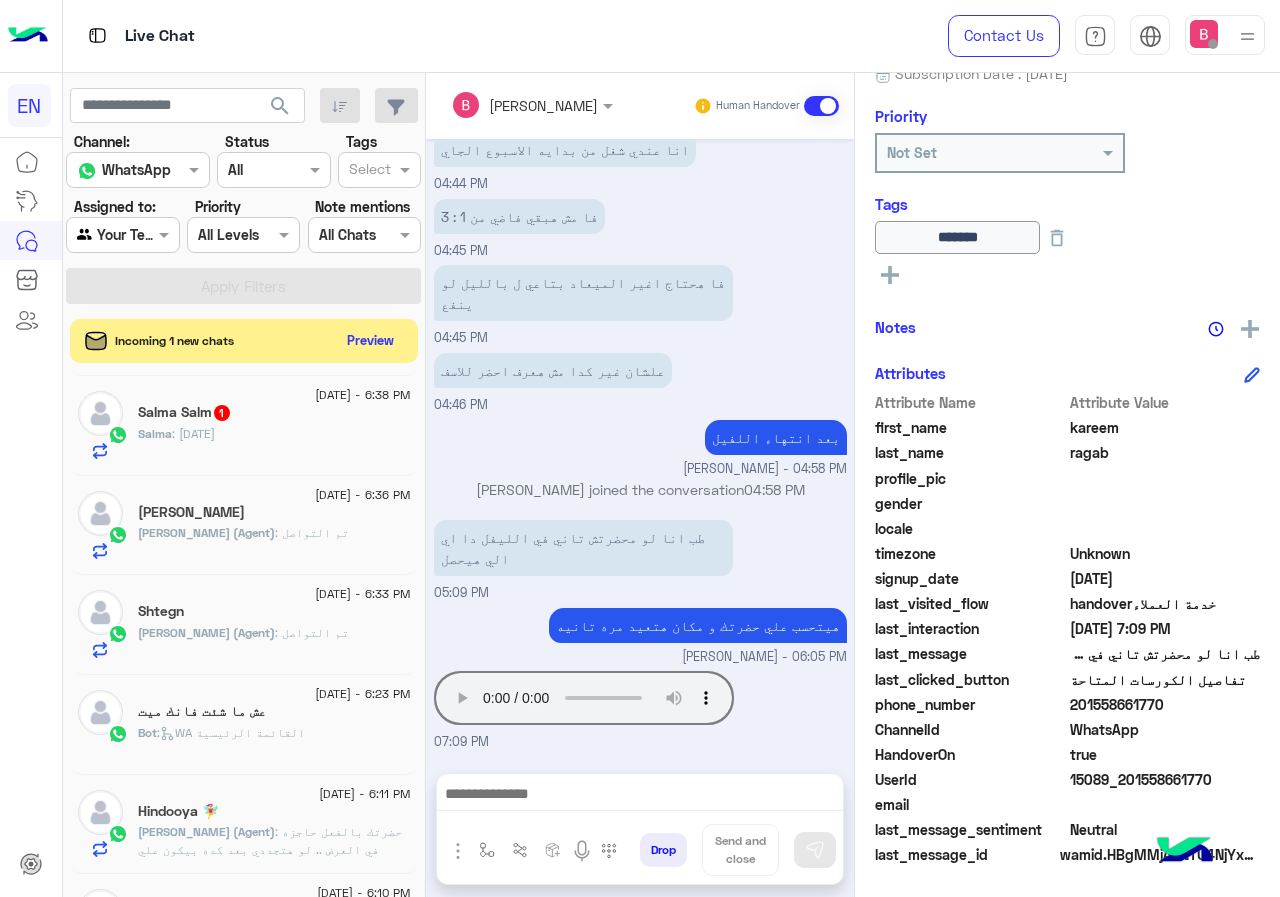 drag, startPoint x: 1077, startPoint y: 702, endPoint x: 1172, endPoint y: 706, distance: 95.084175 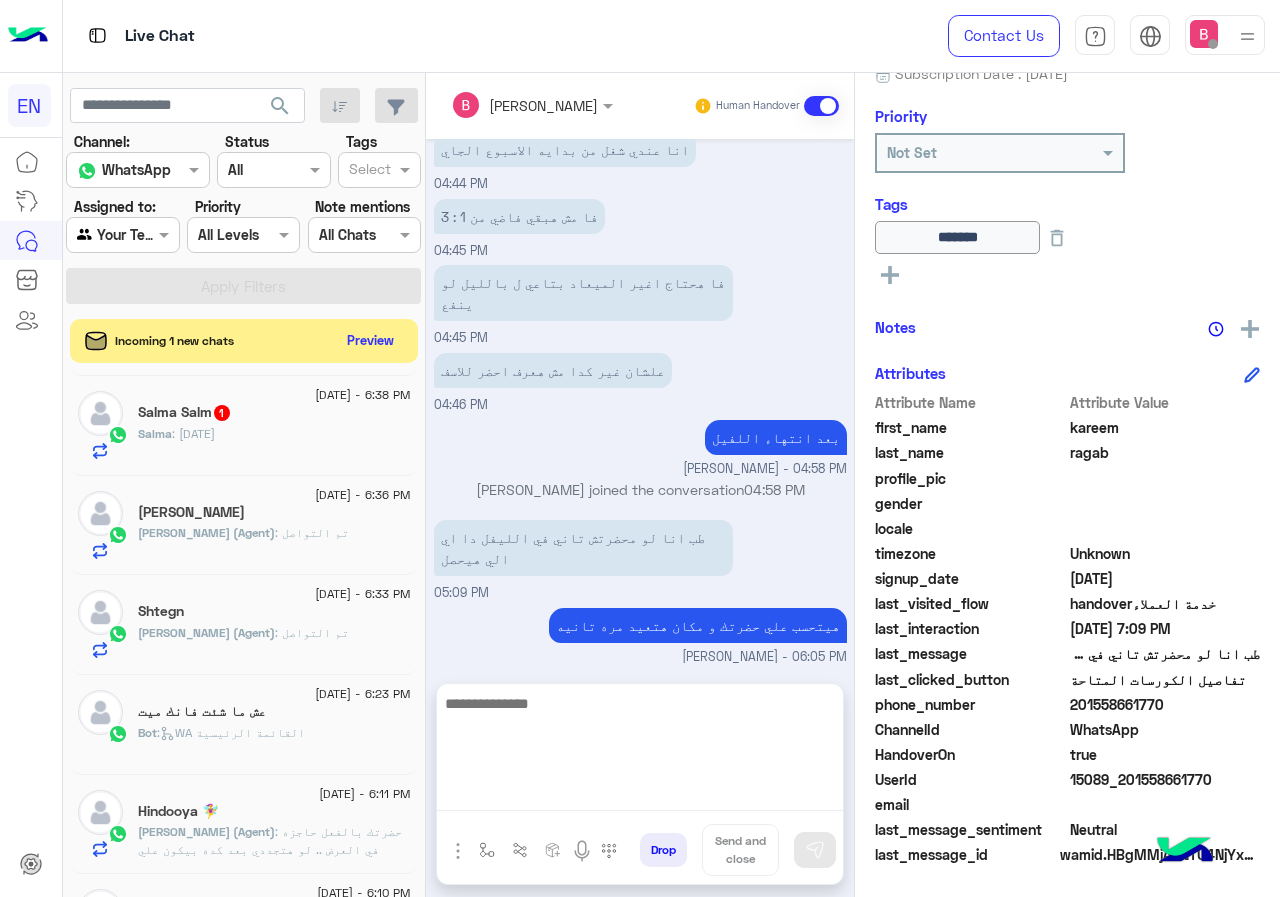click at bounding box center (640, 751) 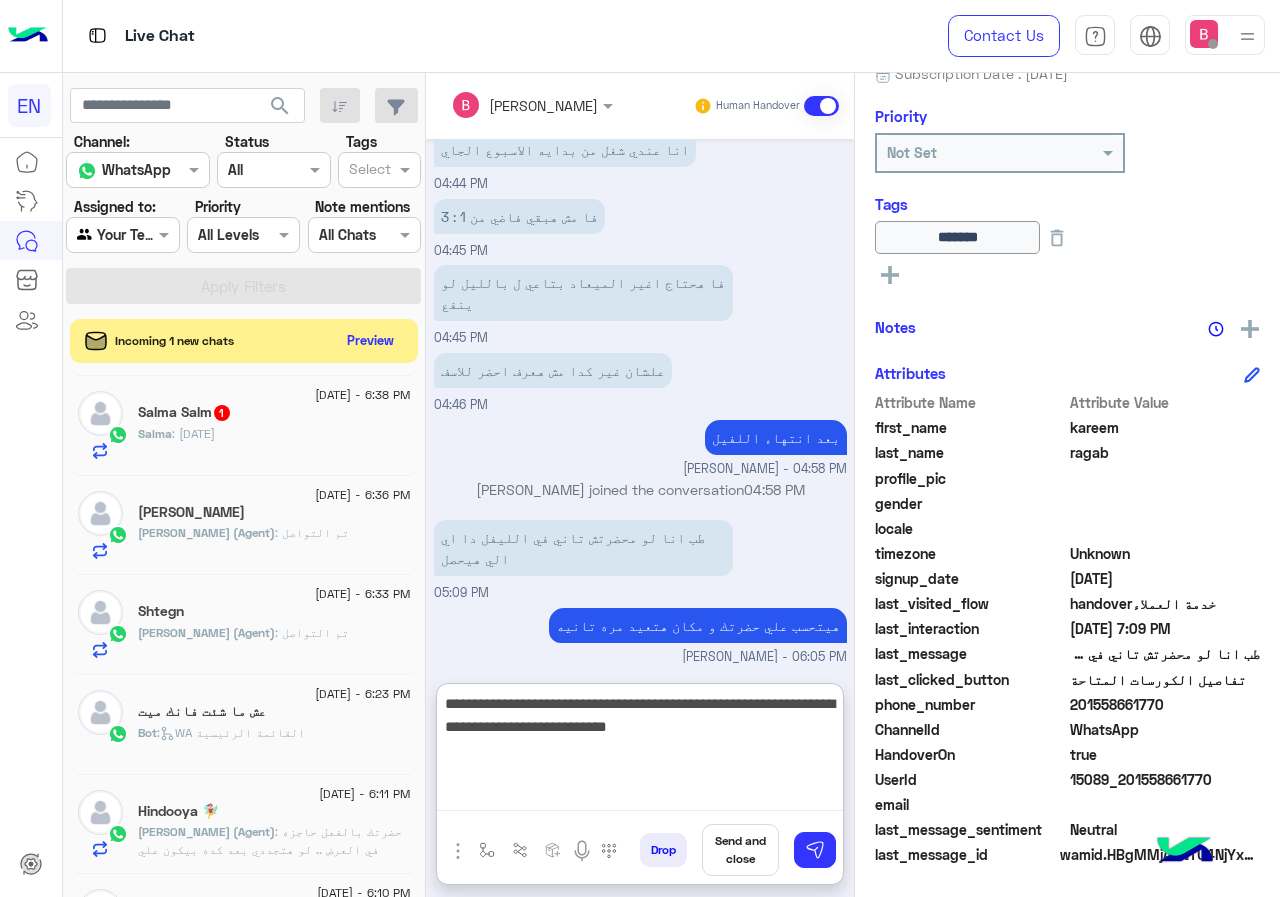 type on "**********" 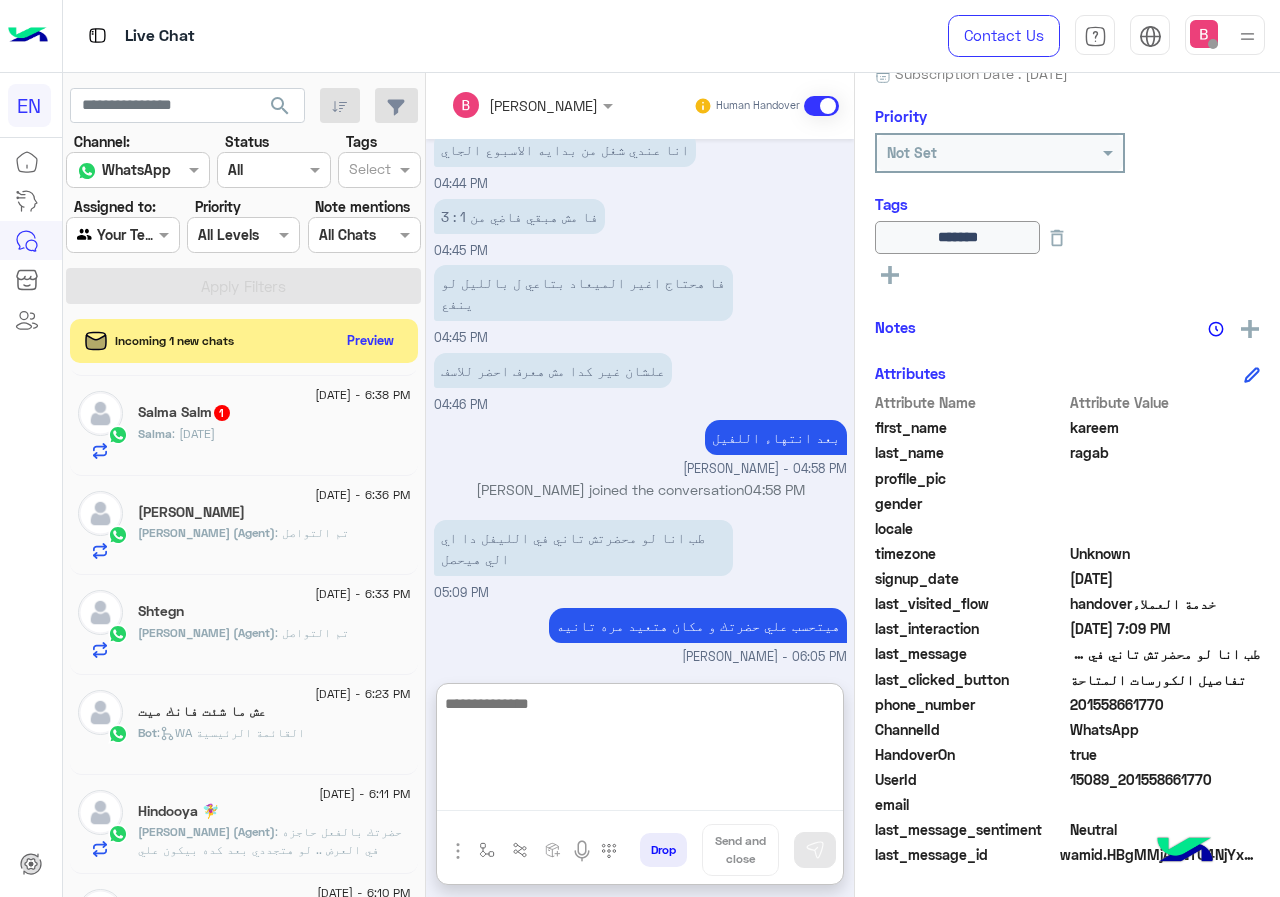 scroll, scrollTop: 1534, scrollLeft: 0, axis: vertical 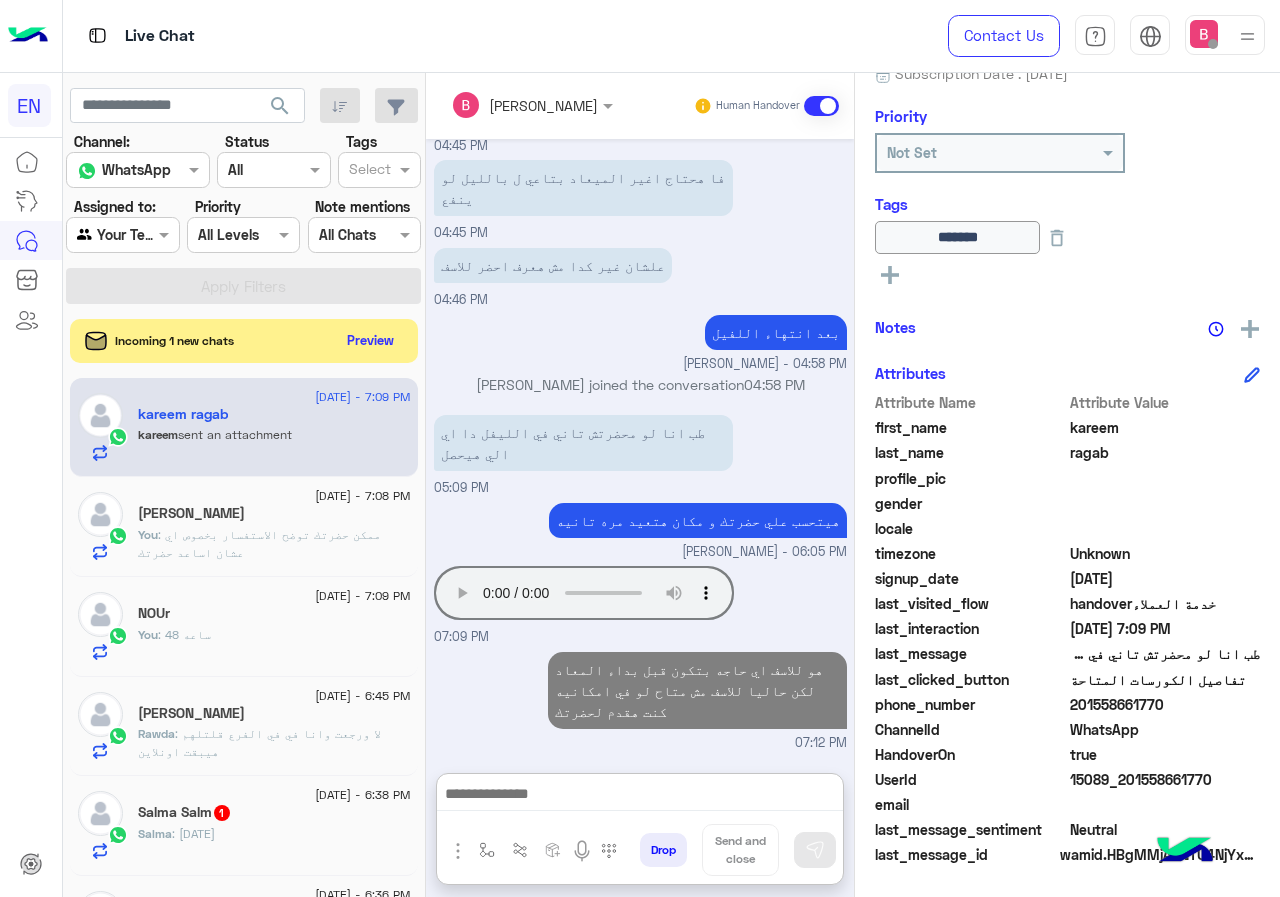 click at bounding box center (122, 234) 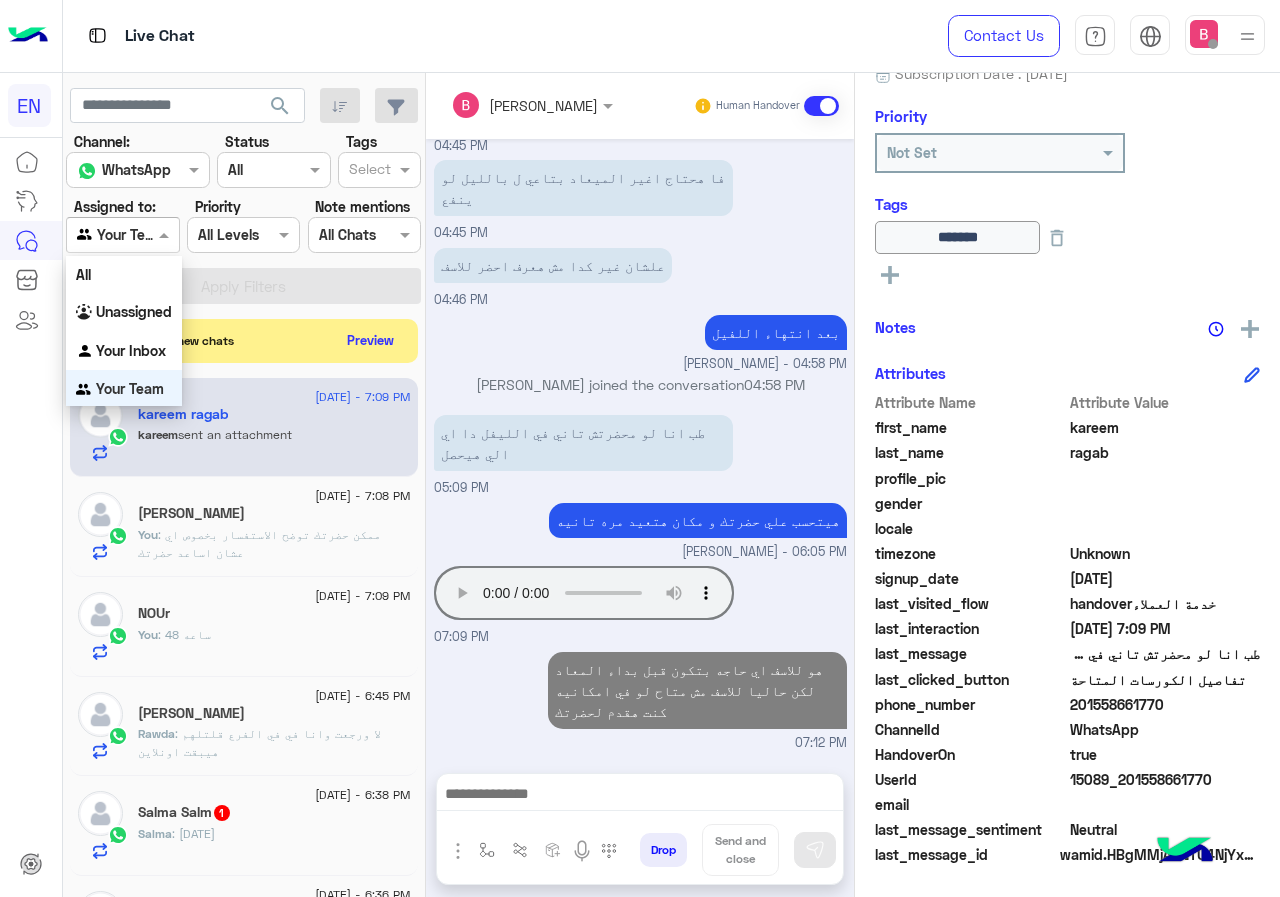 scroll, scrollTop: 1444, scrollLeft: 0, axis: vertical 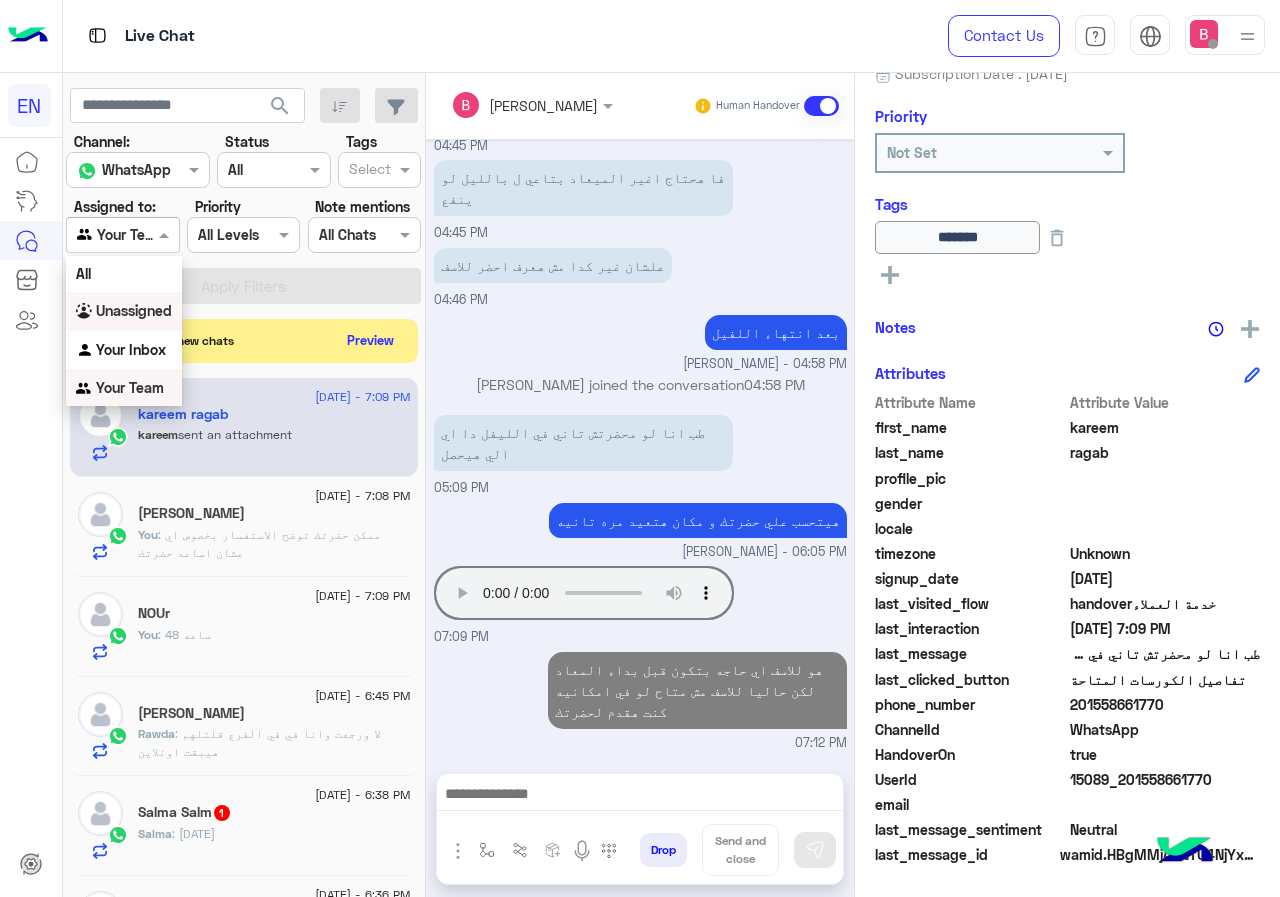 click on "Unassigned" at bounding box center [124, 311] 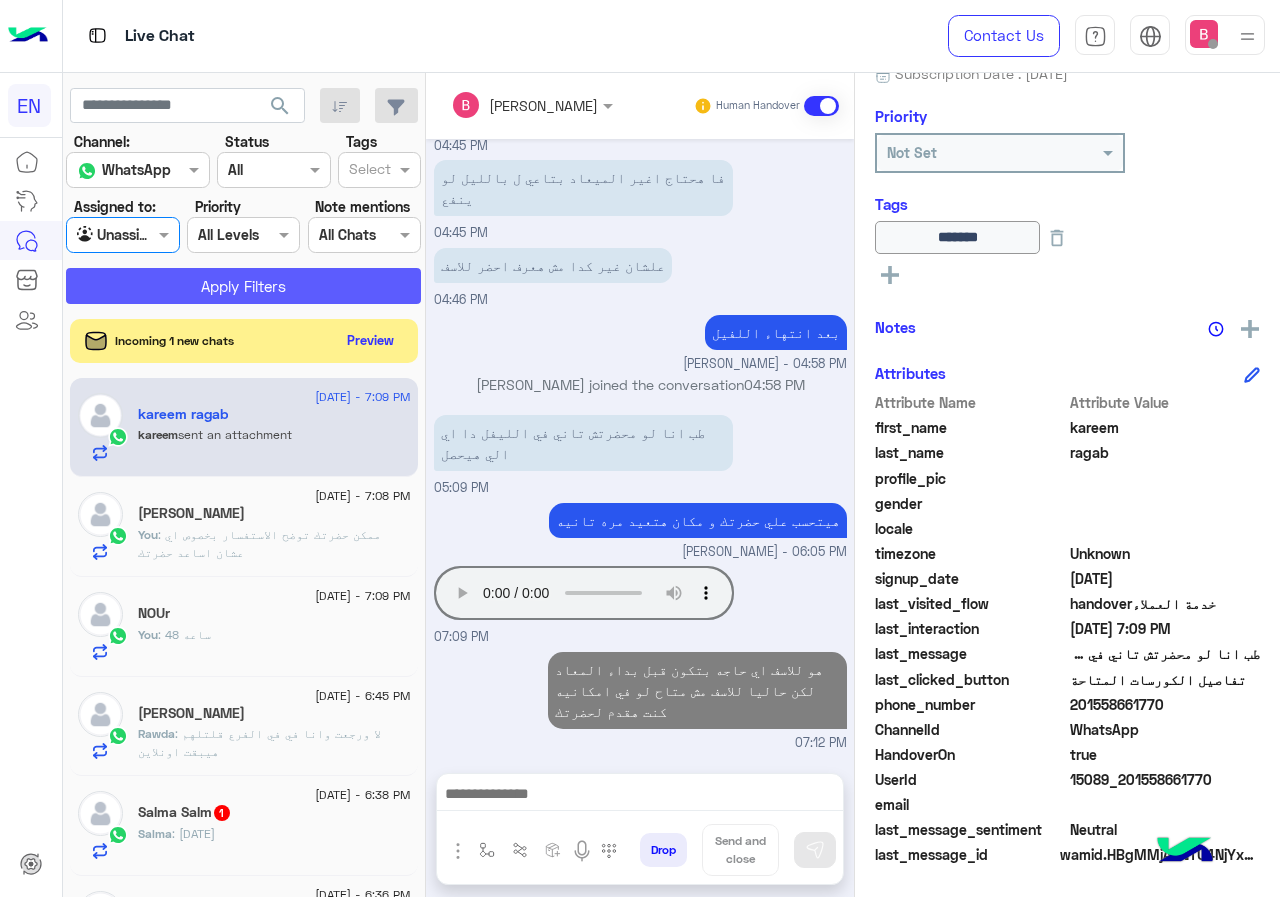 click on "Apply Filters" 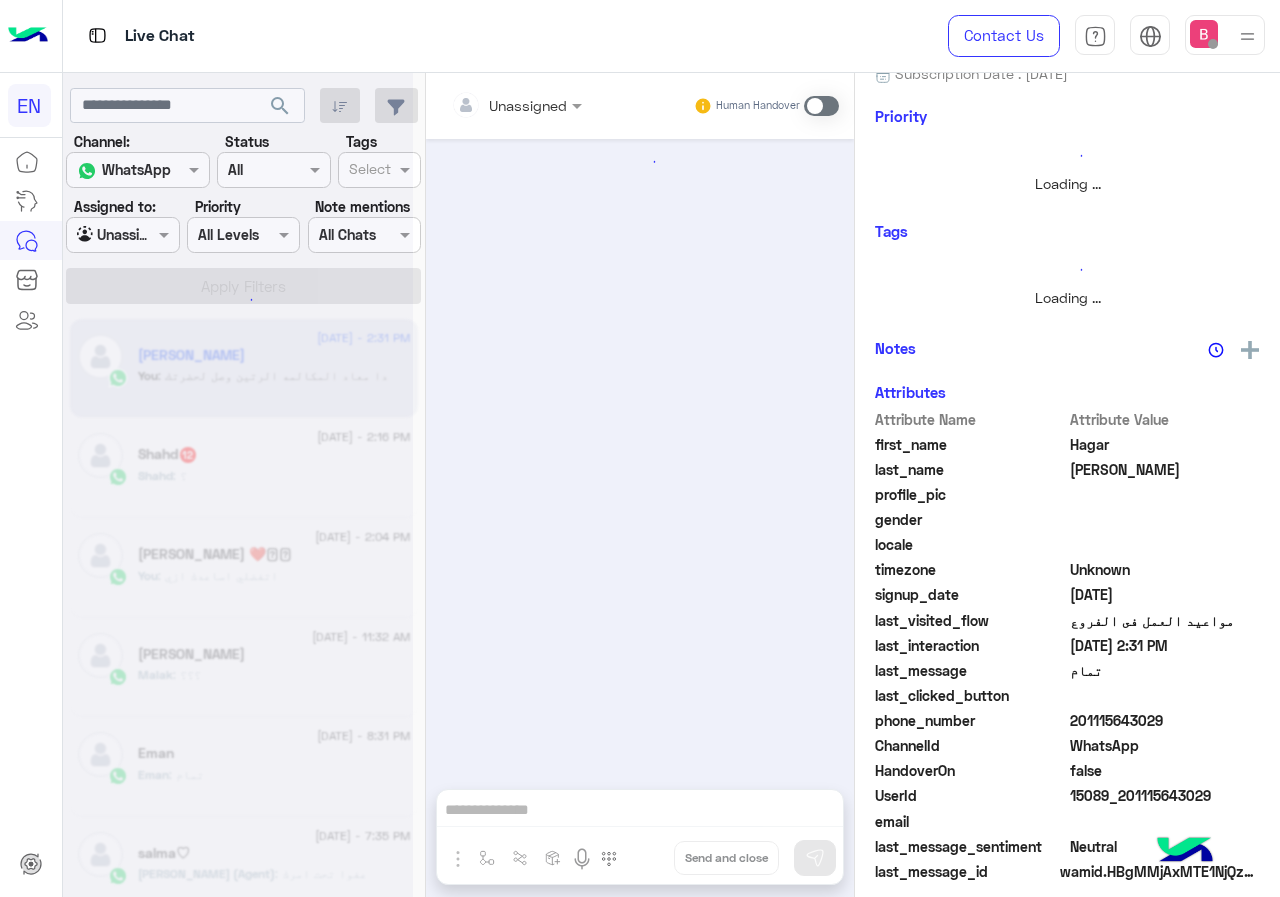 scroll, scrollTop: 0, scrollLeft: 0, axis: both 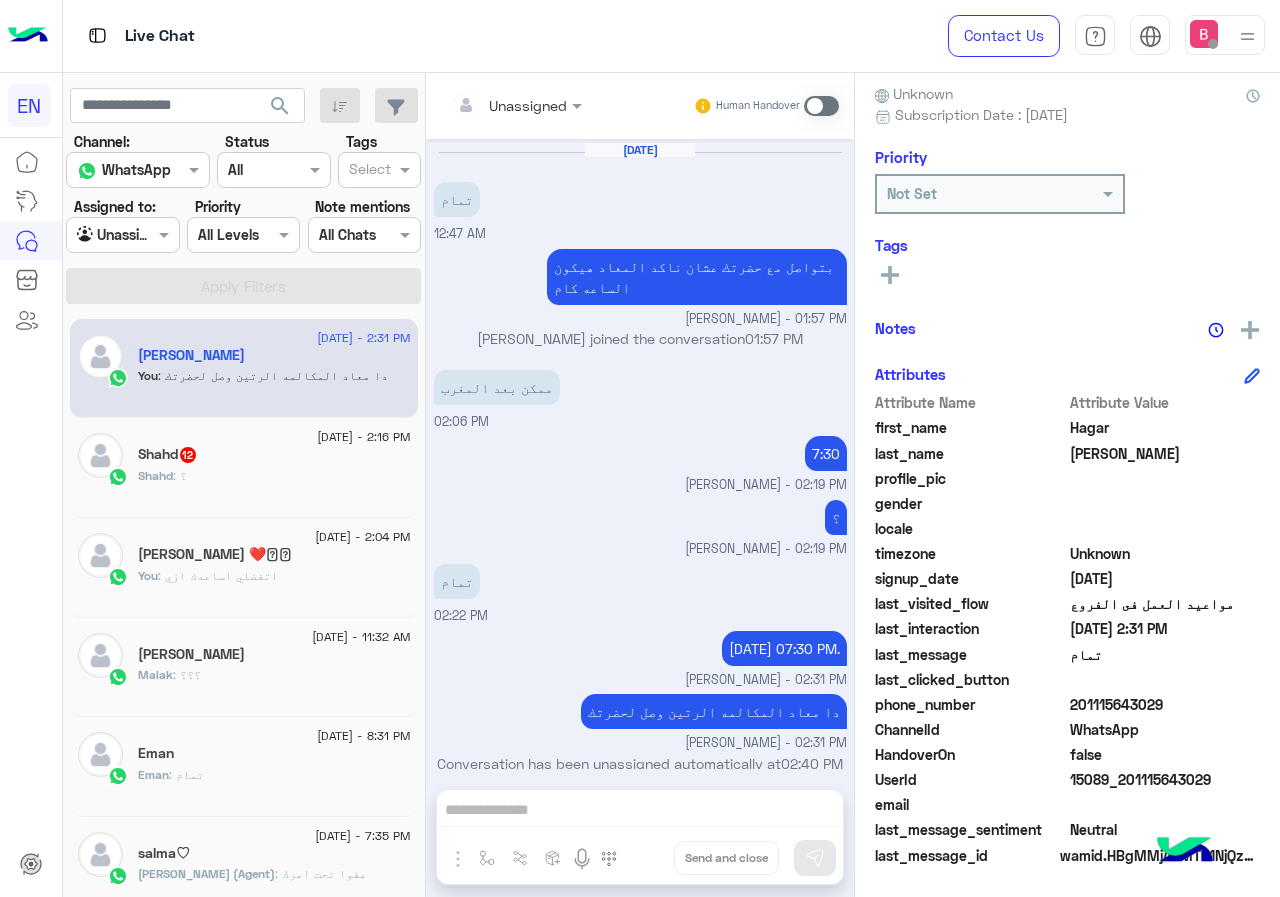 click at bounding box center (122, 234) 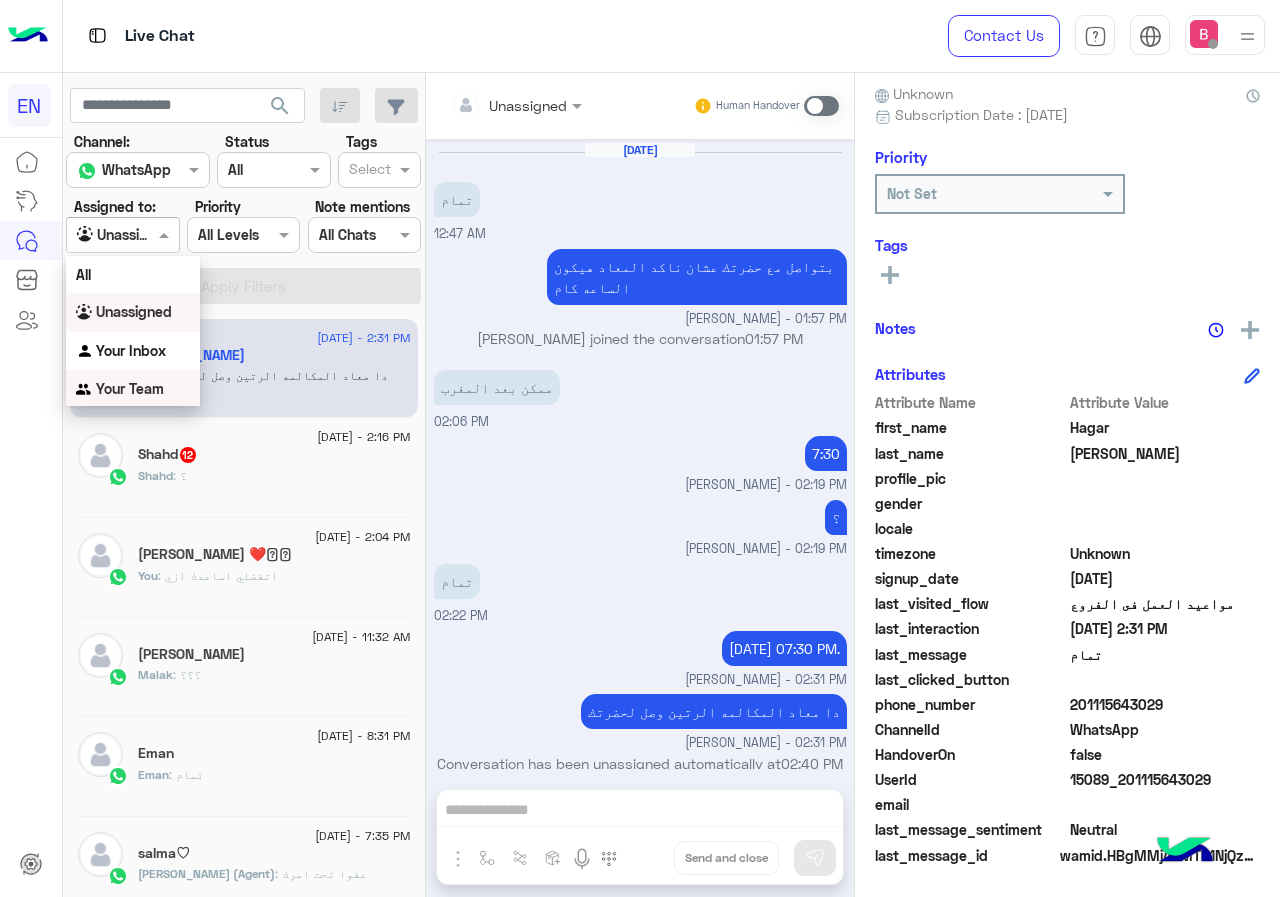 click on "Your Team" at bounding box center (130, 388) 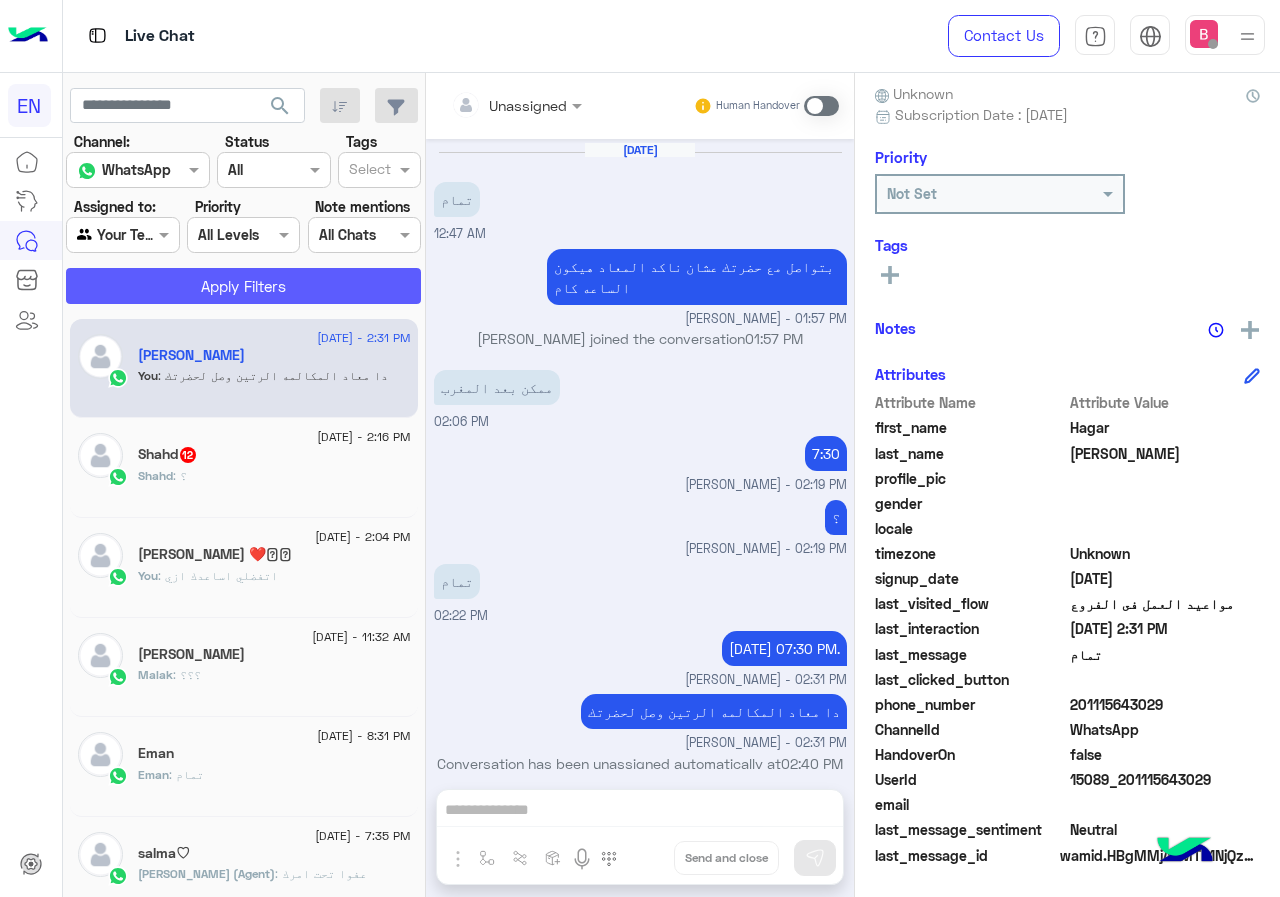 click on "Apply Filters" 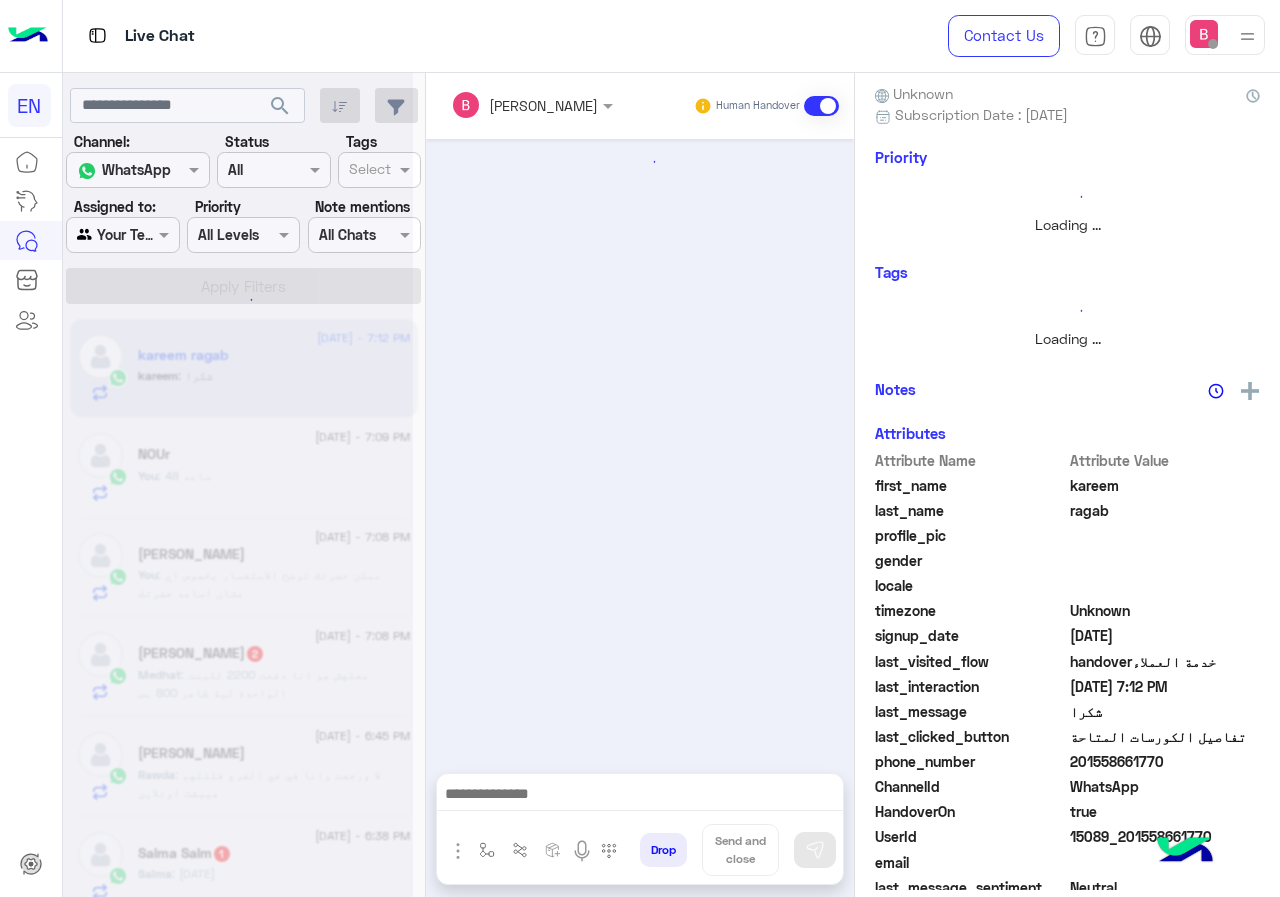 scroll, scrollTop: 221, scrollLeft: 0, axis: vertical 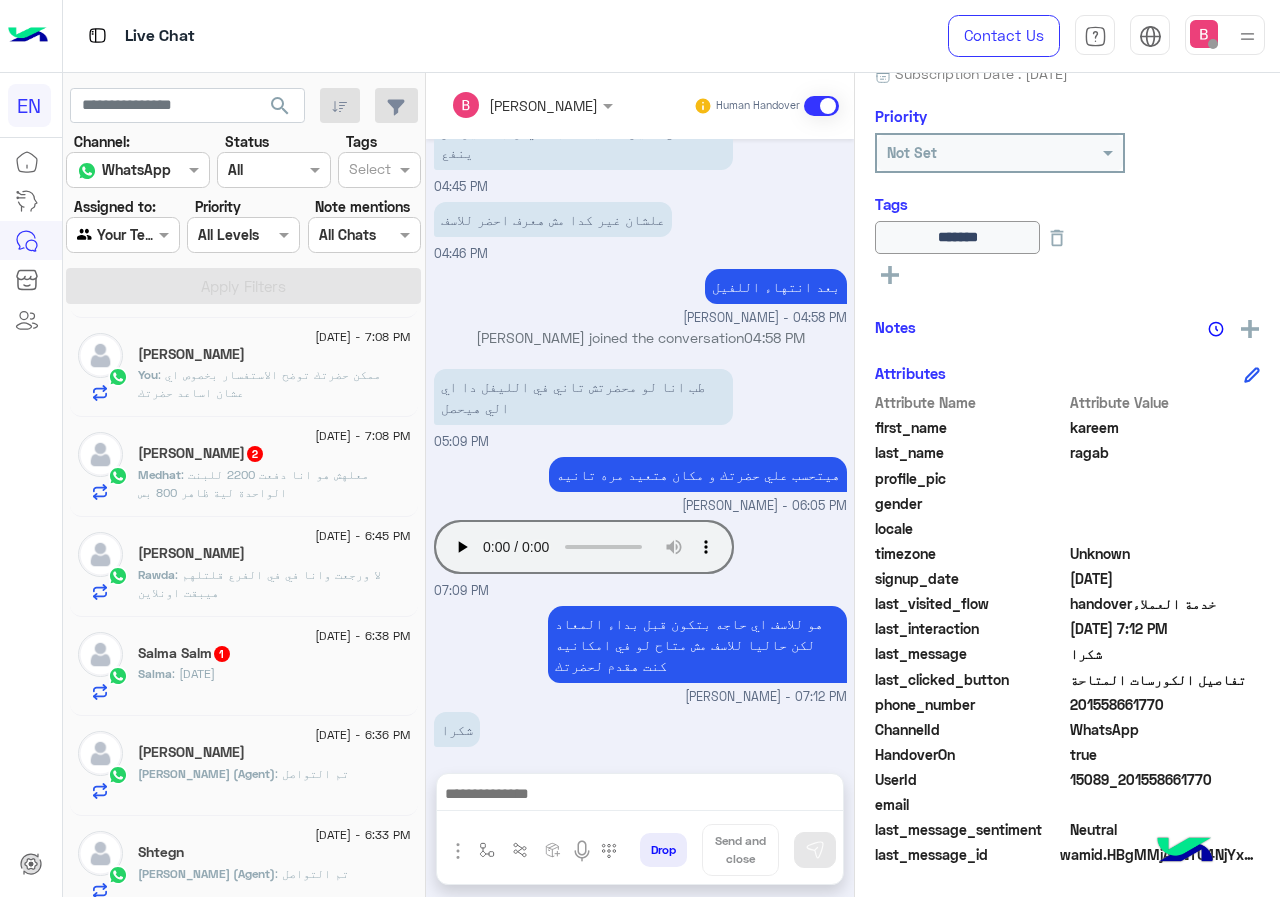 click on ": معلهش هو انا دفعت 2200 للبنت الواحدة
لية ظاهر 800 بس" 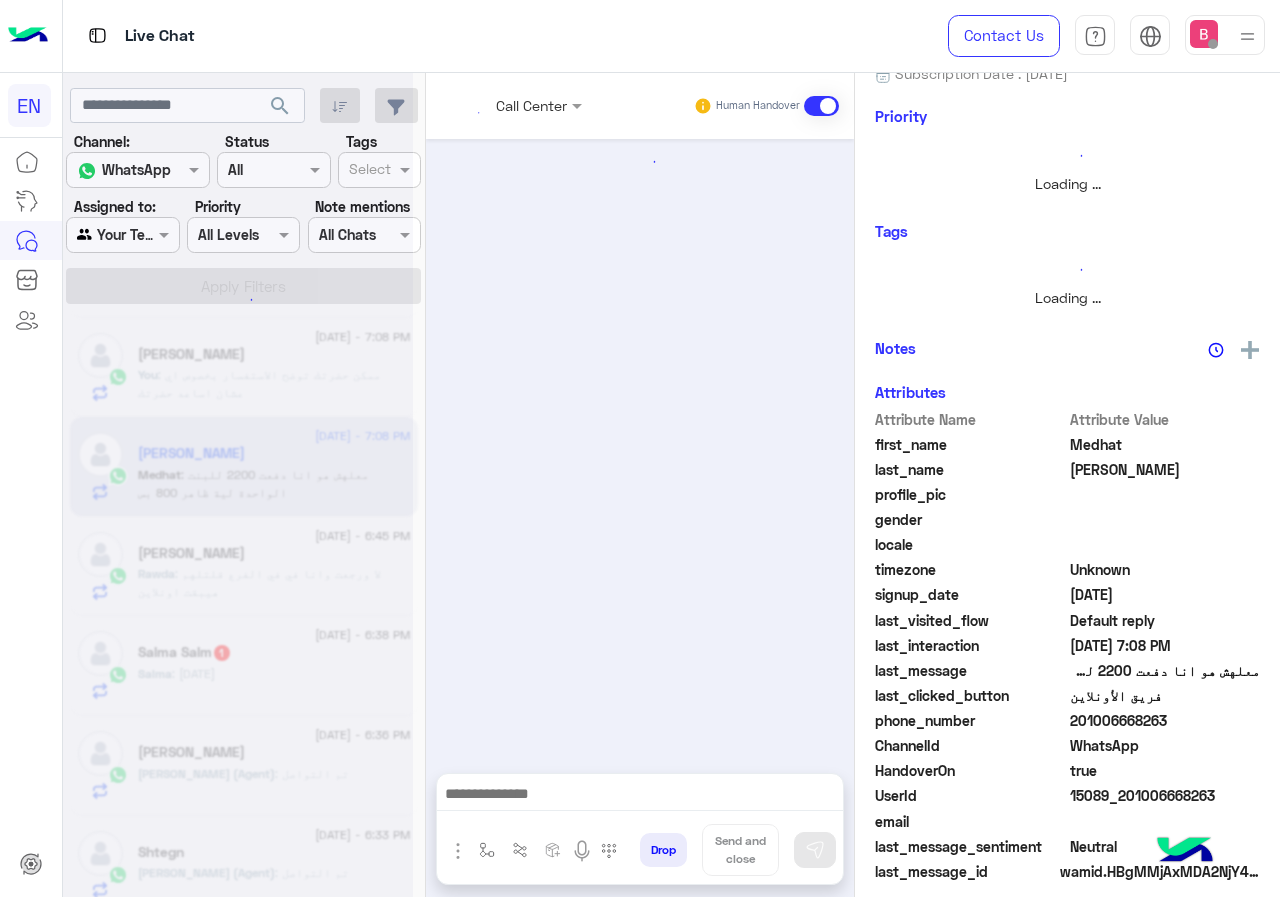 scroll, scrollTop: 0, scrollLeft: 0, axis: both 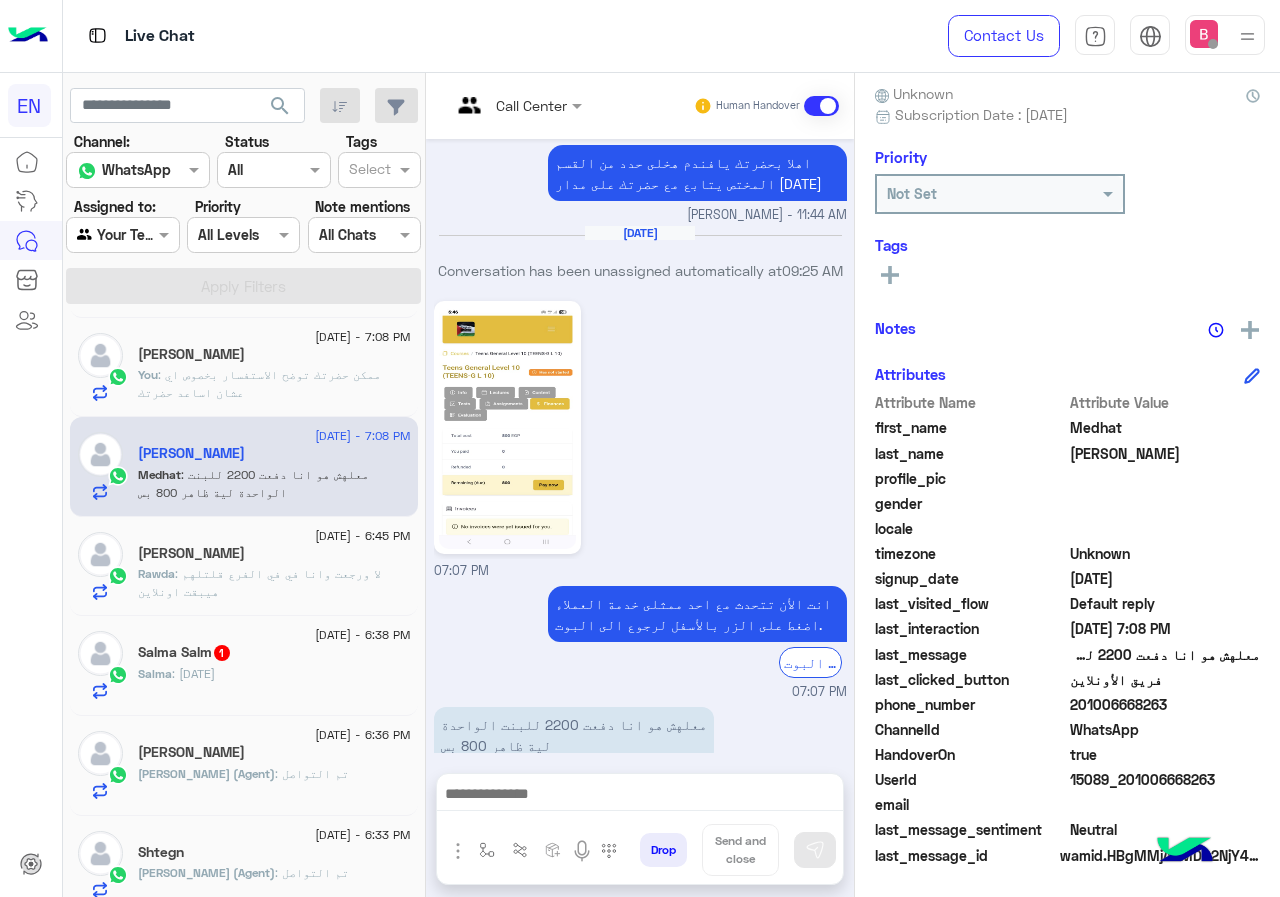 drag, startPoint x: 1076, startPoint y: 702, endPoint x: 1198, endPoint y: 703, distance: 122.0041 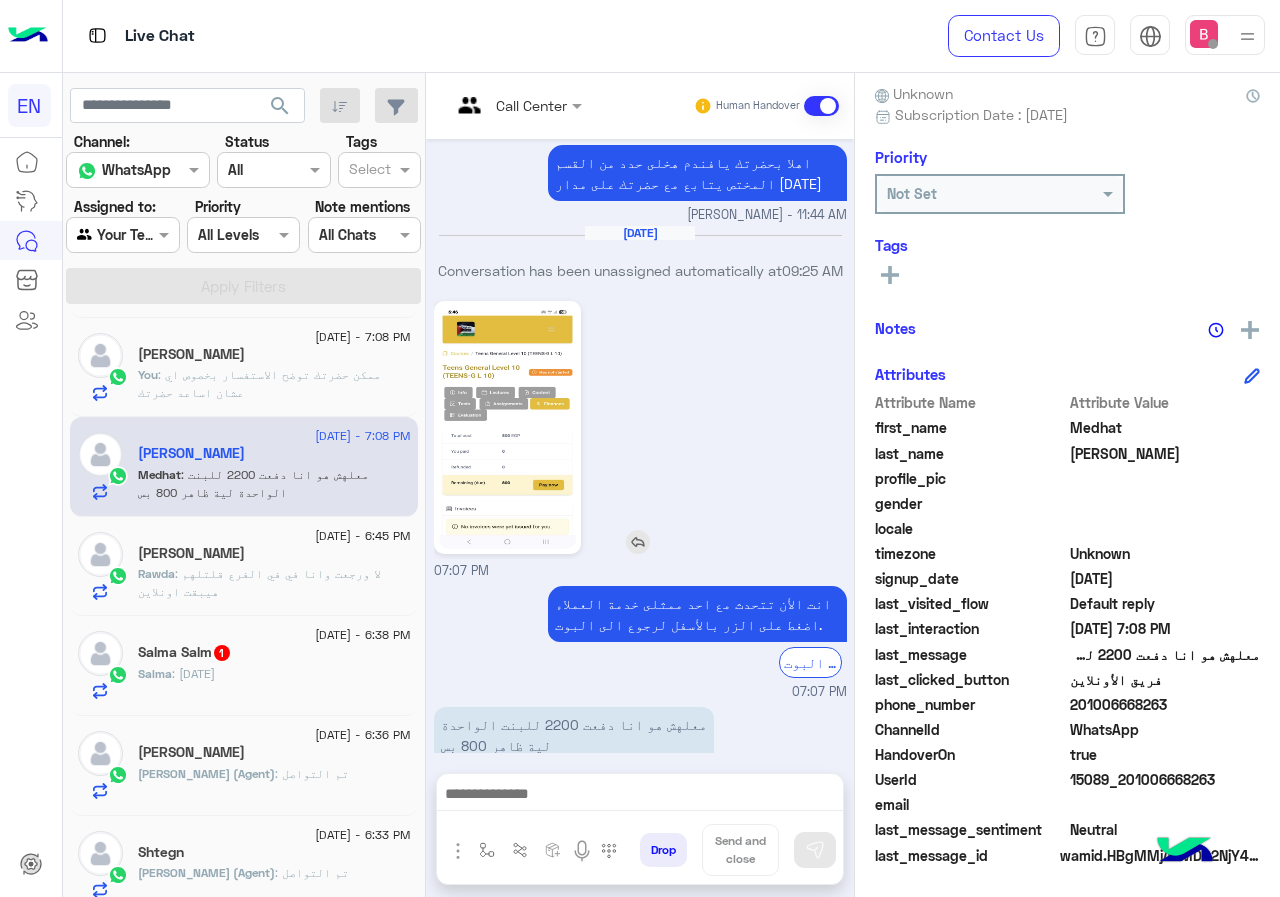 click 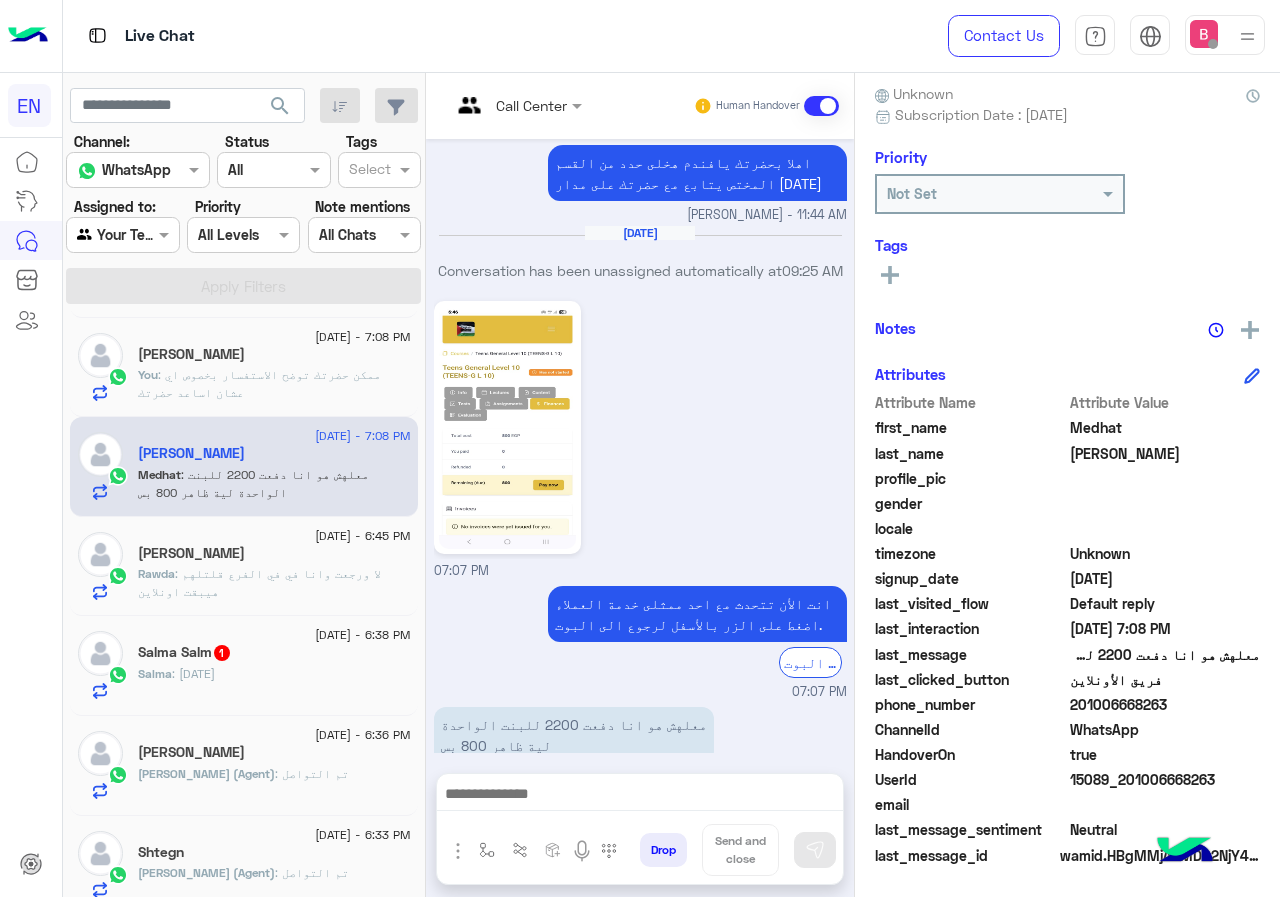 click at bounding box center (640, 799) 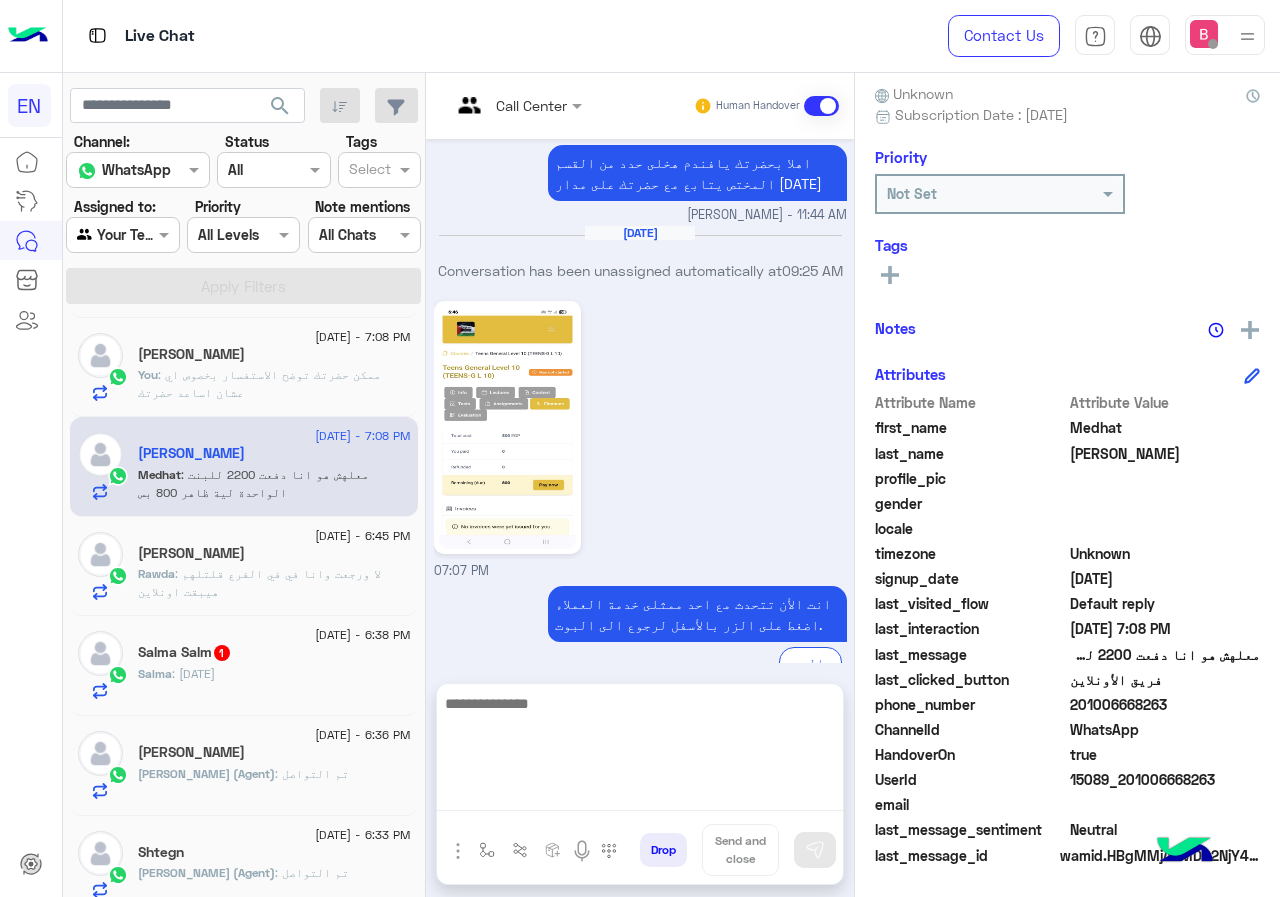click at bounding box center [640, 751] 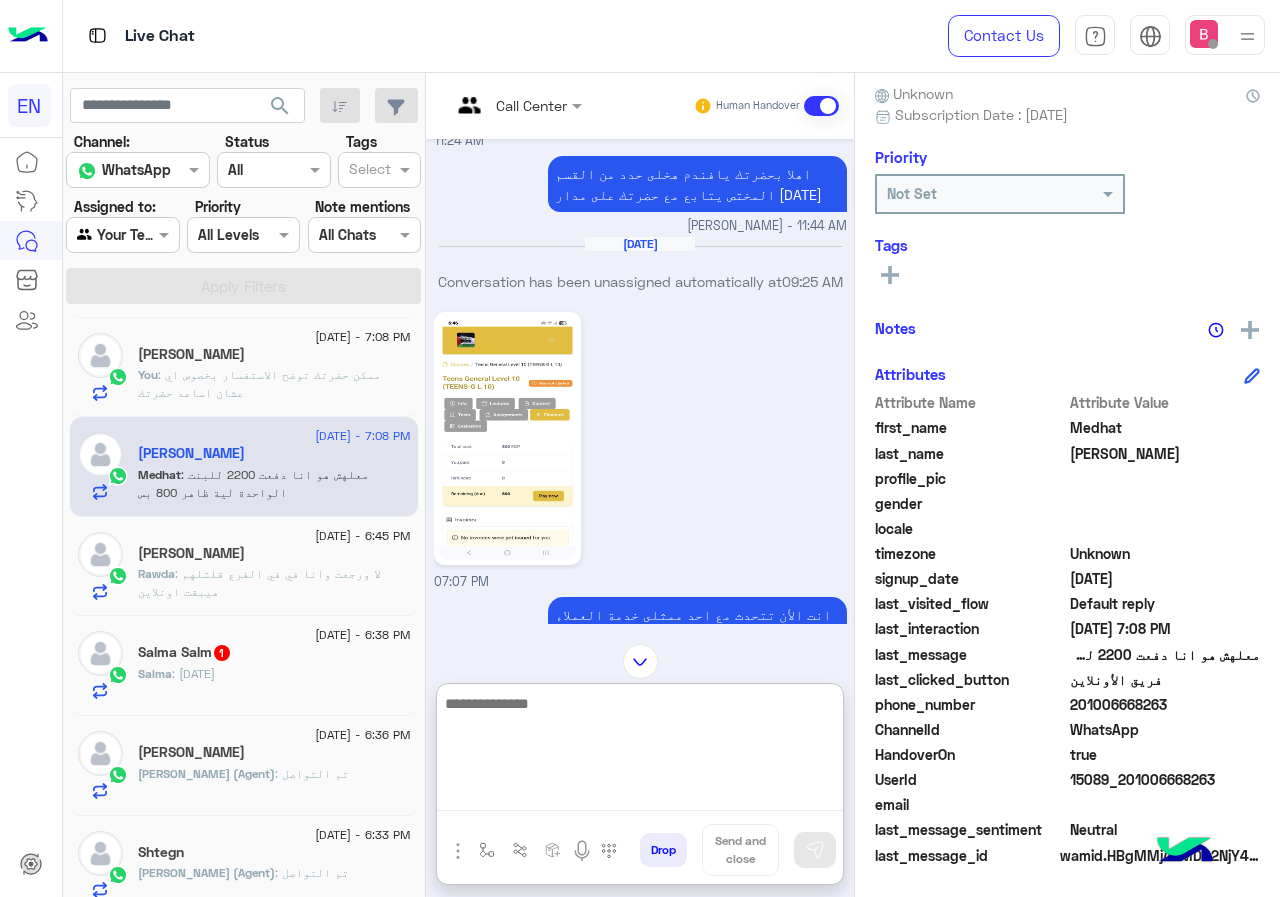 scroll, scrollTop: 1504, scrollLeft: 0, axis: vertical 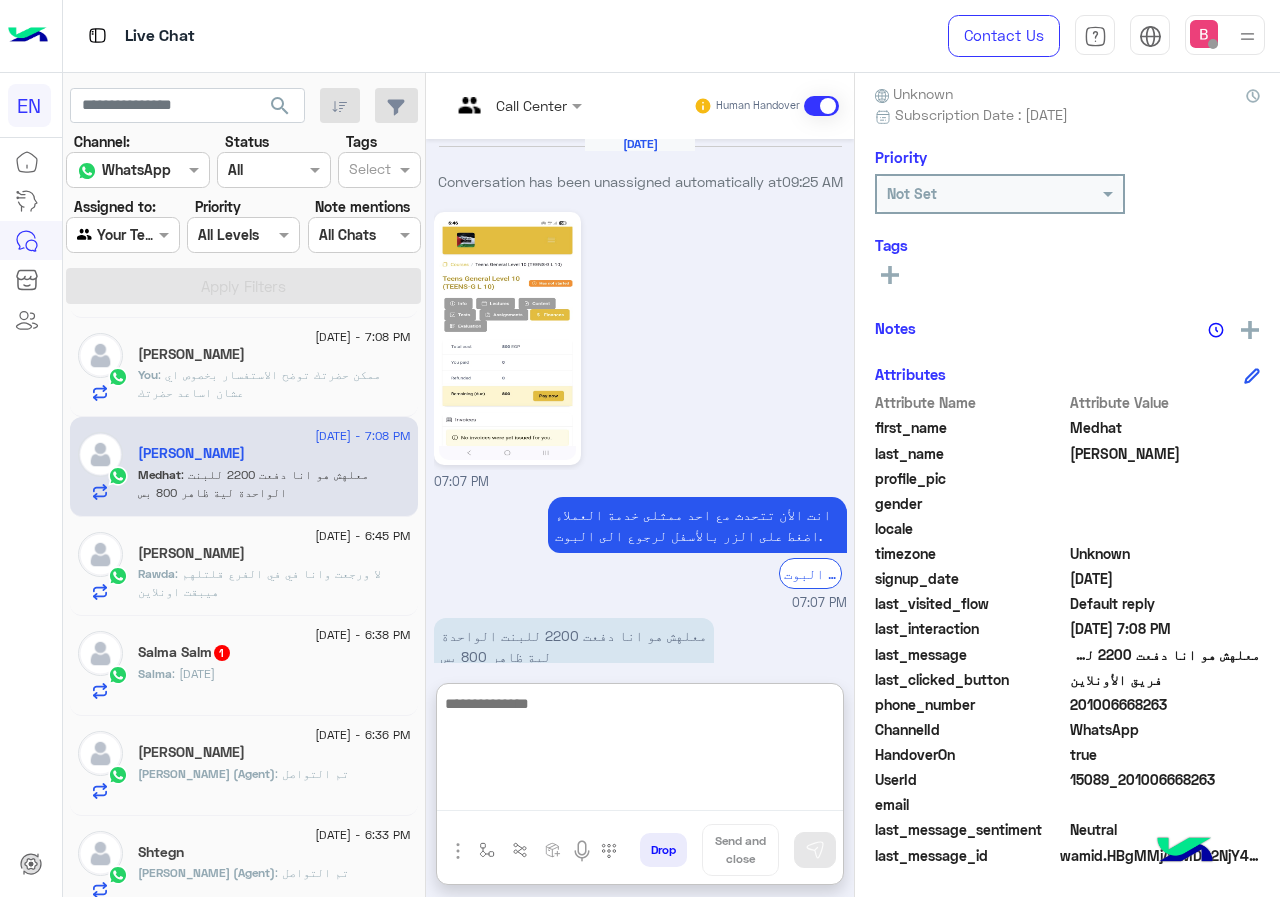 click at bounding box center [640, 751] 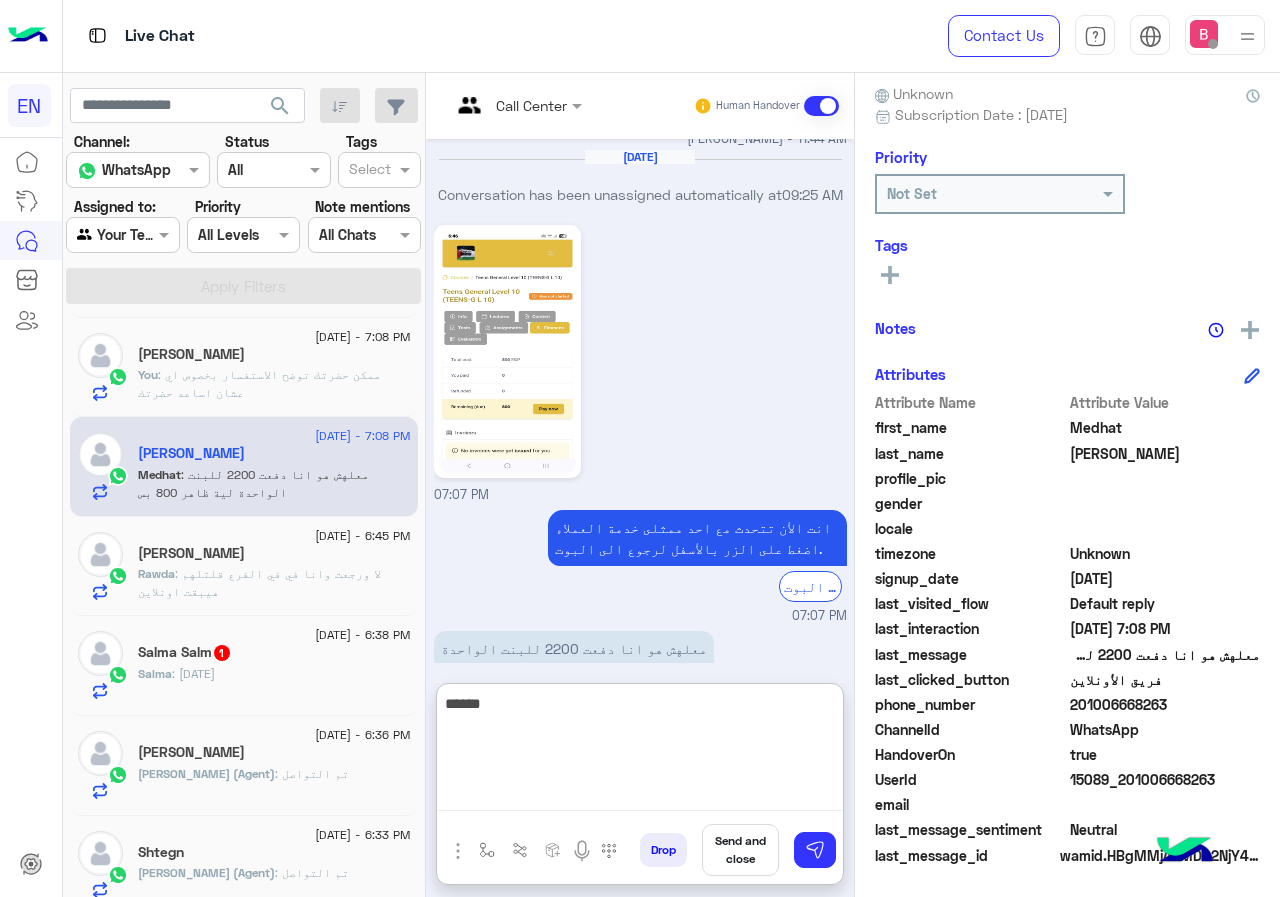 scroll, scrollTop: 1504, scrollLeft: 0, axis: vertical 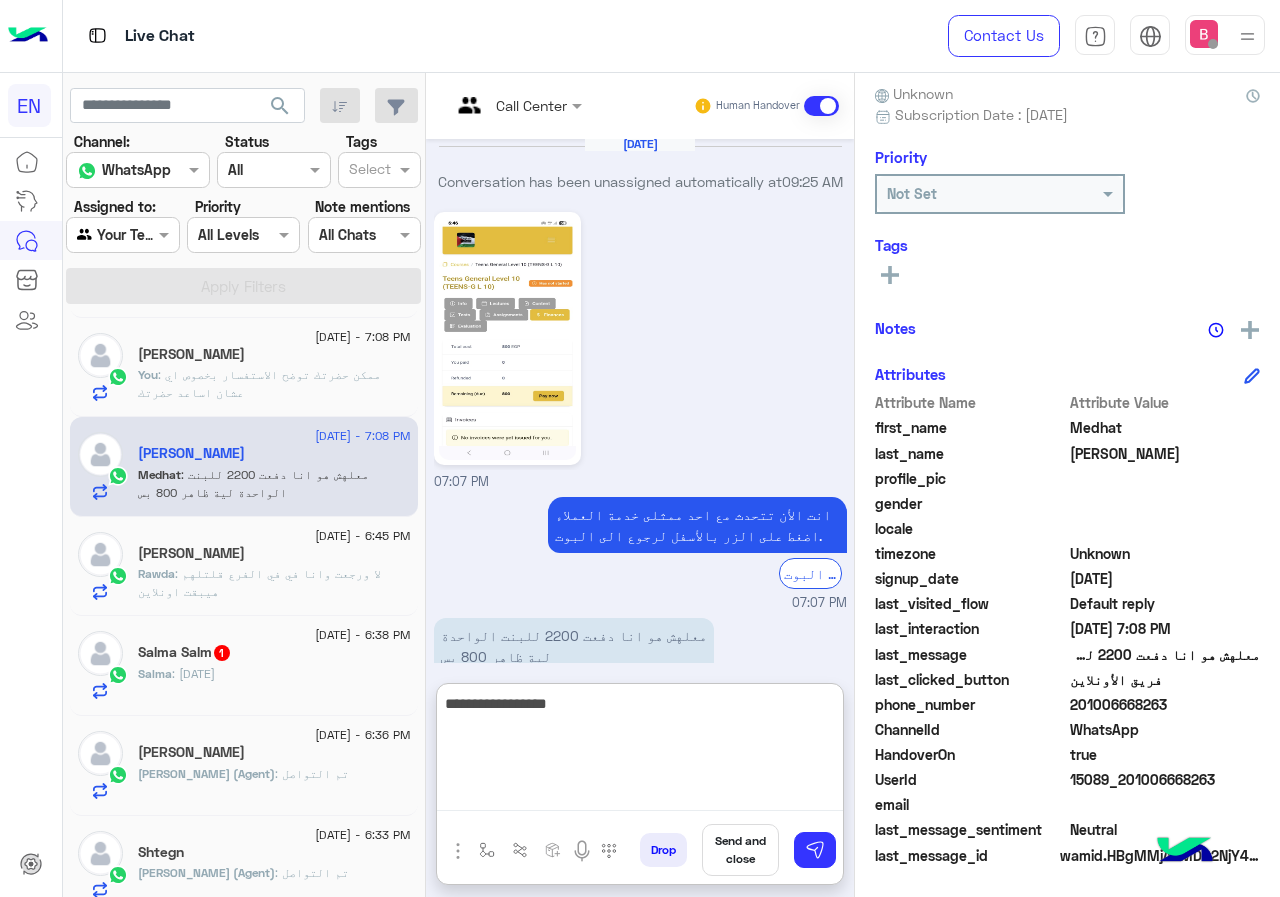 type on "**********" 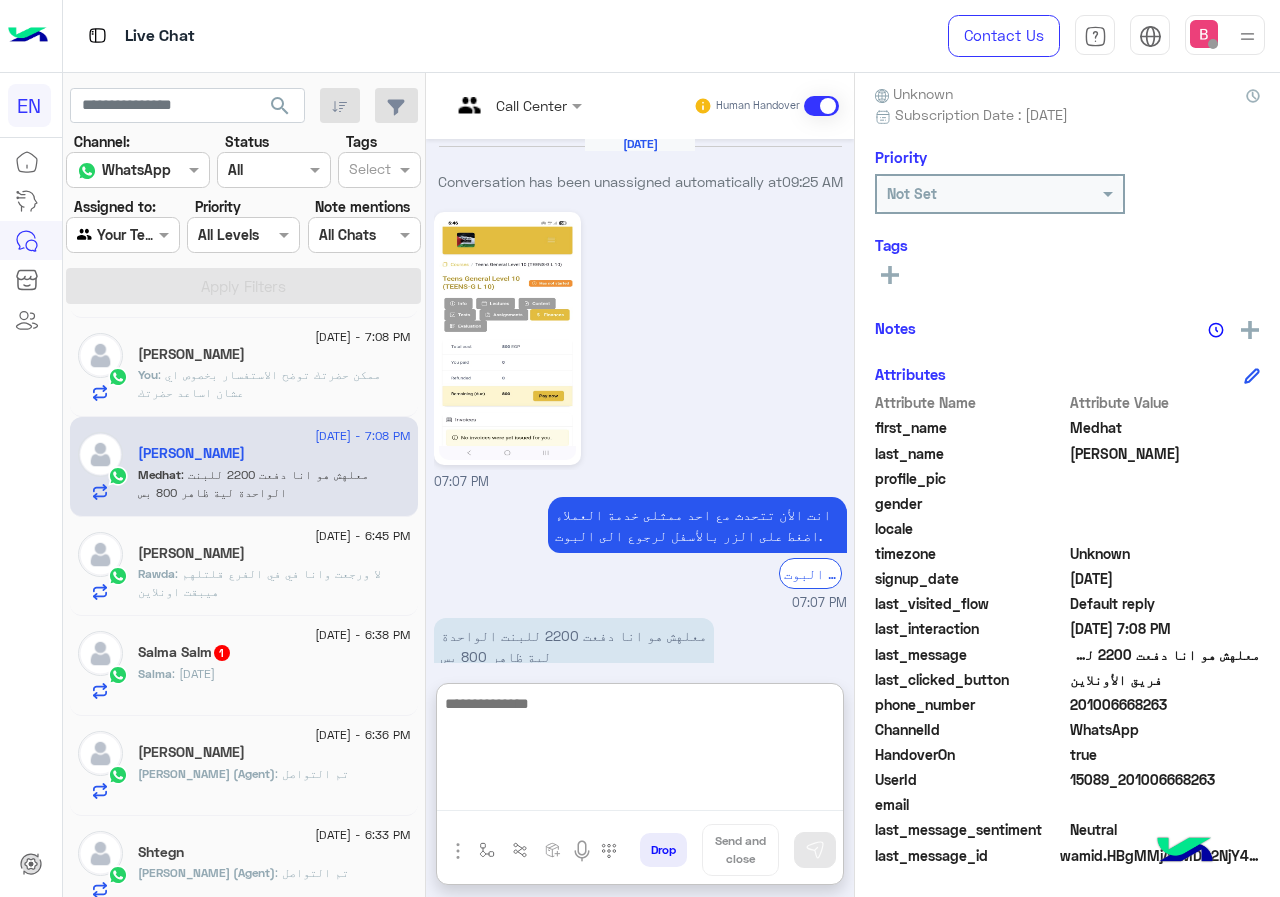 scroll, scrollTop: 1568, scrollLeft: 0, axis: vertical 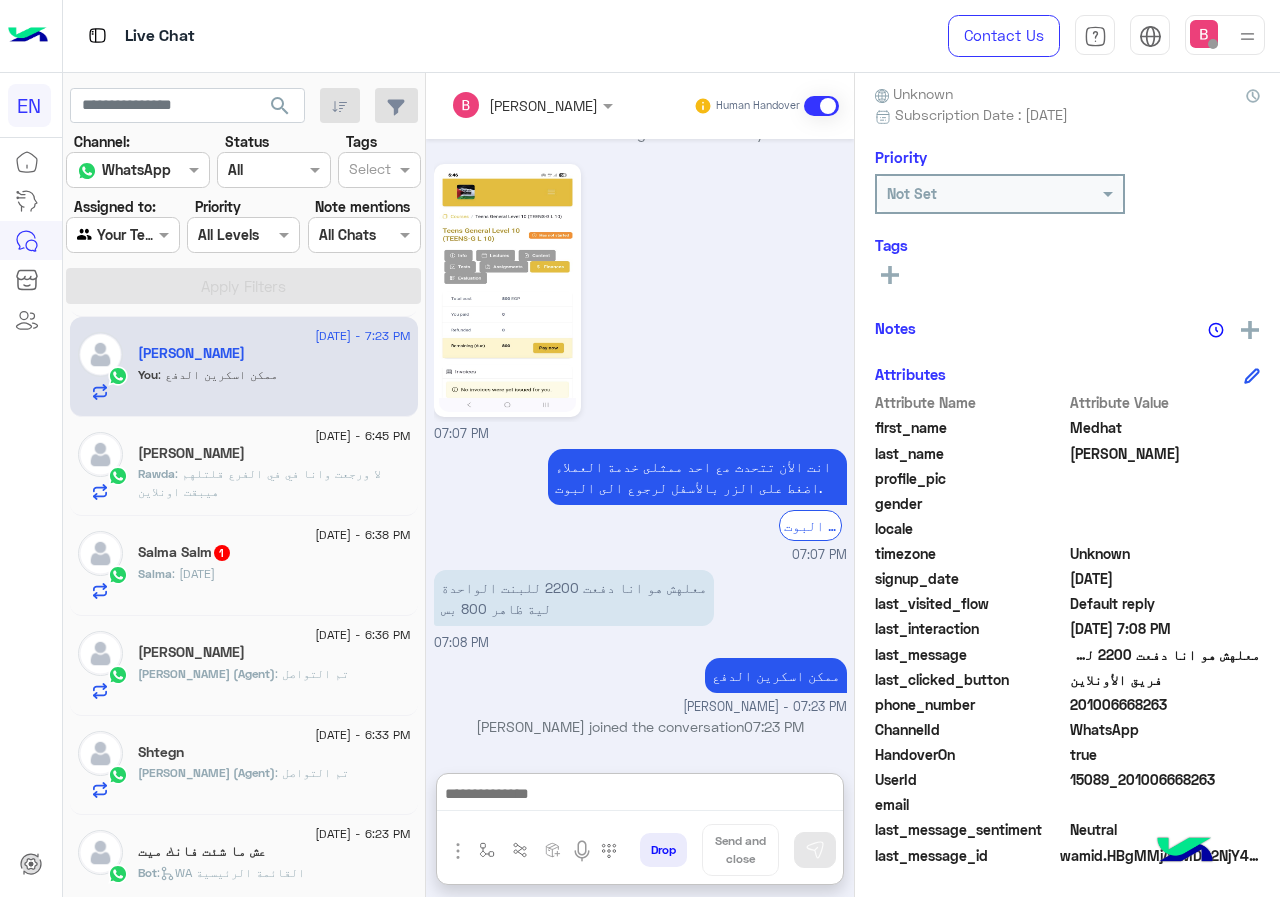 click on "Salma : [DATE]" 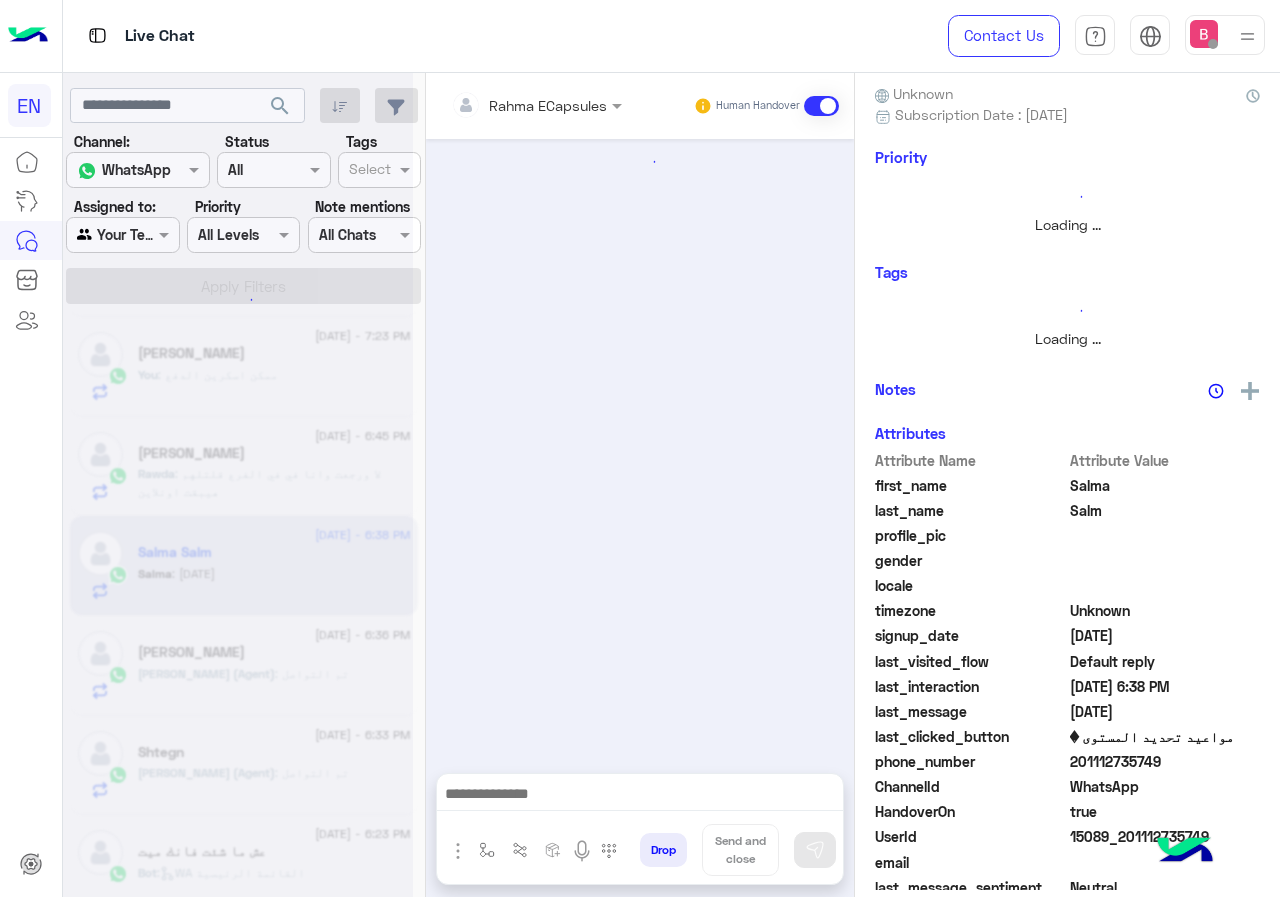 scroll, scrollTop: 0, scrollLeft: 0, axis: both 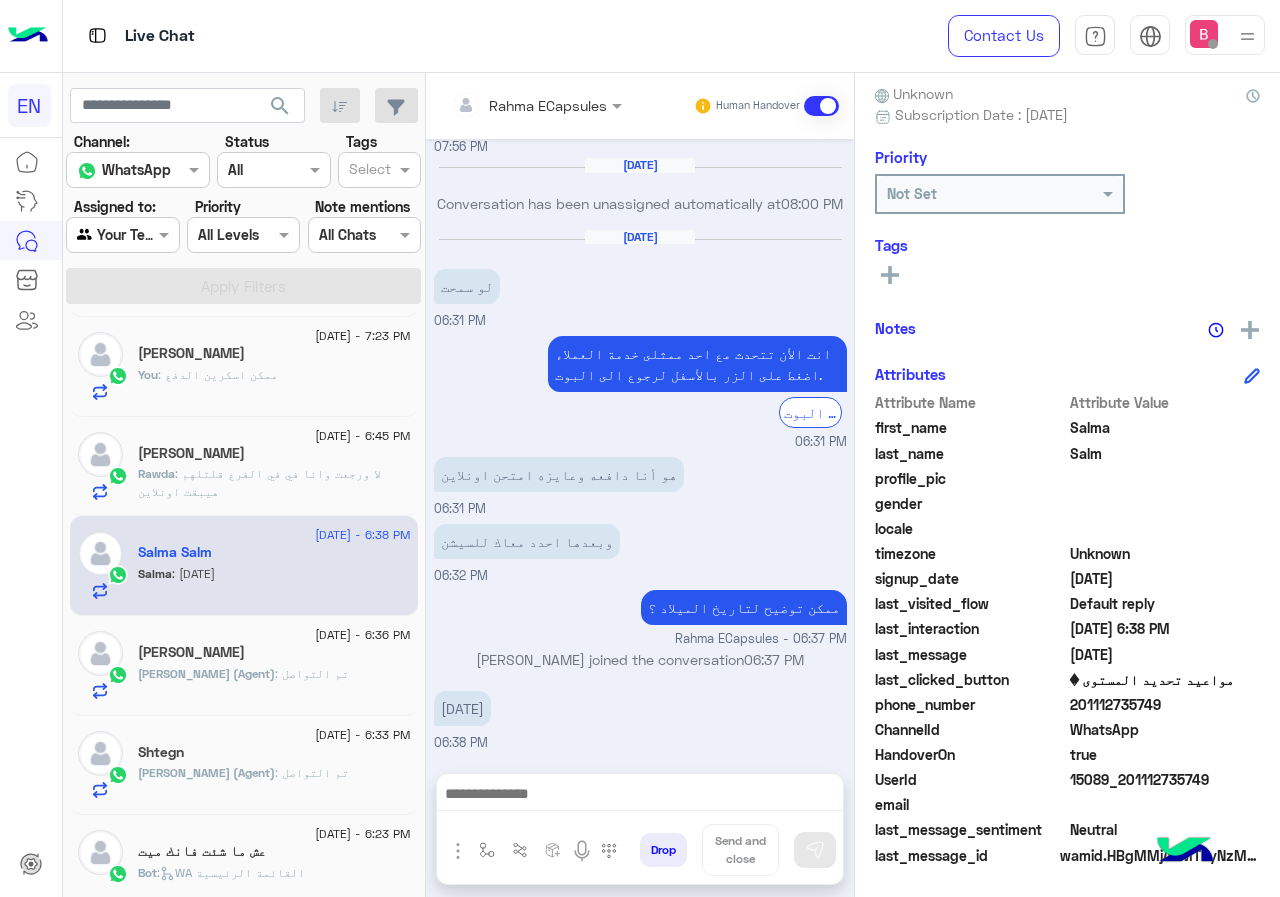 drag, startPoint x: 1070, startPoint y: 703, endPoint x: 1210, endPoint y: 707, distance: 140.05713 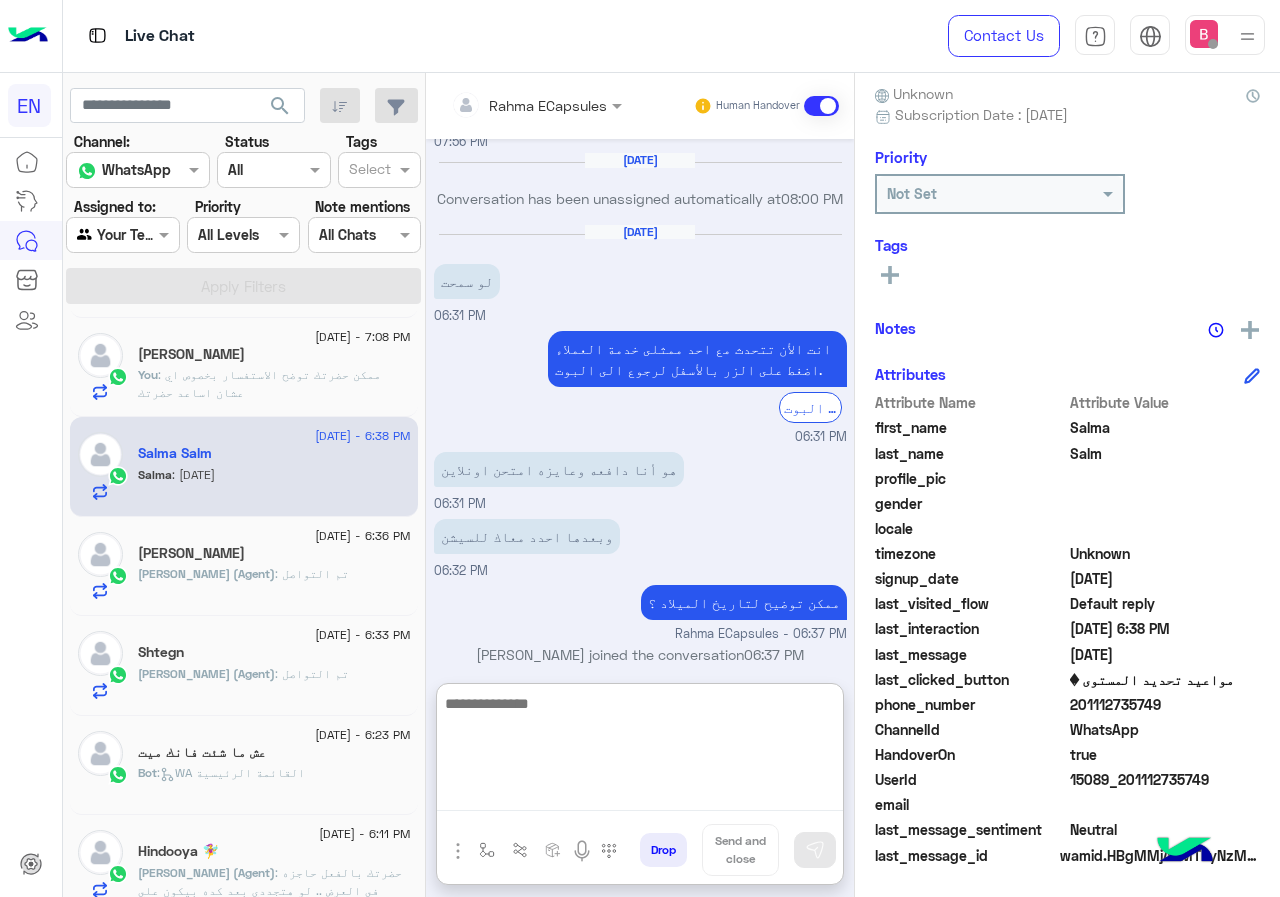 paste on "**********" 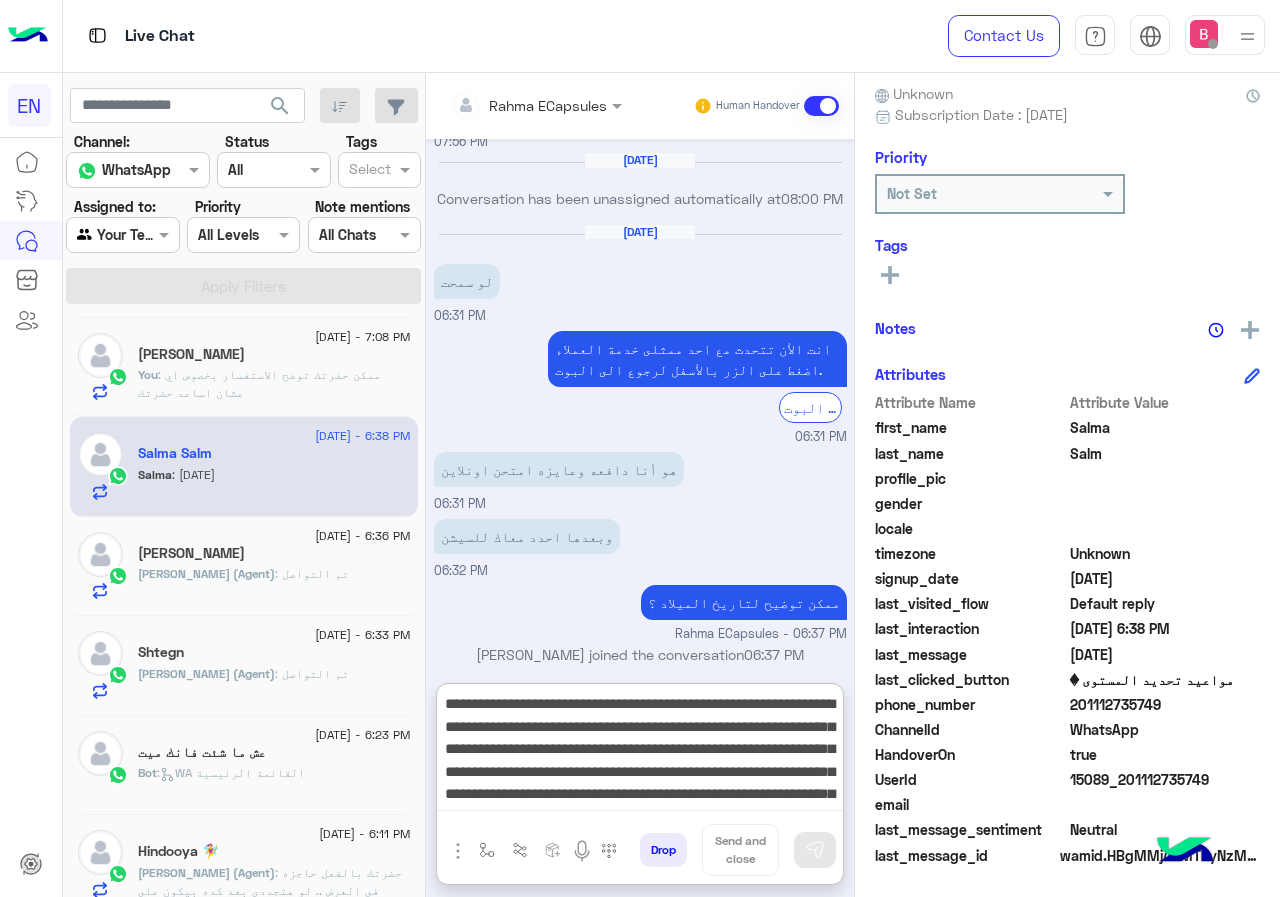 scroll, scrollTop: 106, scrollLeft: 0, axis: vertical 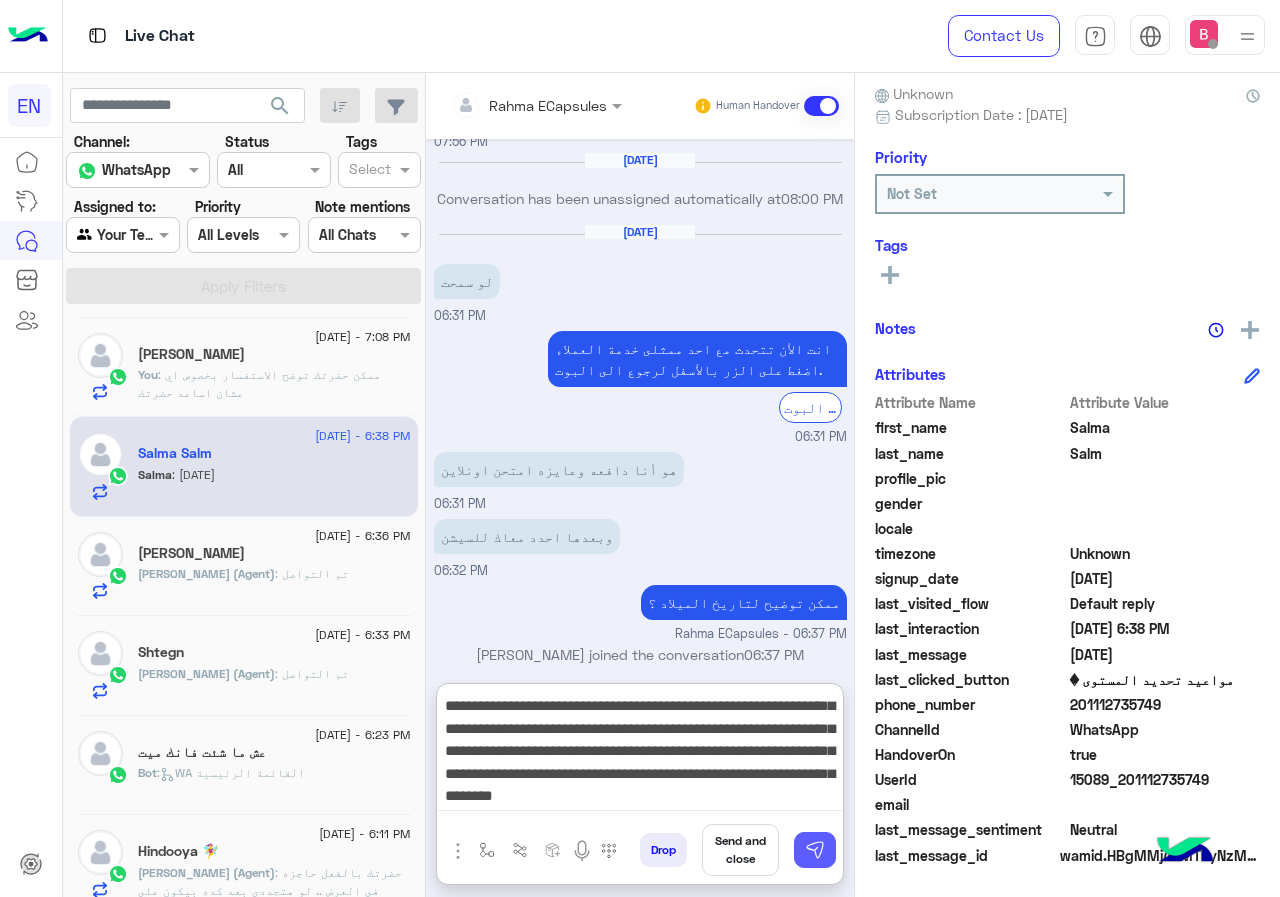 type on "**********" 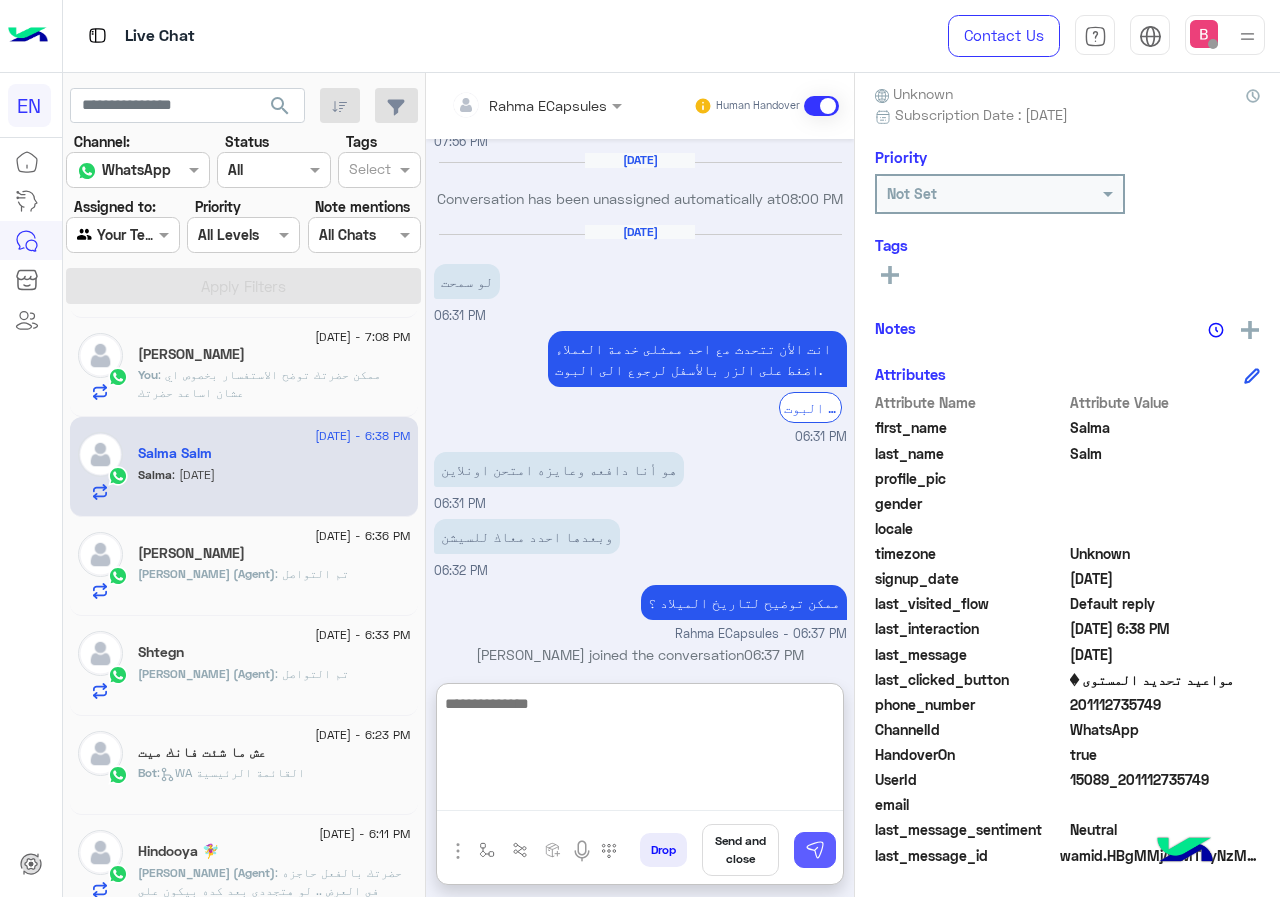 scroll, scrollTop: 0, scrollLeft: 0, axis: both 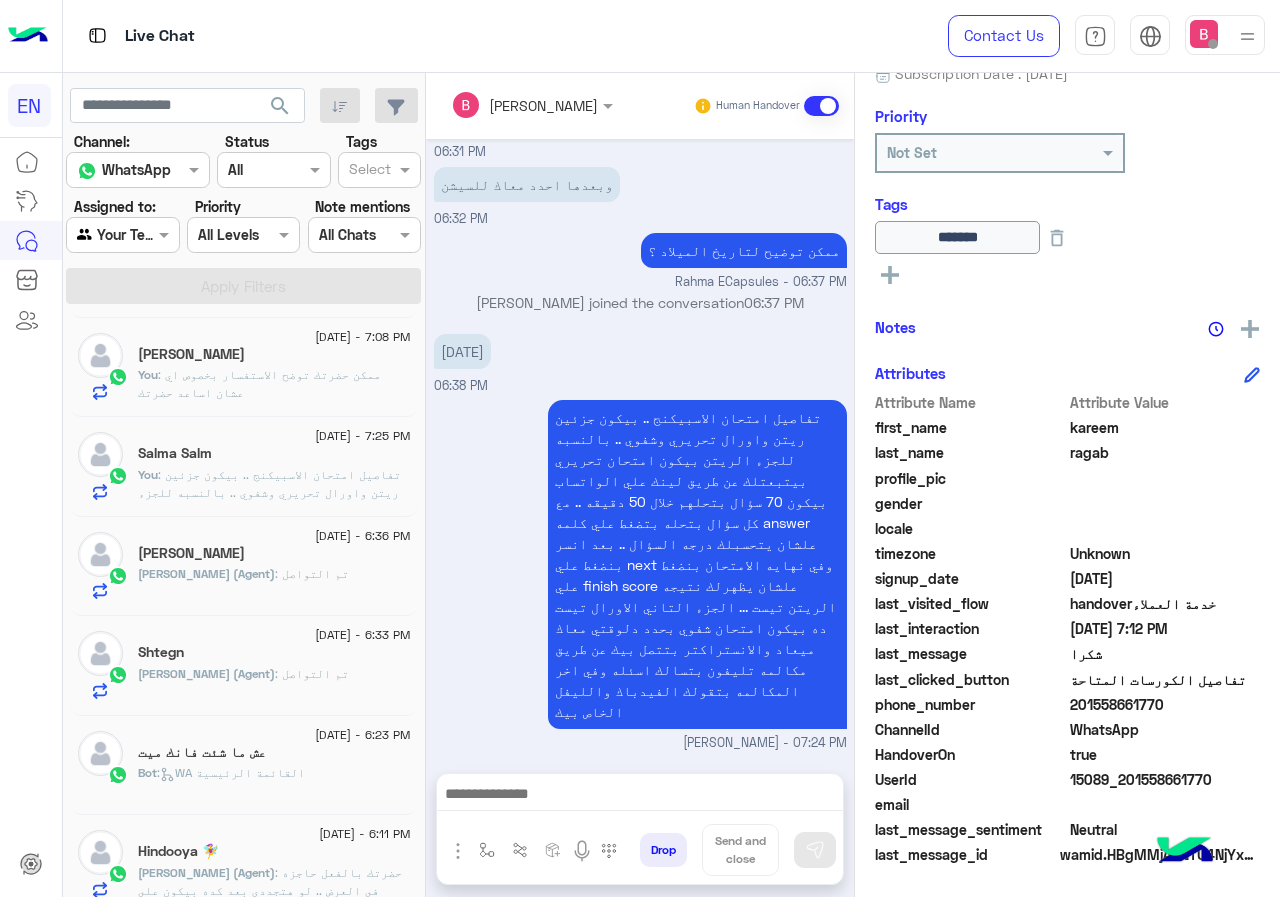 click at bounding box center [640, 796] 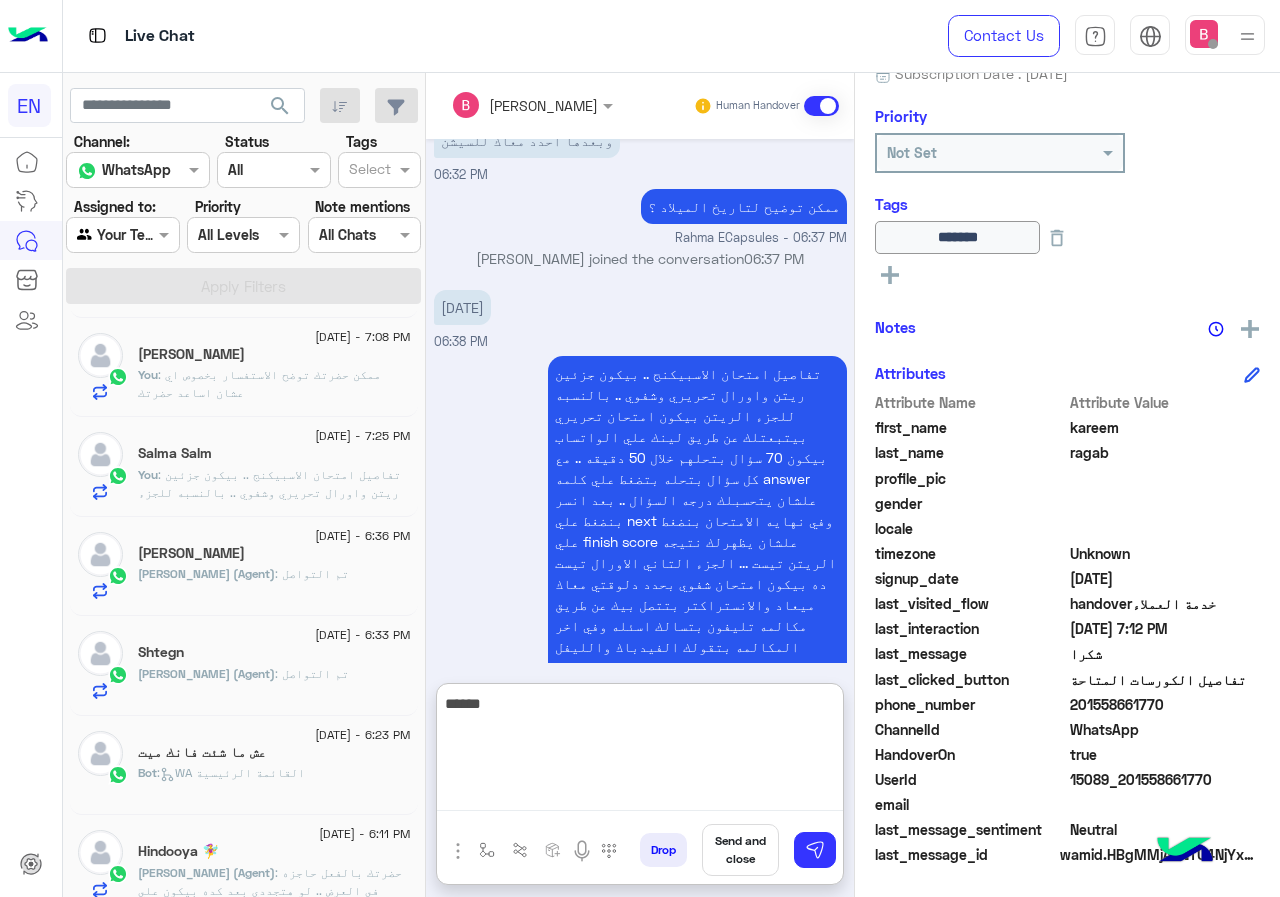 type on "******" 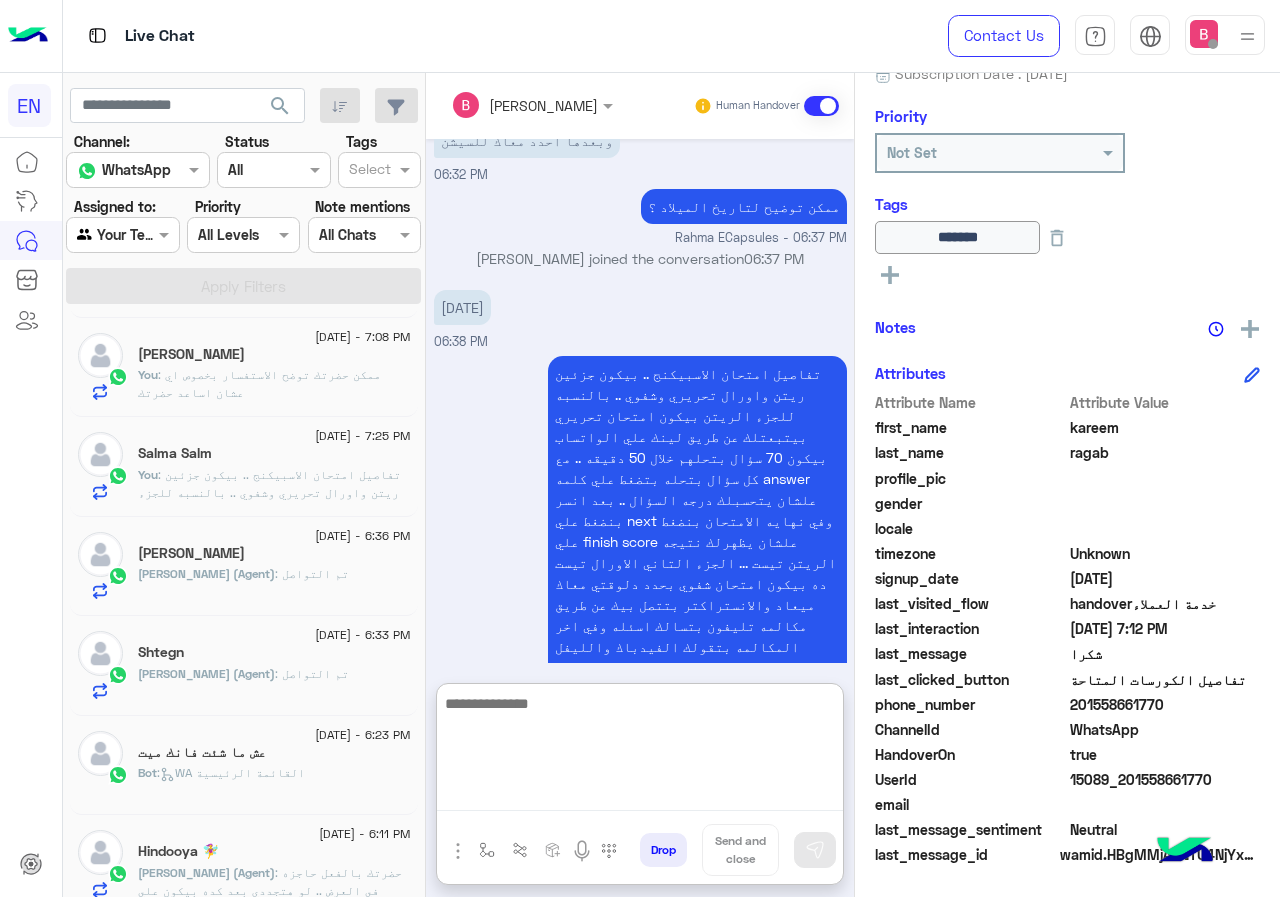 scroll, scrollTop: 2078, scrollLeft: 0, axis: vertical 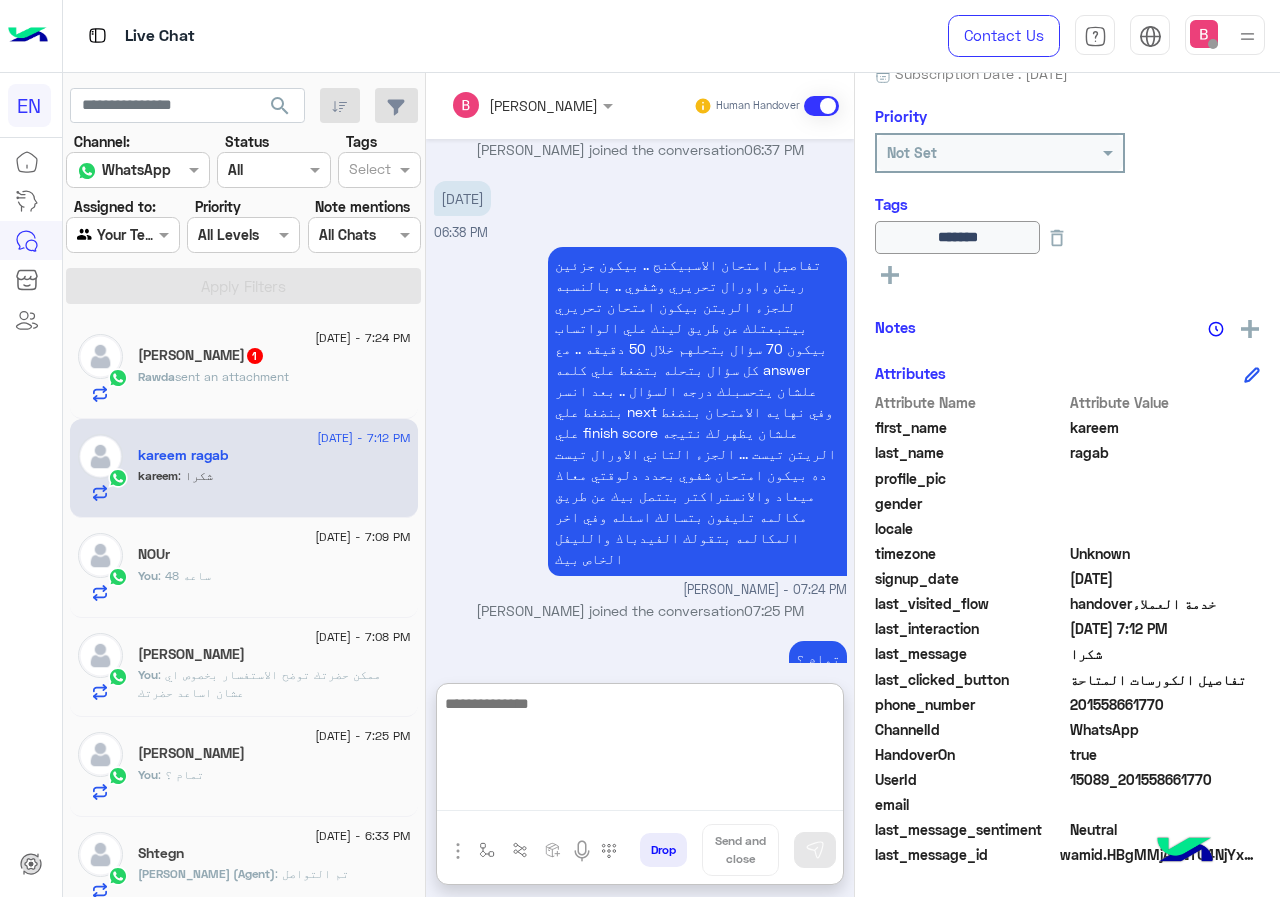 click at bounding box center [640, 751] 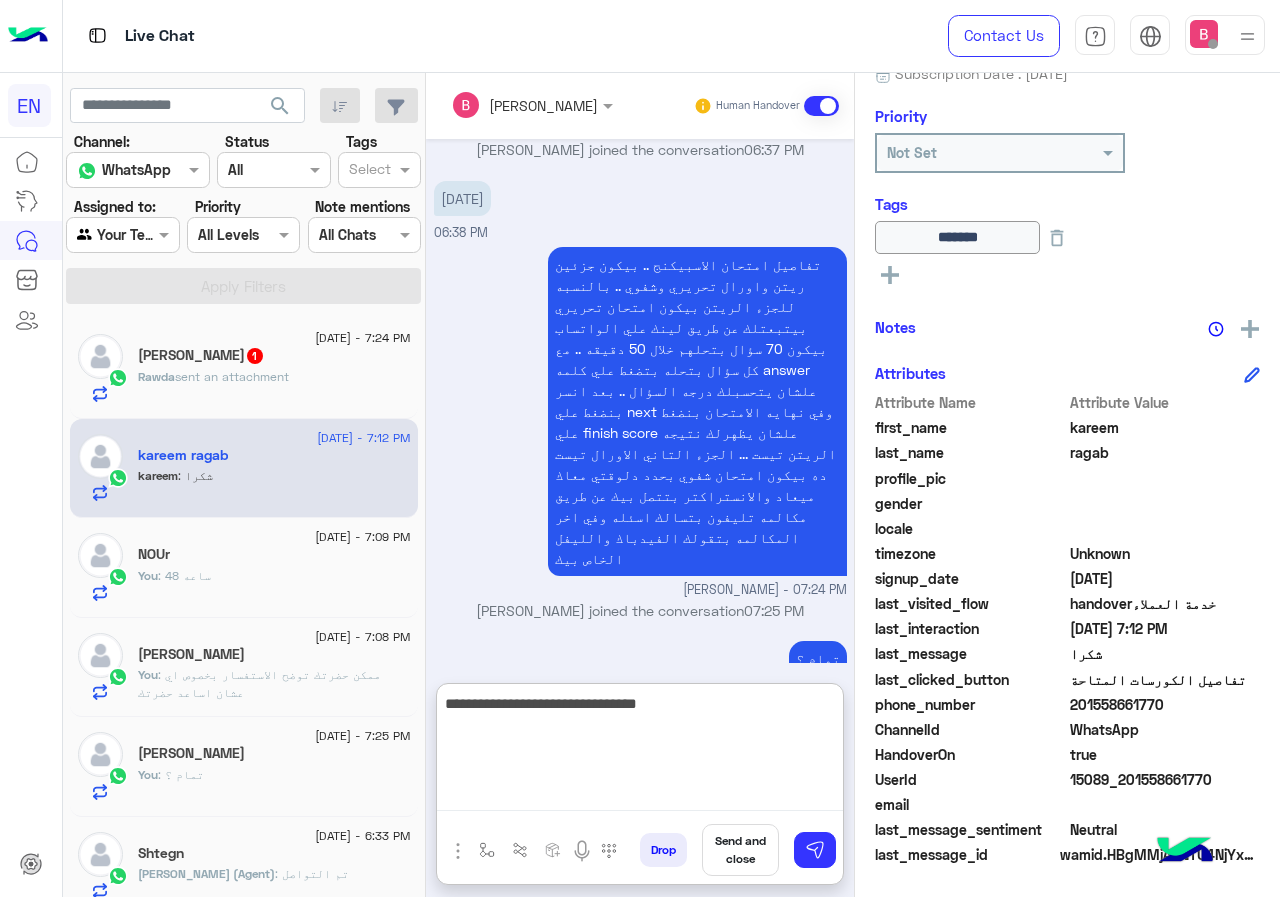 type on "**********" 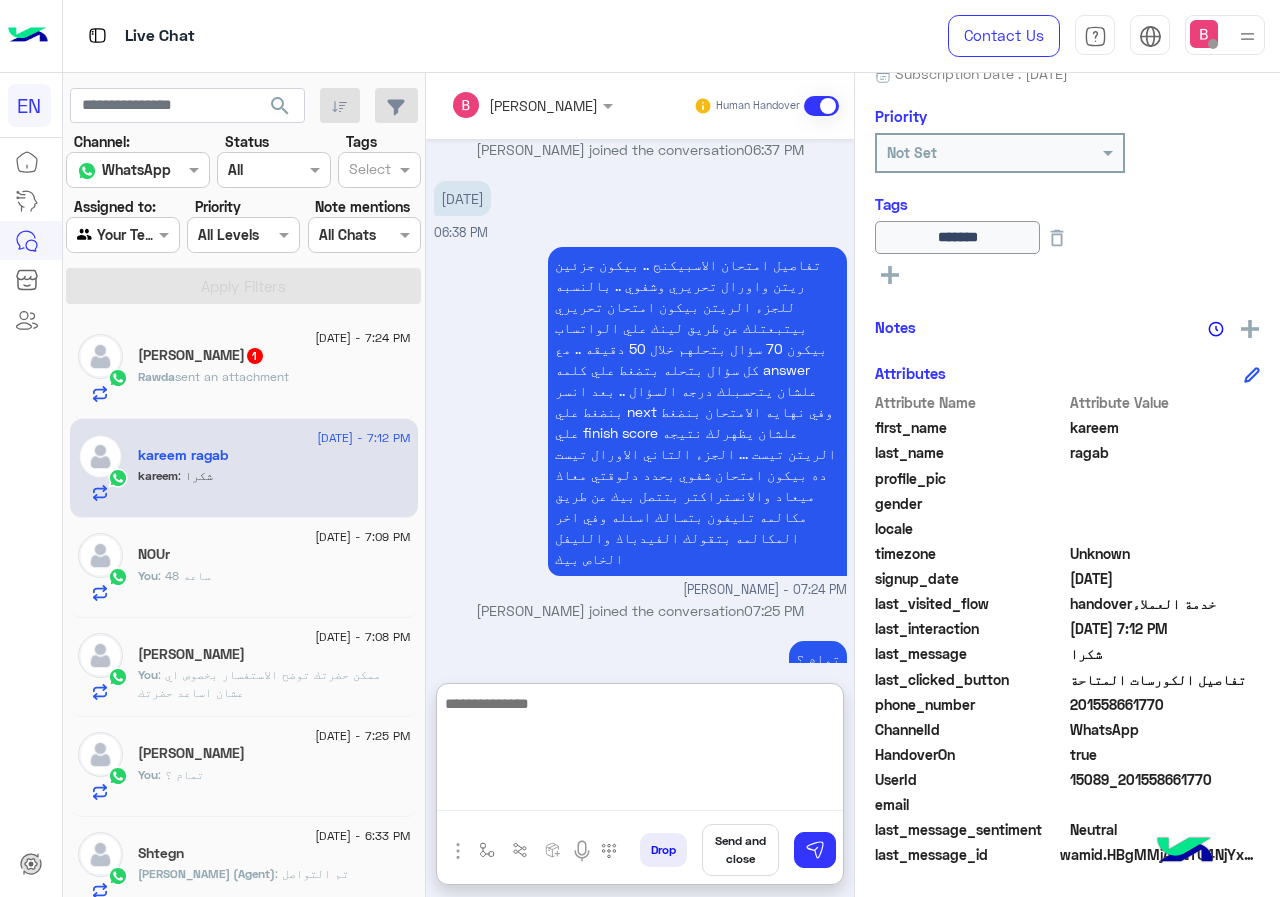 scroll, scrollTop: 2142, scrollLeft: 0, axis: vertical 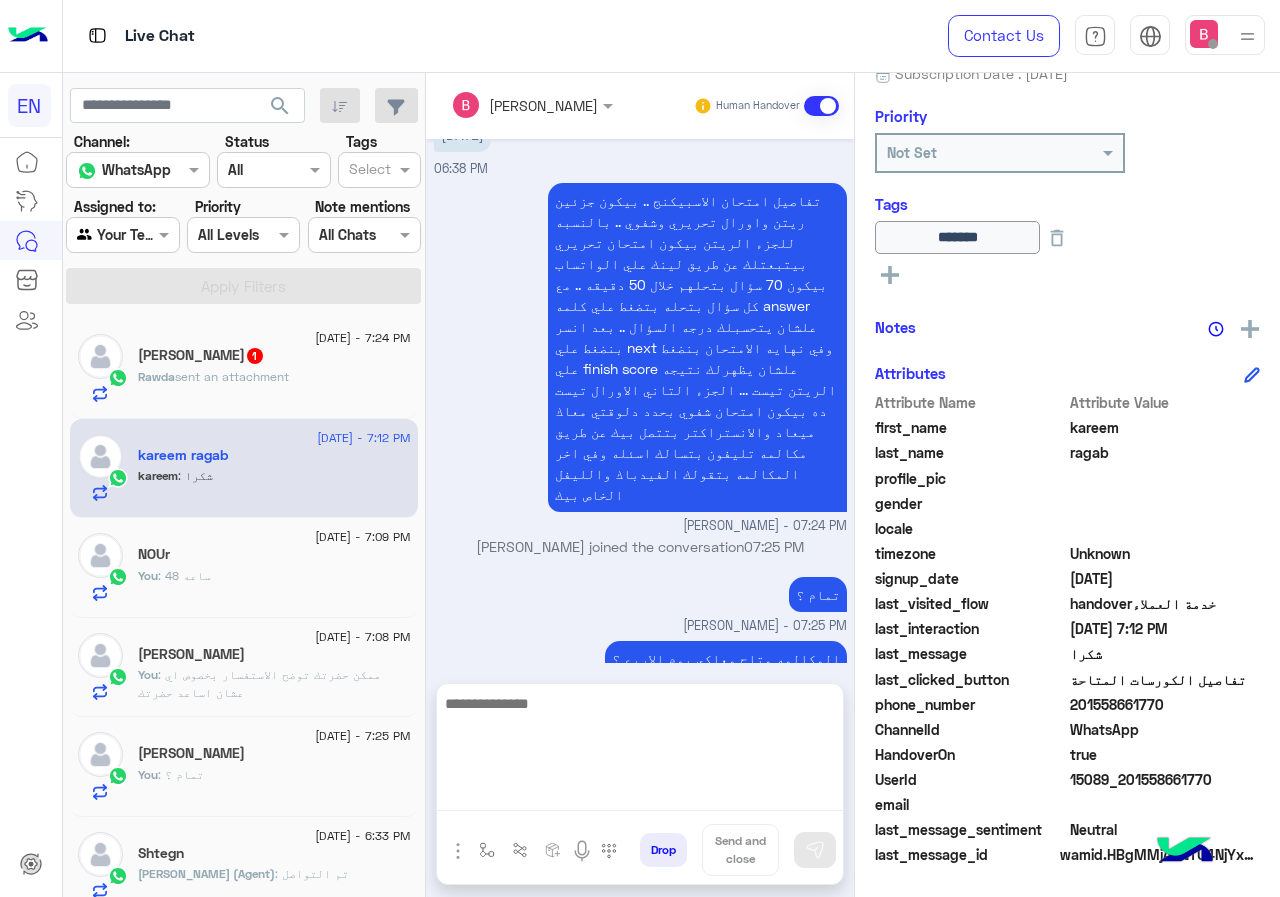 click on "Rawda  sent an attachment" 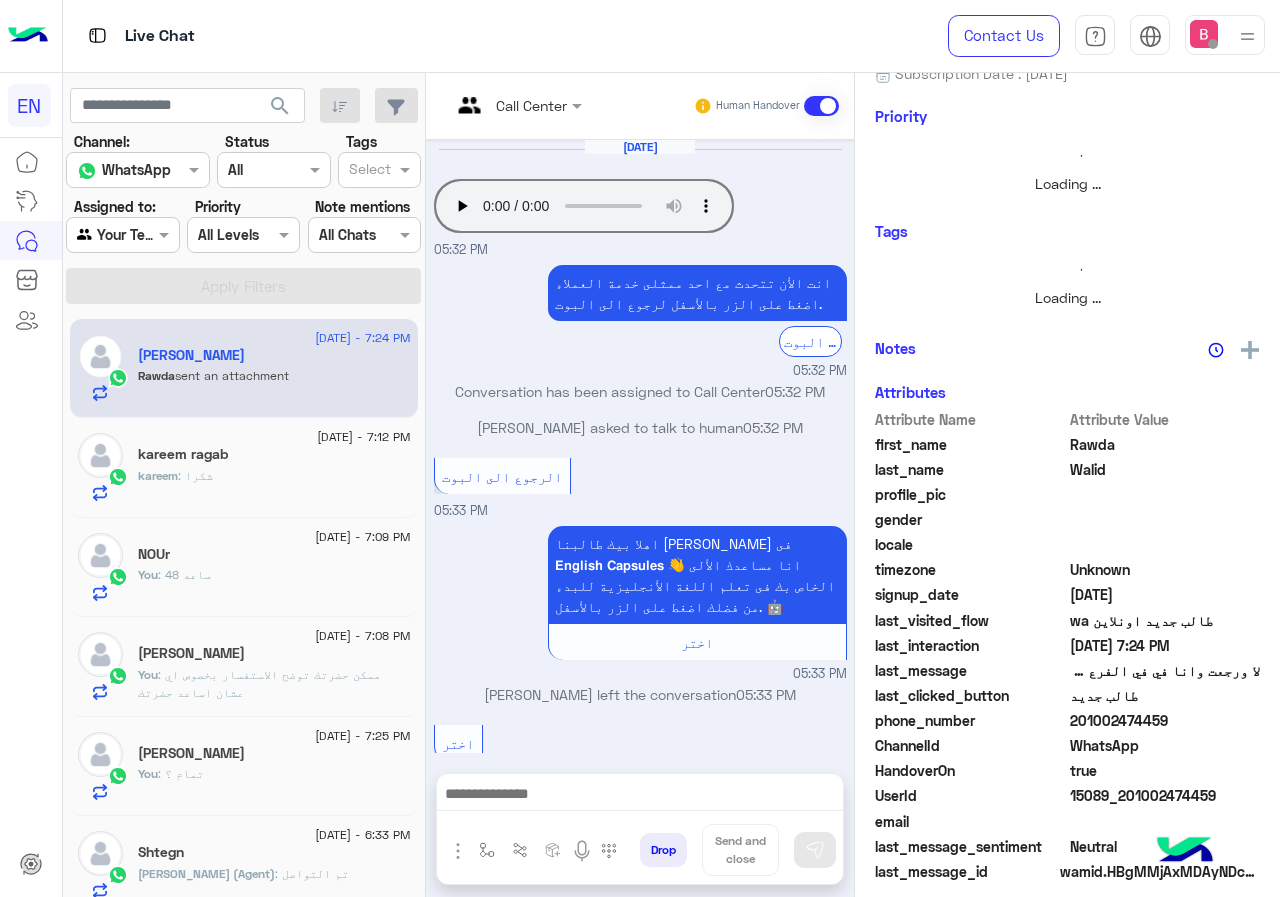 scroll, scrollTop: 934, scrollLeft: 0, axis: vertical 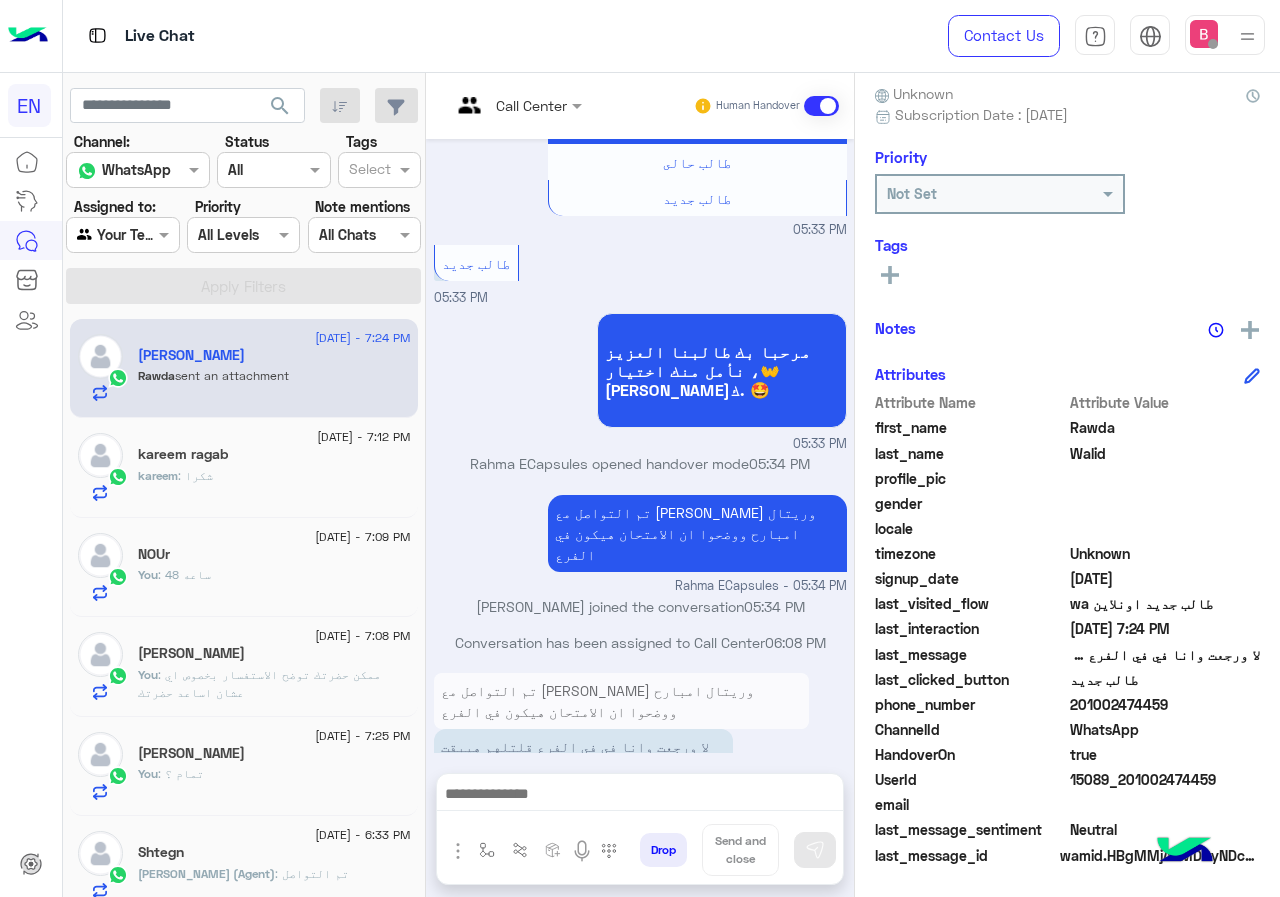 click at bounding box center (640, 796) 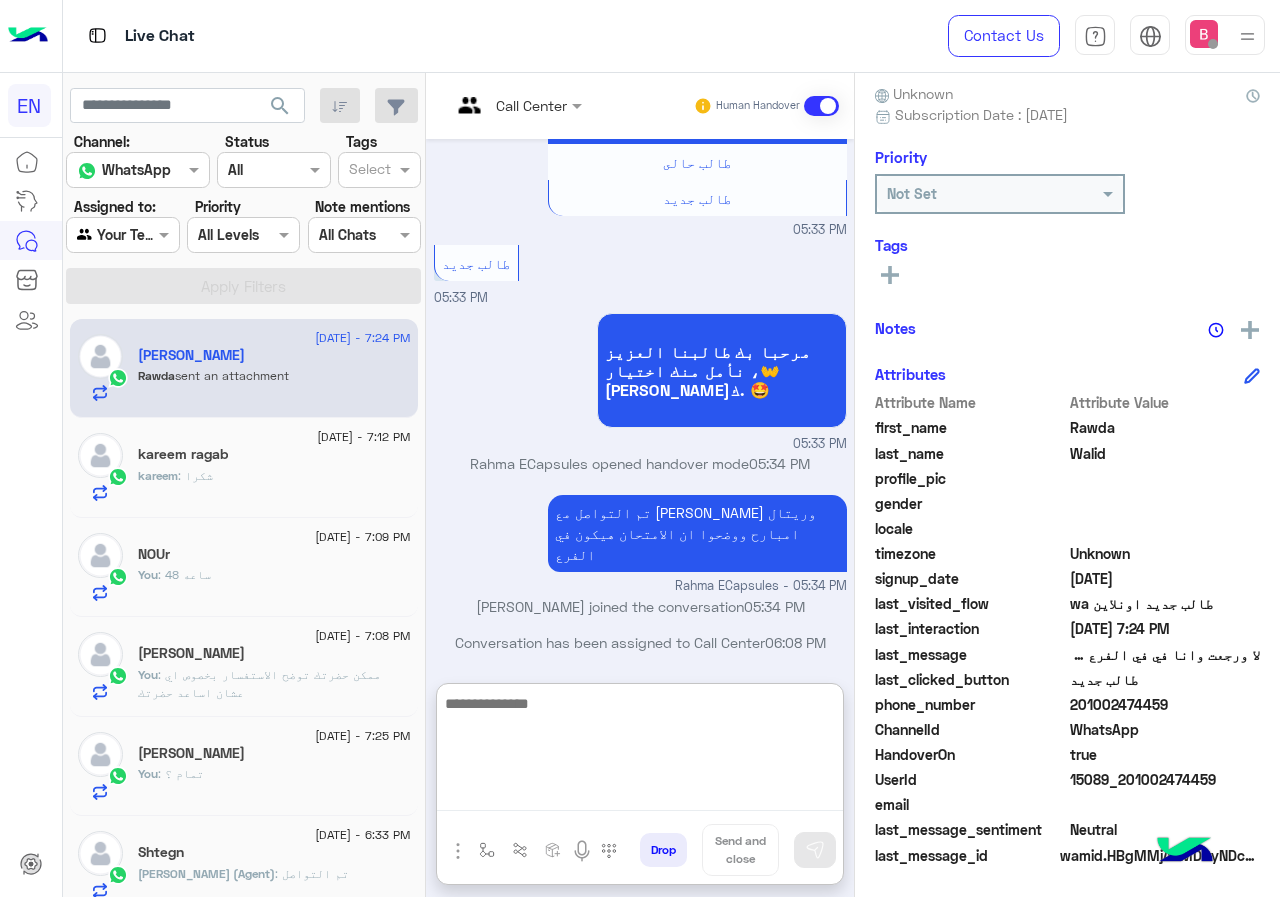 scroll, scrollTop: 1024, scrollLeft: 0, axis: vertical 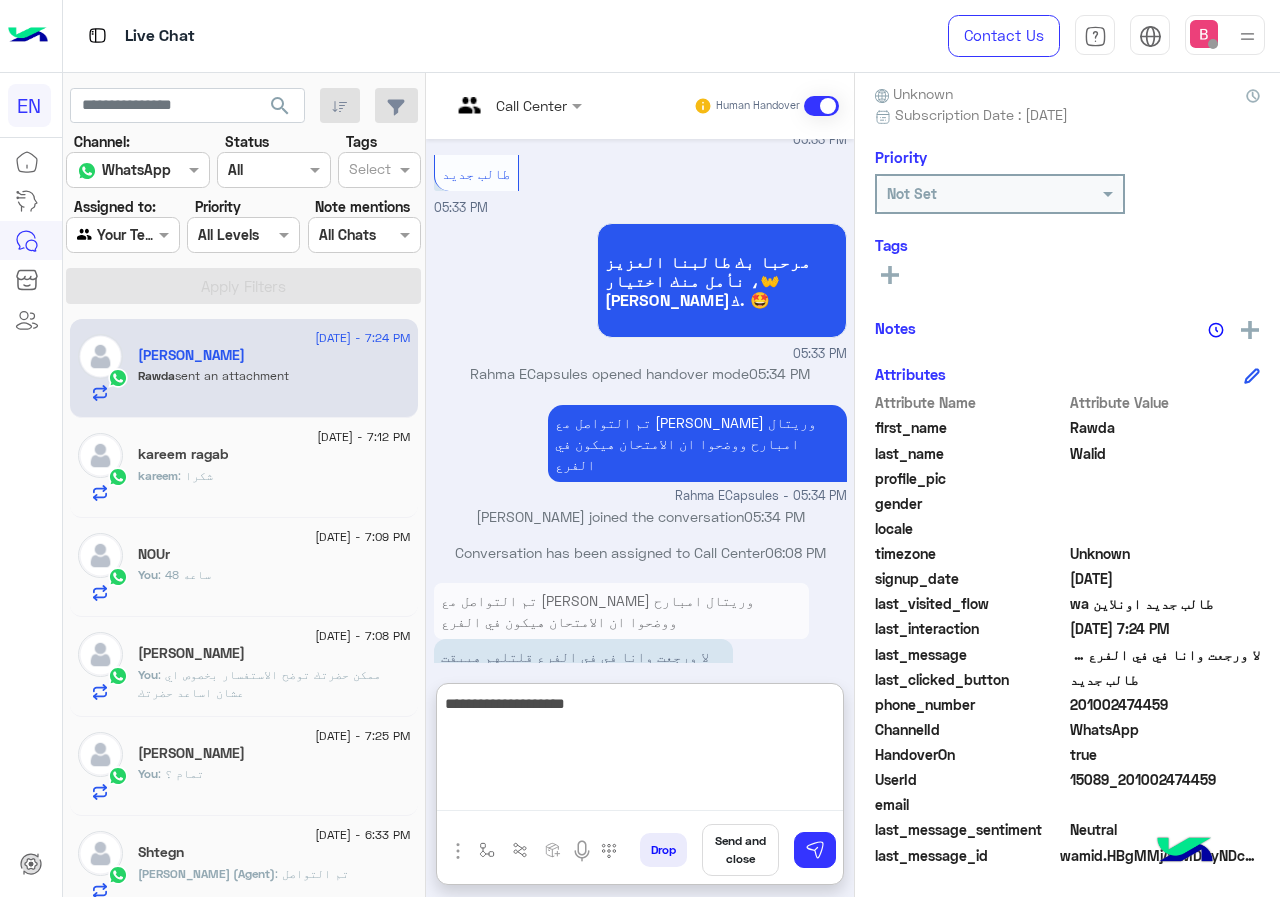 type on "**********" 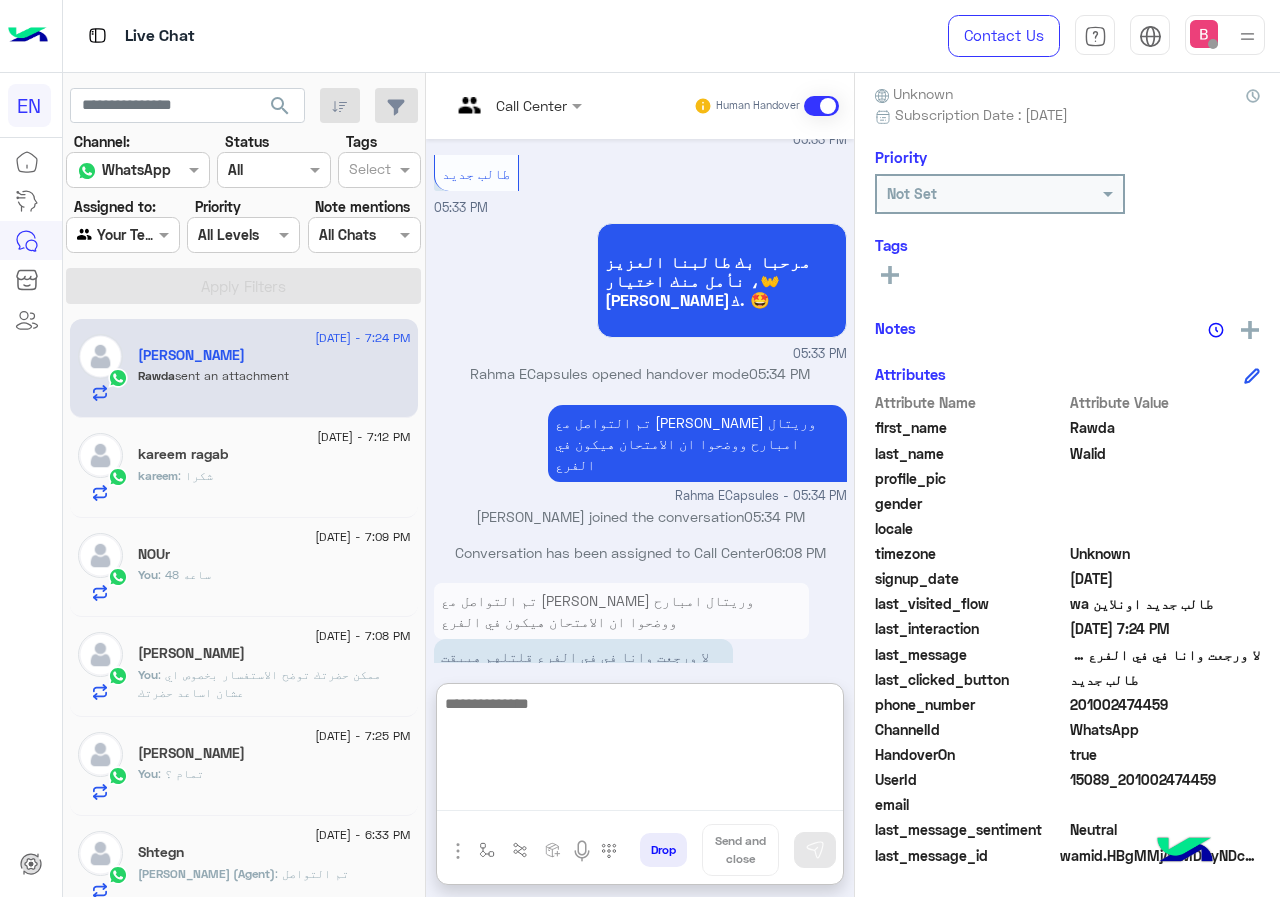 scroll, scrollTop: 1088, scrollLeft: 0, axis: vertical 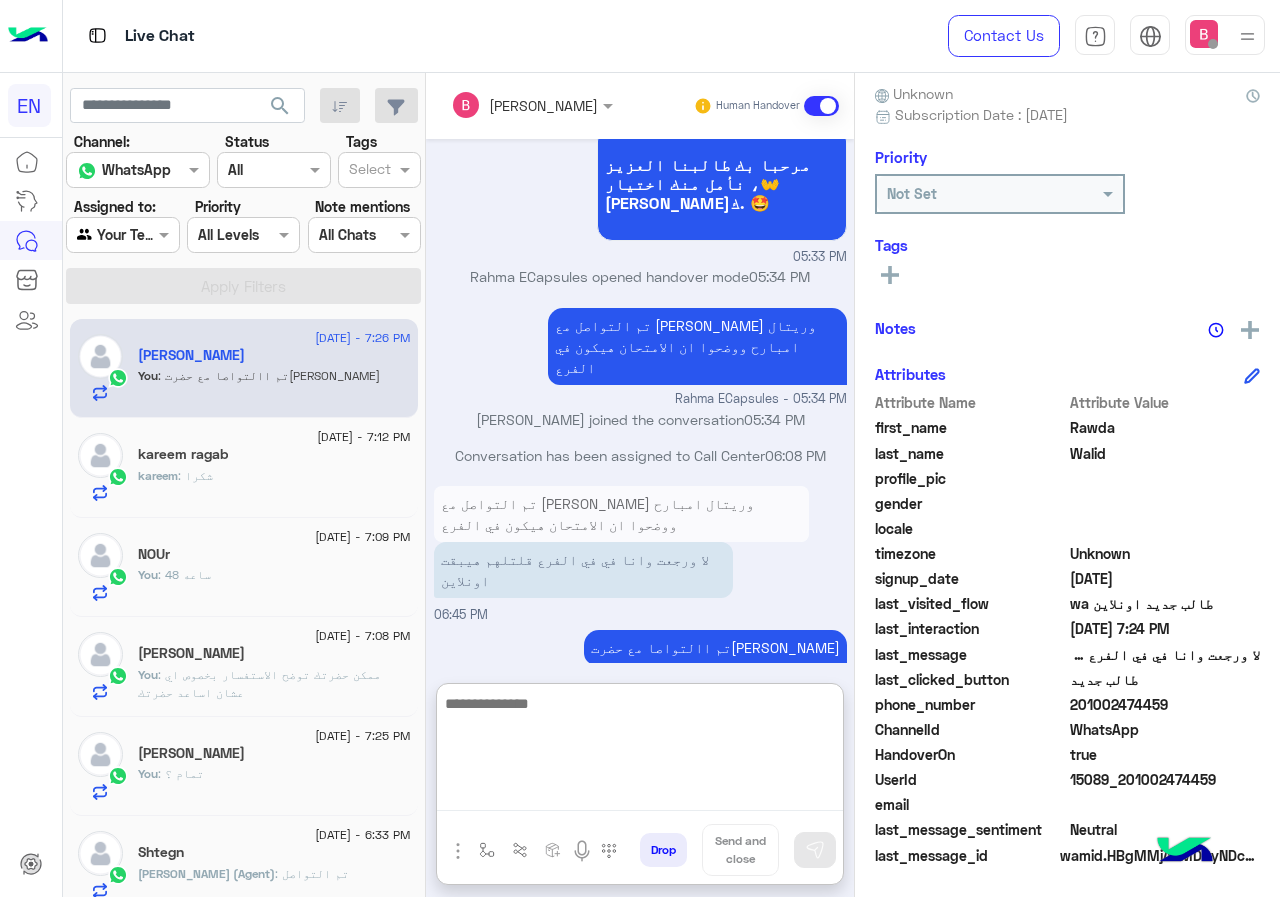 click at bounding box center [122, 234] 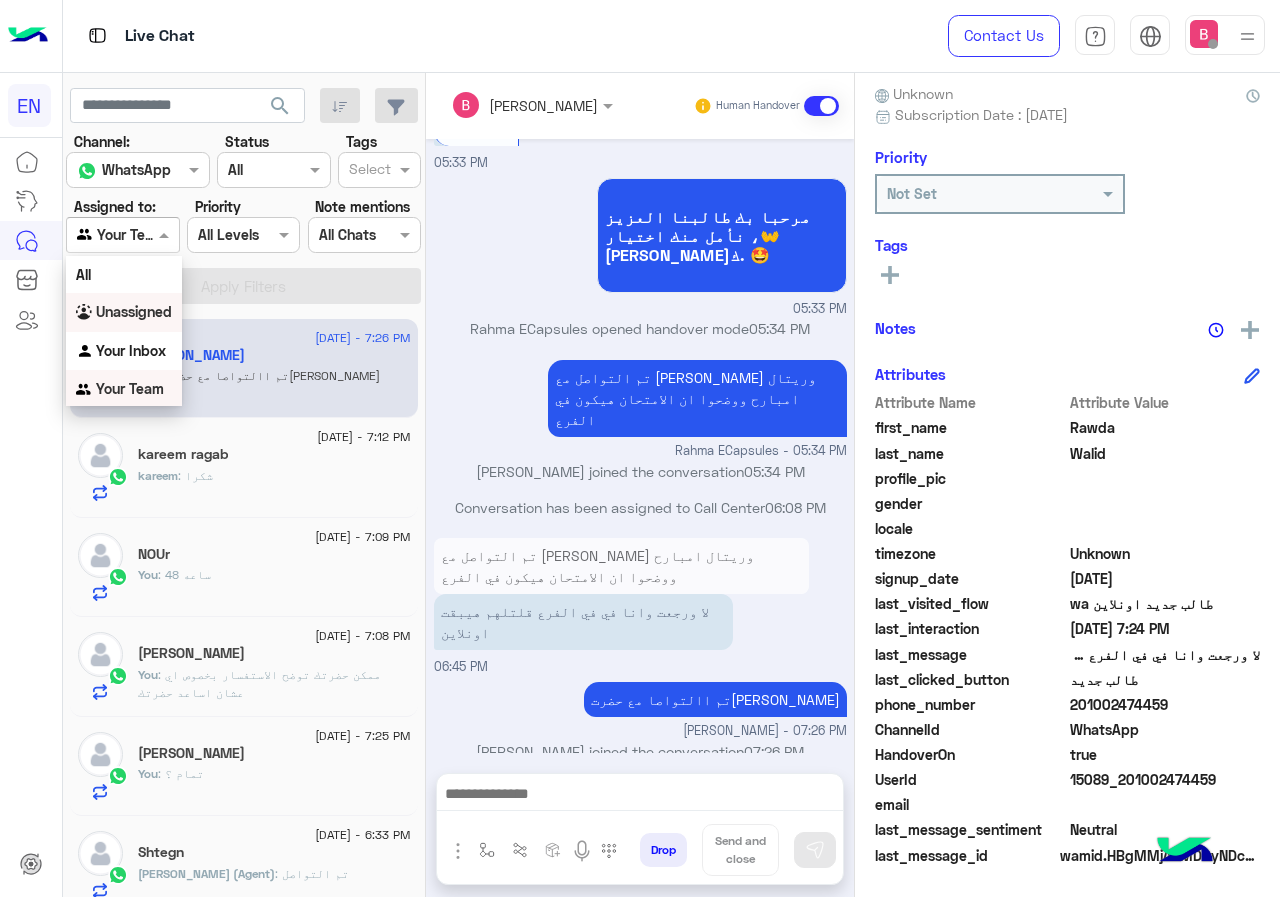 scroll, scrollTop: 1035, scrollLeft: 0, axis: vertical 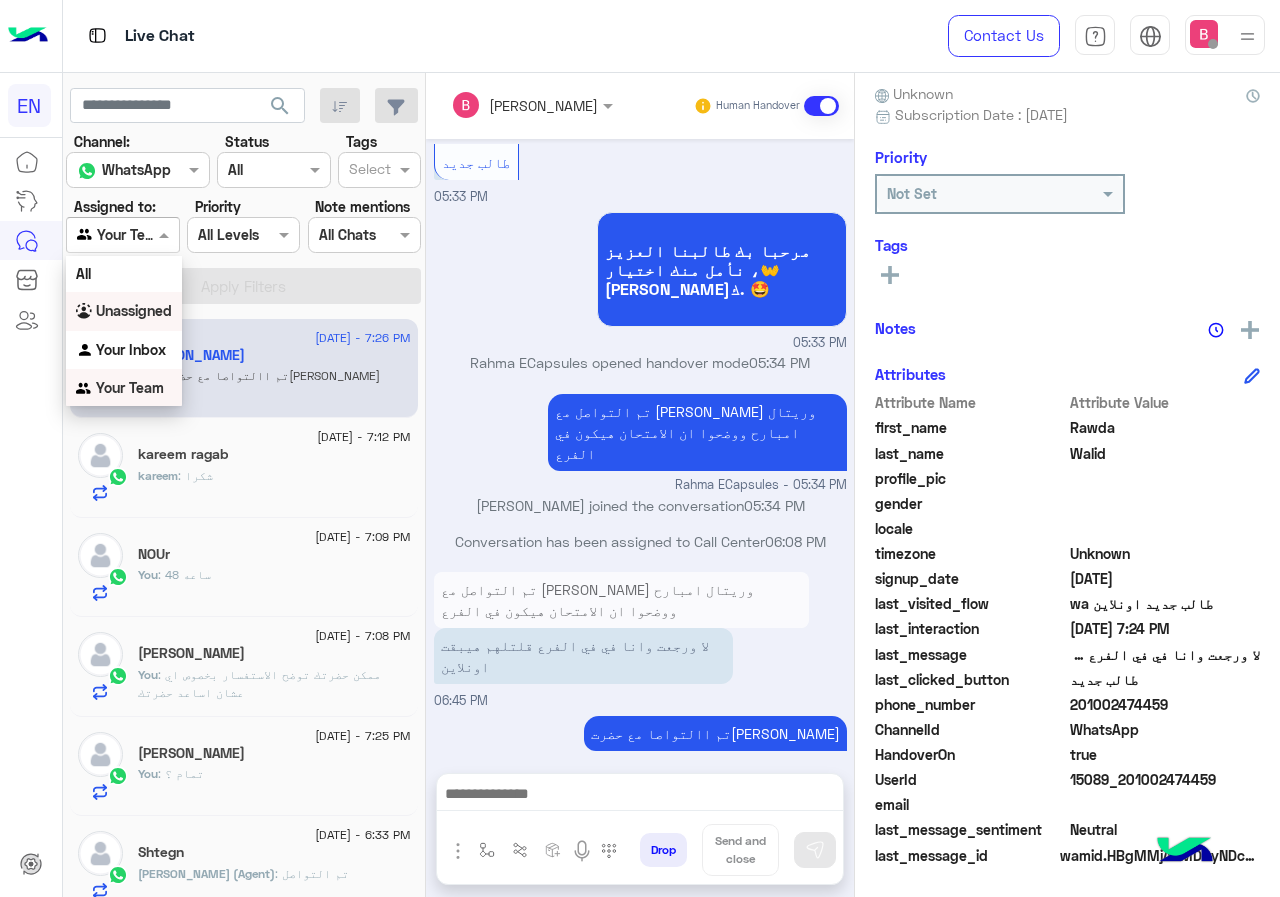 click on "Unassigned" at bounding box center [134, 310] 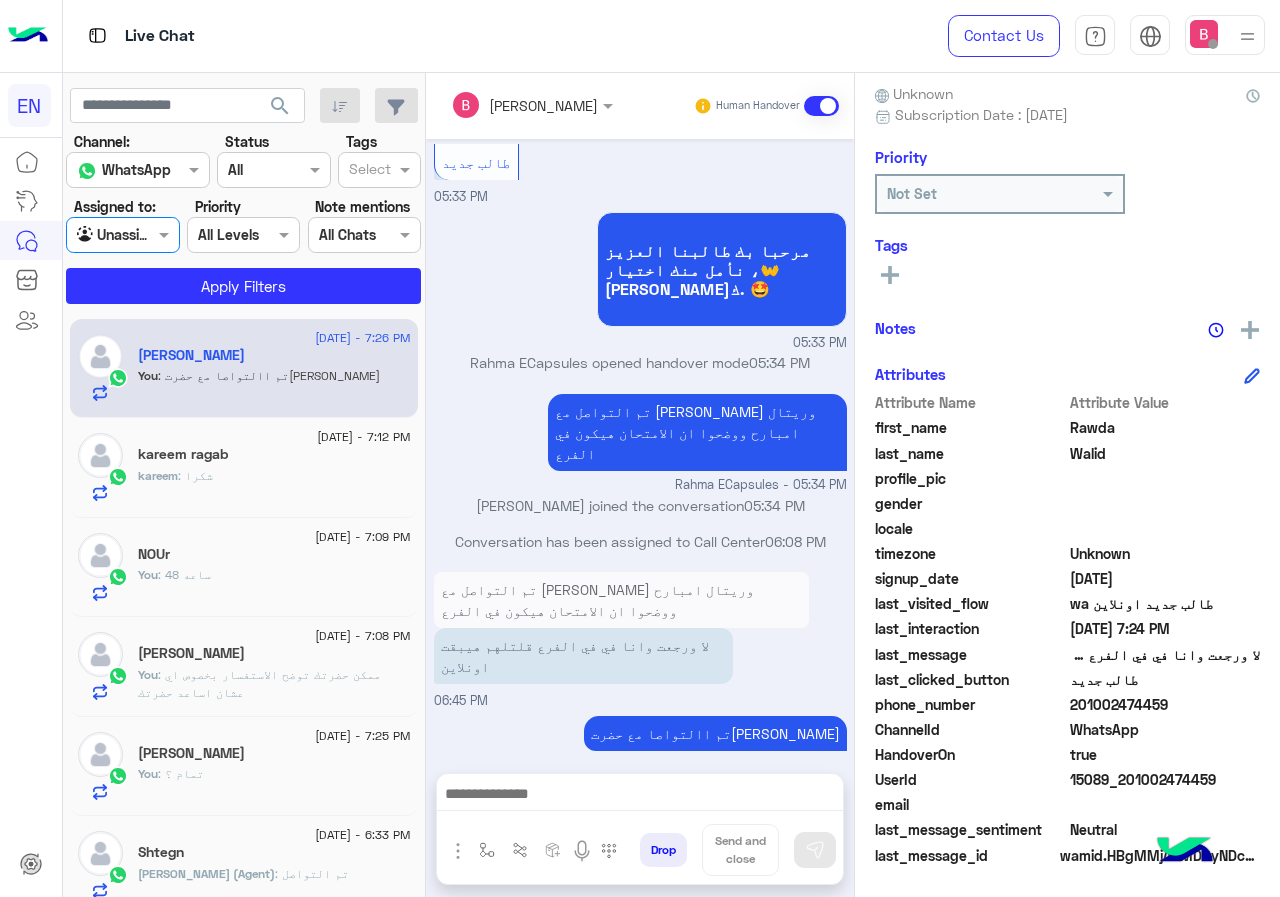 click on "Channel: Channel WhatsApp Status Channel All Tags Select Assigned to: Agent Filter Unassigned Priority All Levels All Levels Note mentions Select All Chats Apply Filters" 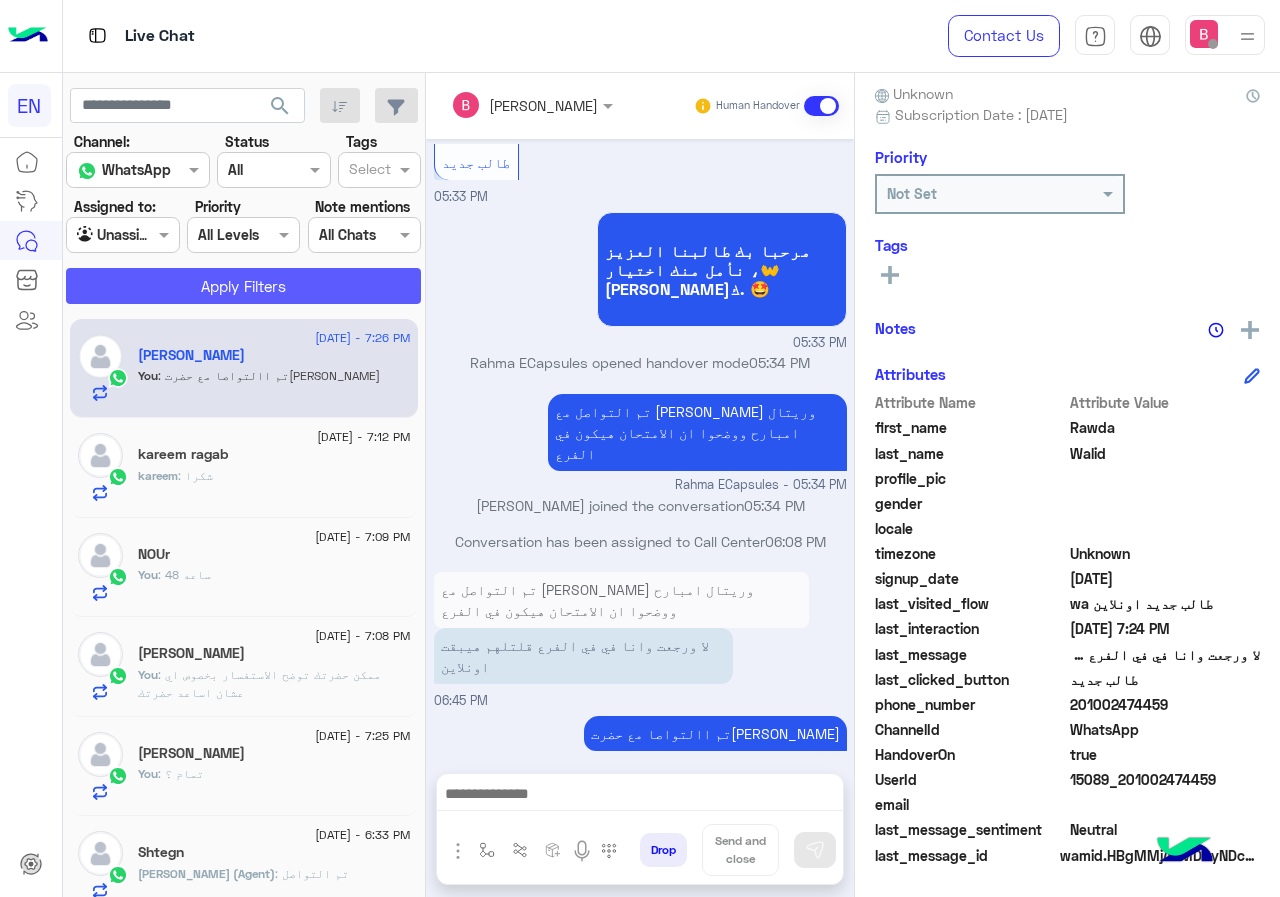 click on "Apply Filters" 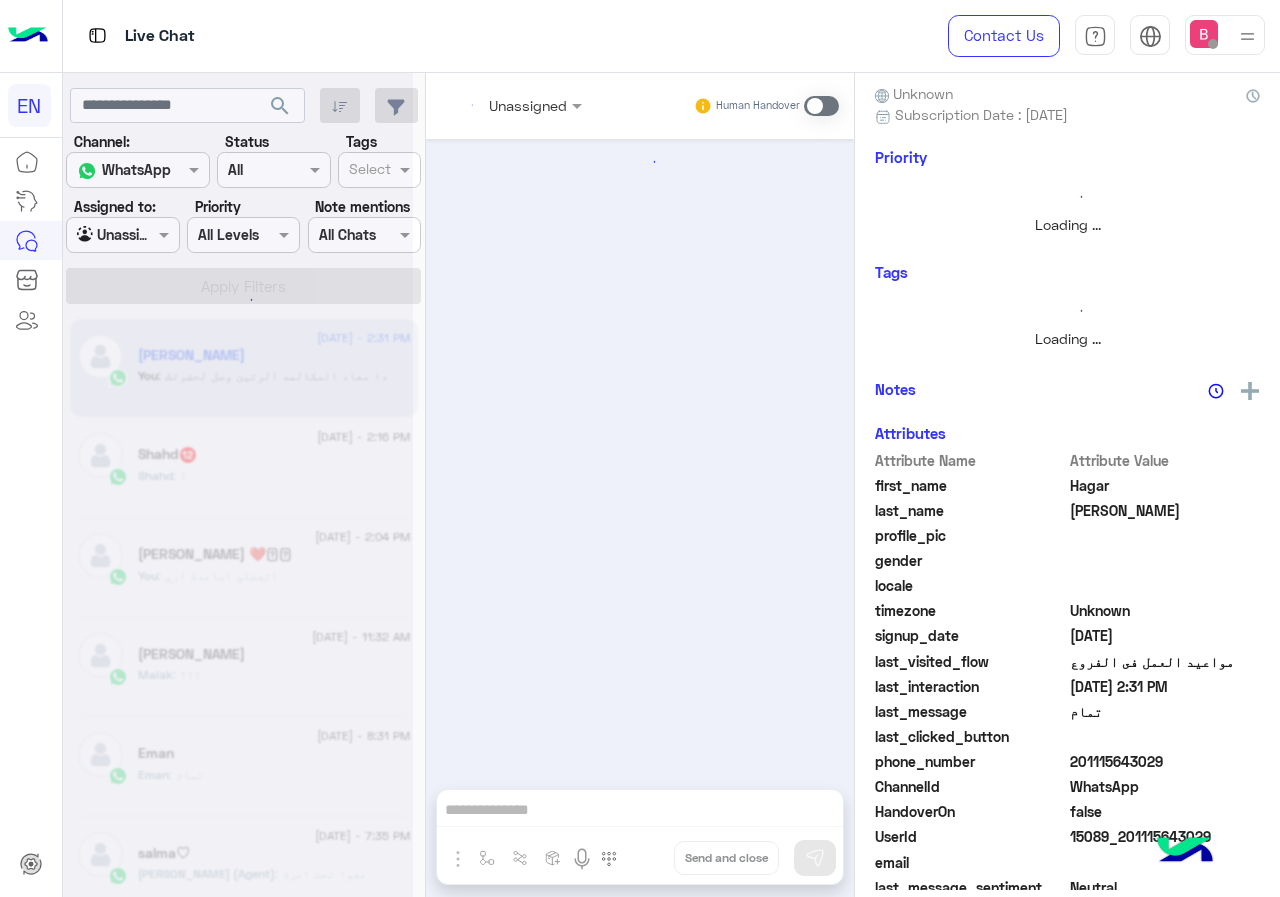 scroll, scrollTop: 221, scrollLeft: 0, axis: vertical 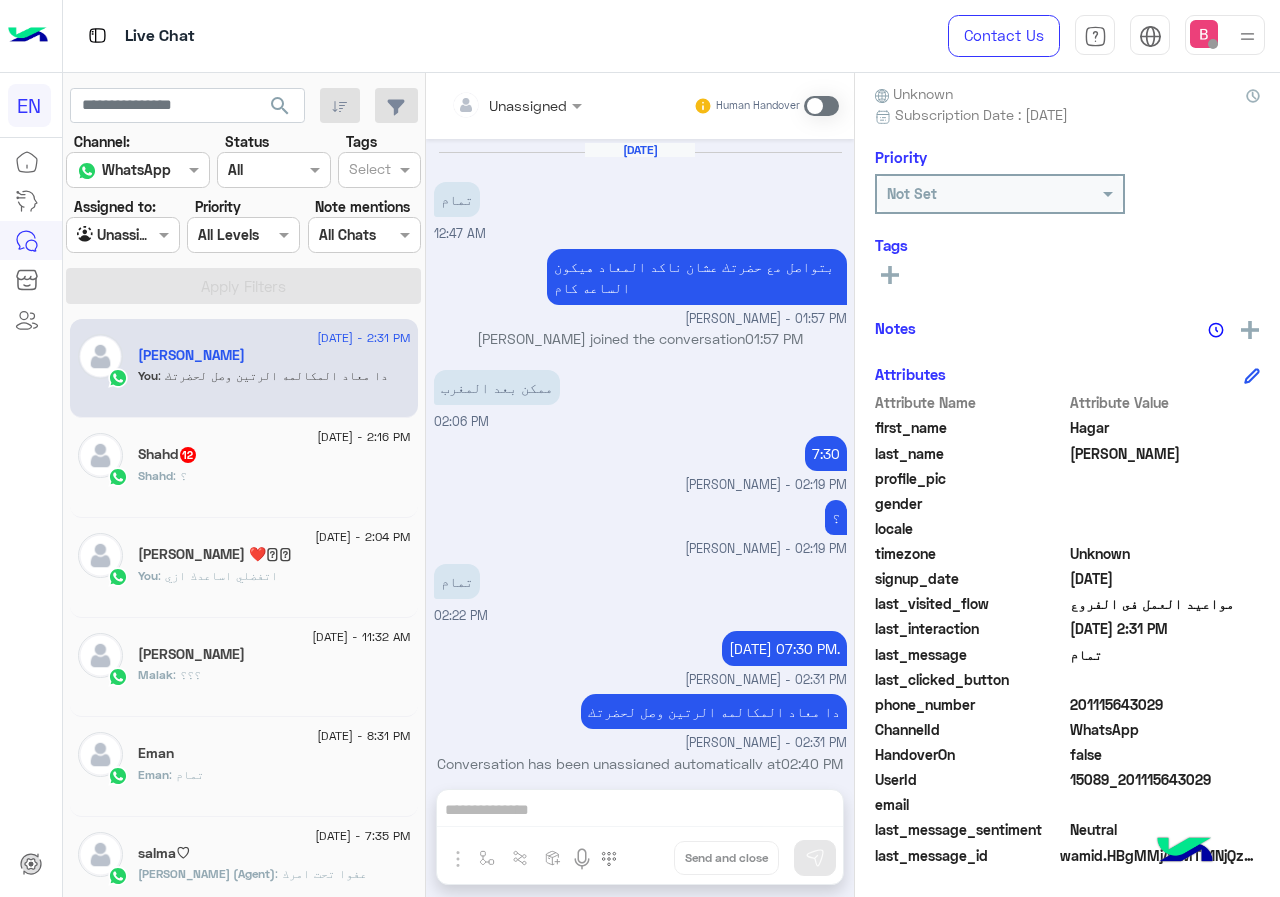 click on "Shahd : ؟" 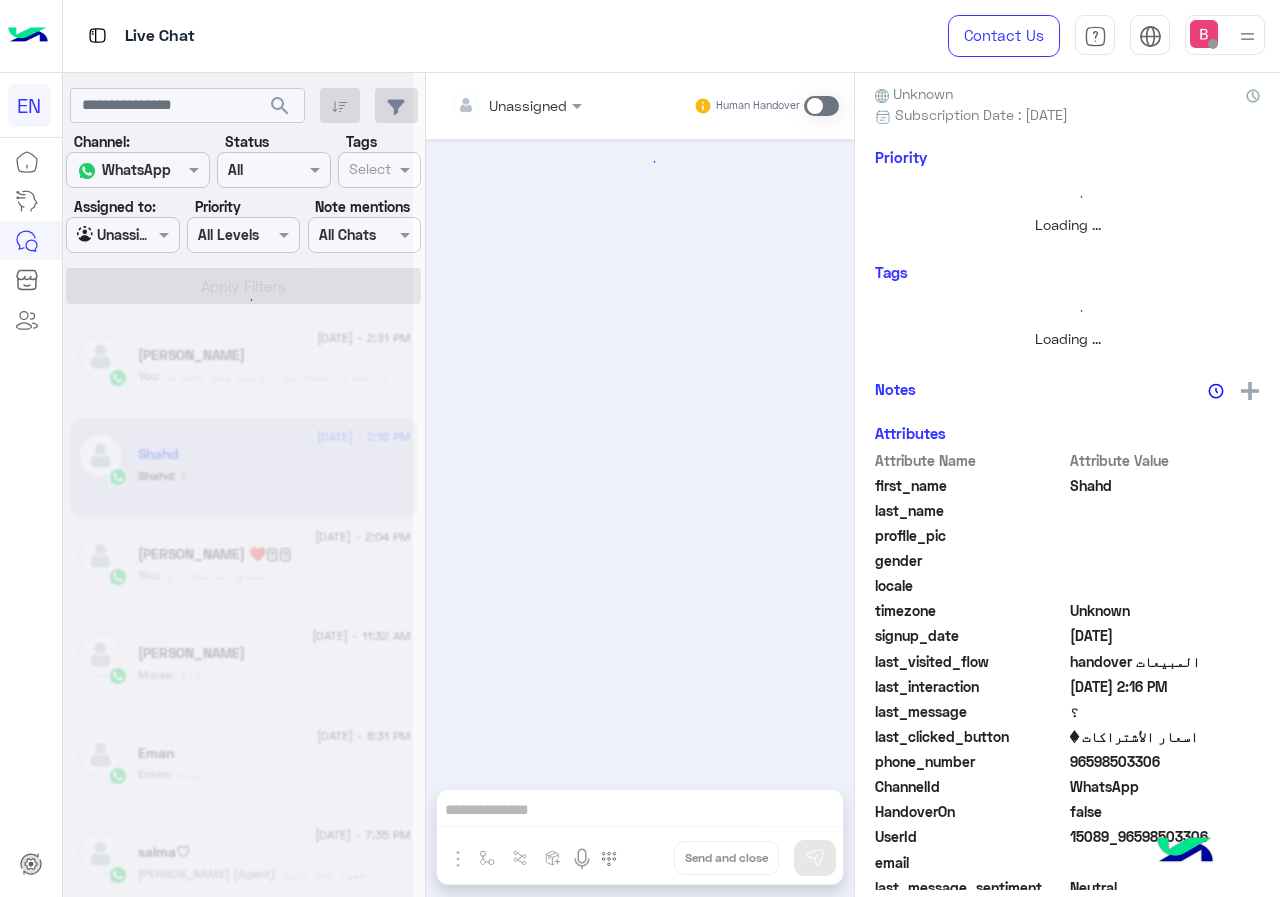 scroll, scrollTop: 221, scrollLeft: 0, axis: vertical 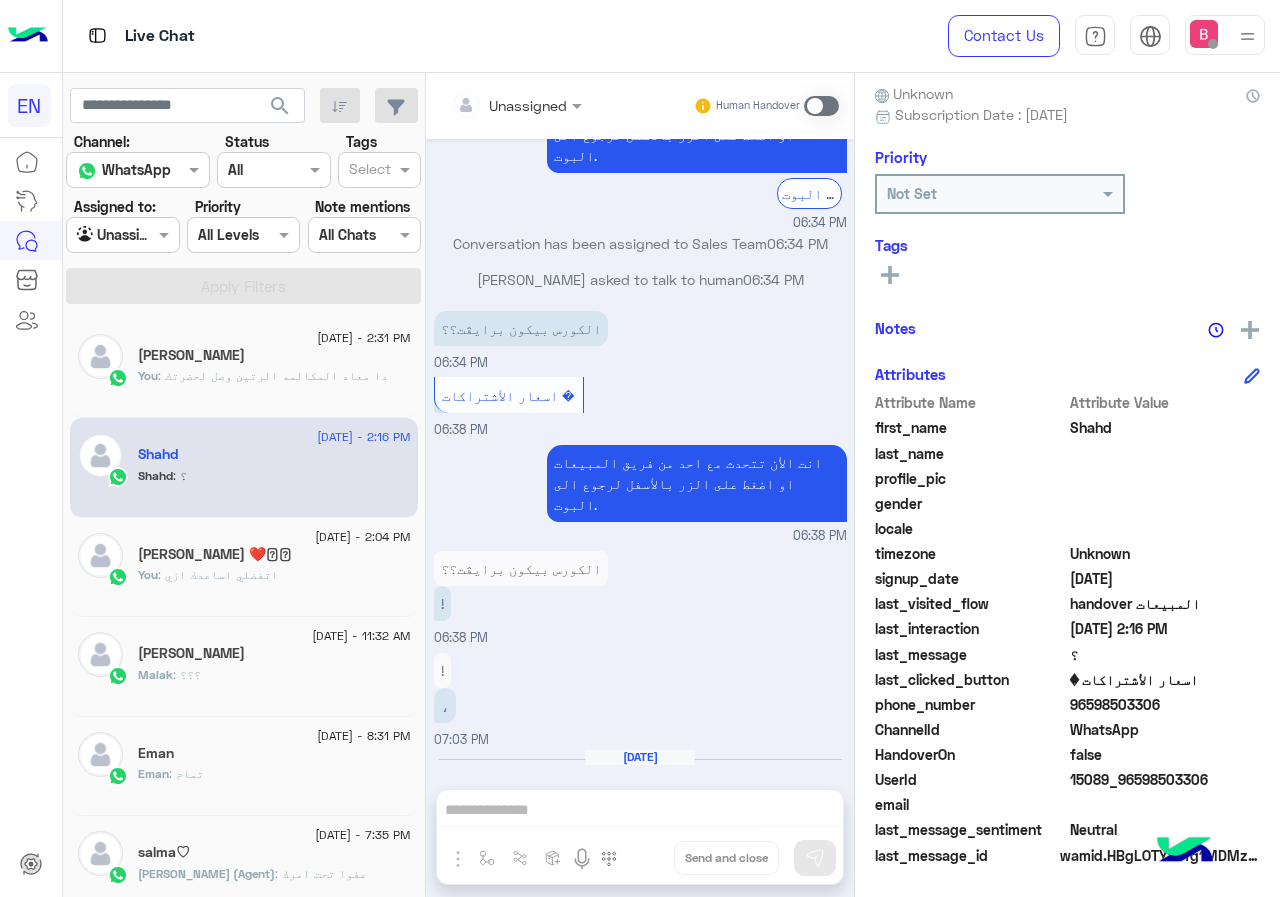 click on "Unassigned" at bounding box center [528, 105] 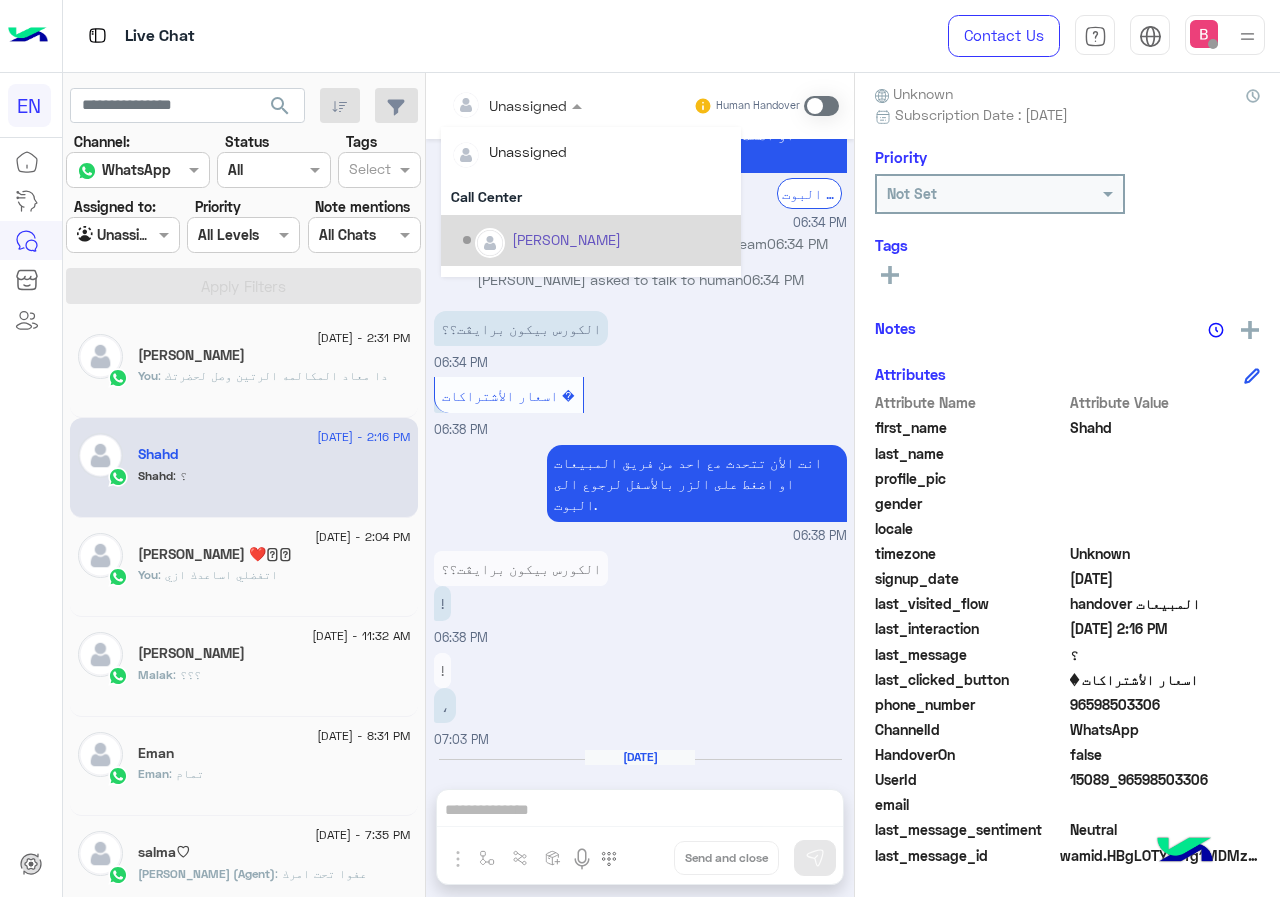 scroll, scrollTop: 332, scrollLeft: 0, axis: vertical 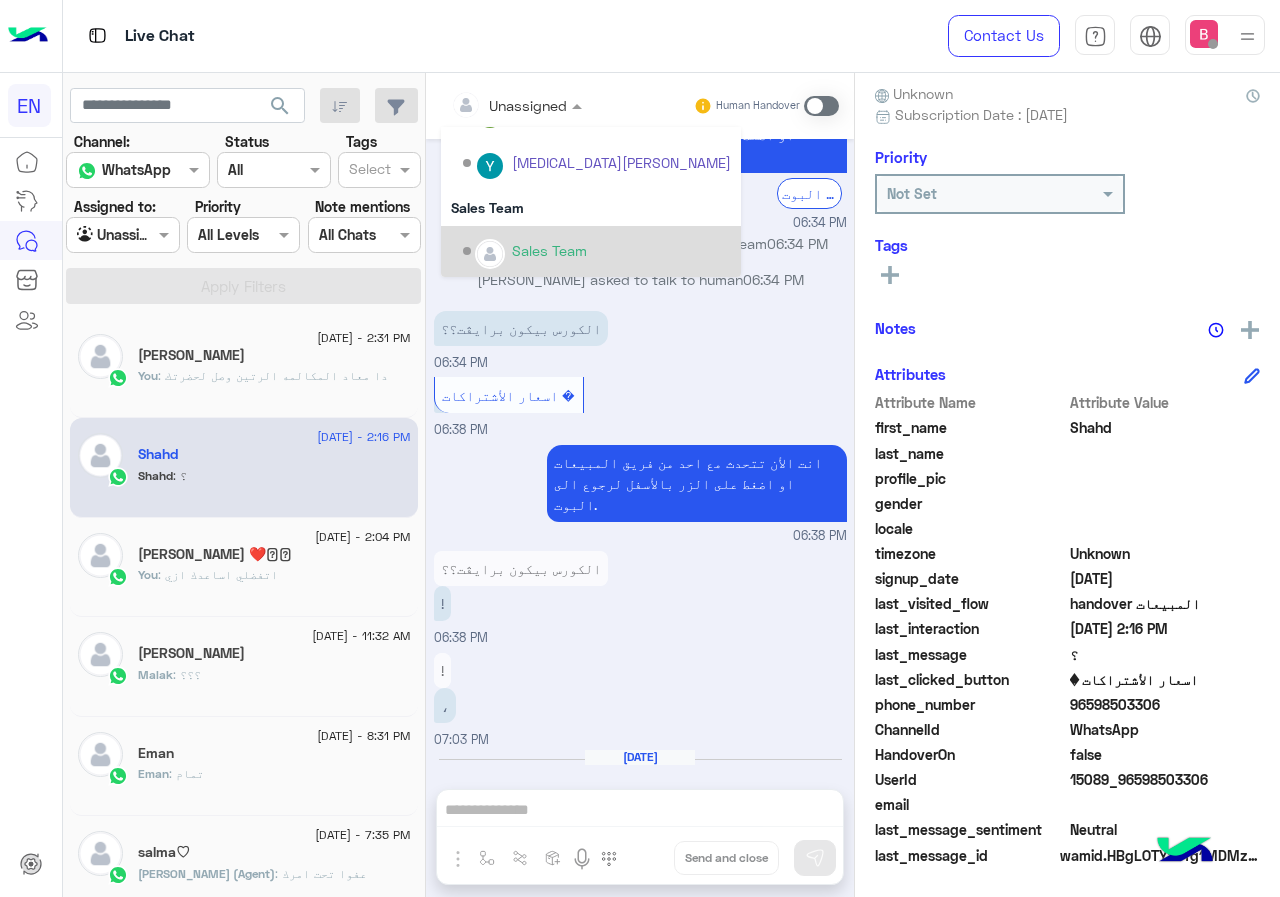 click at bounding box center (490, 254) 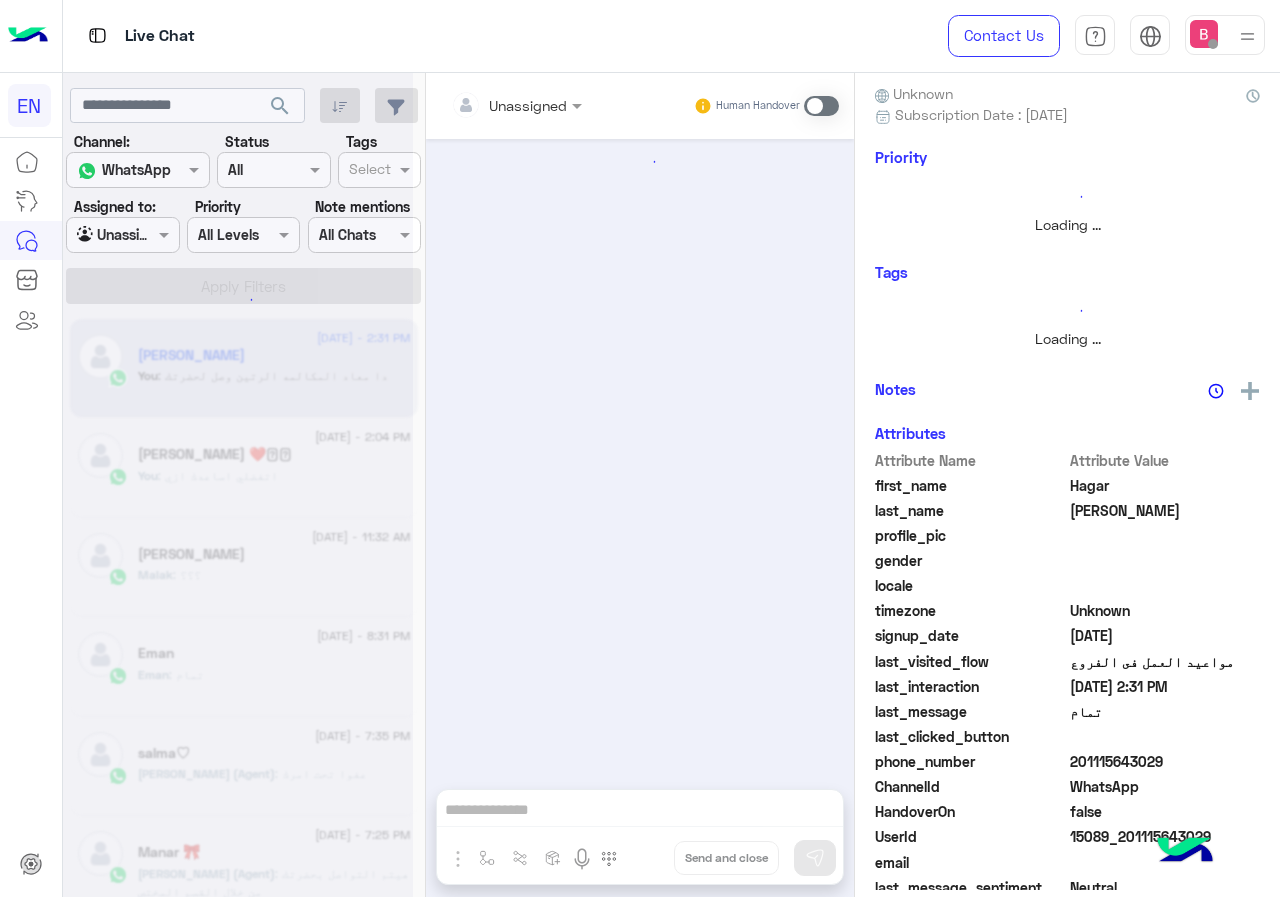 scroll, scrollTop: 221, scrollLeft: 0, axis: vertical 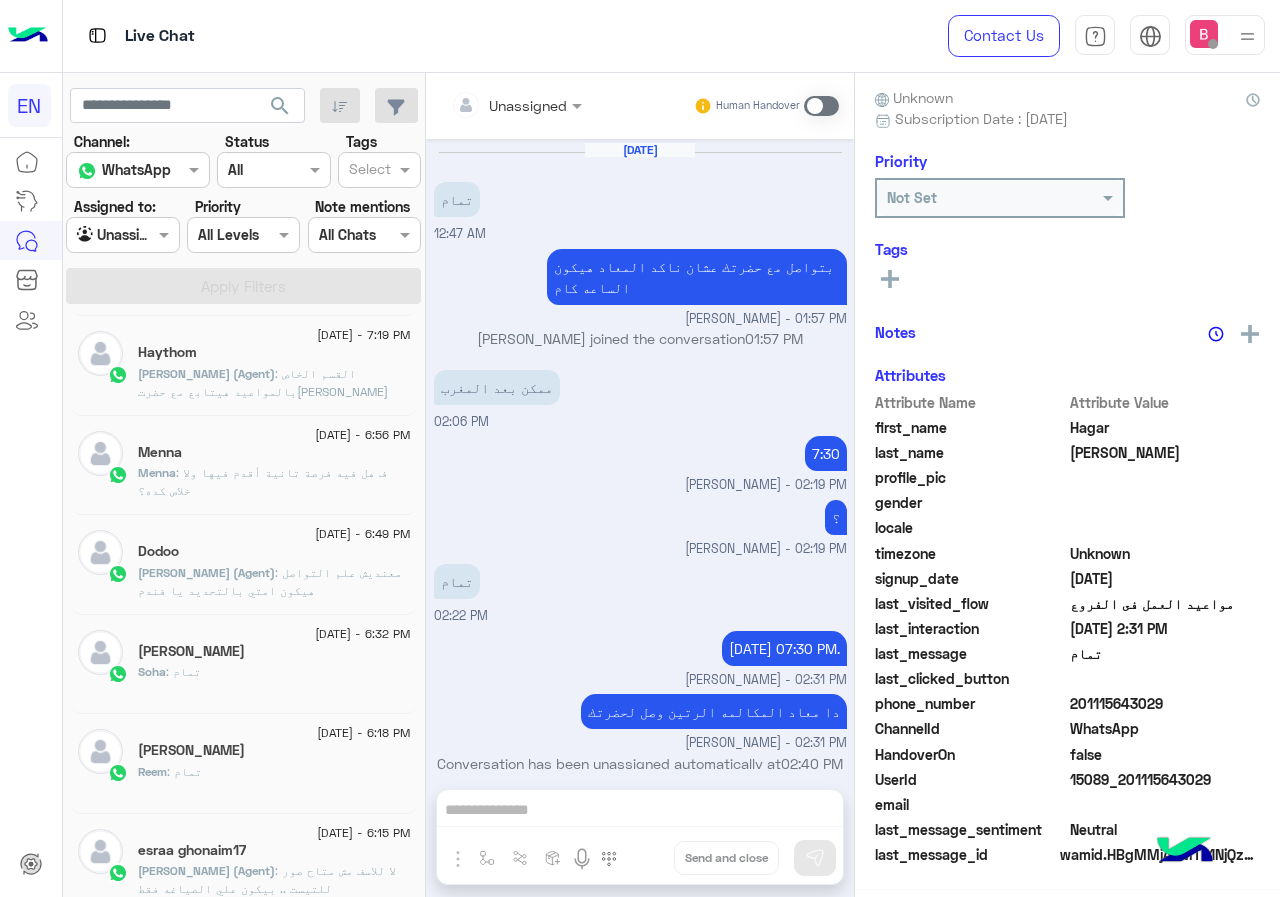 click on "[PERSON_NAME] (Agent)  : معنديش علم التواصل هيكون امتي بالتحديد يا فندم" 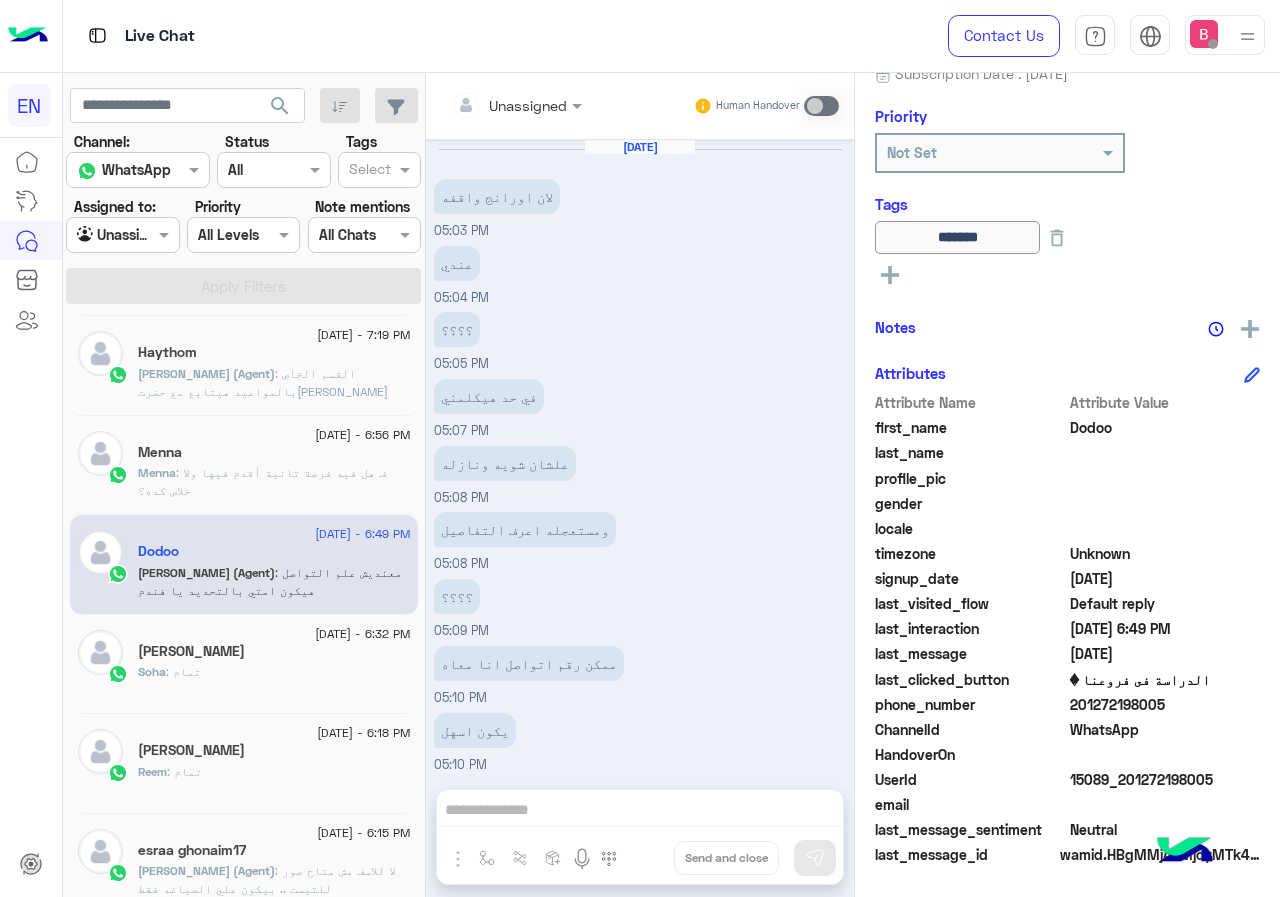 scroll, scrollTop: 221, scrollLeft: 0, axis: vertical 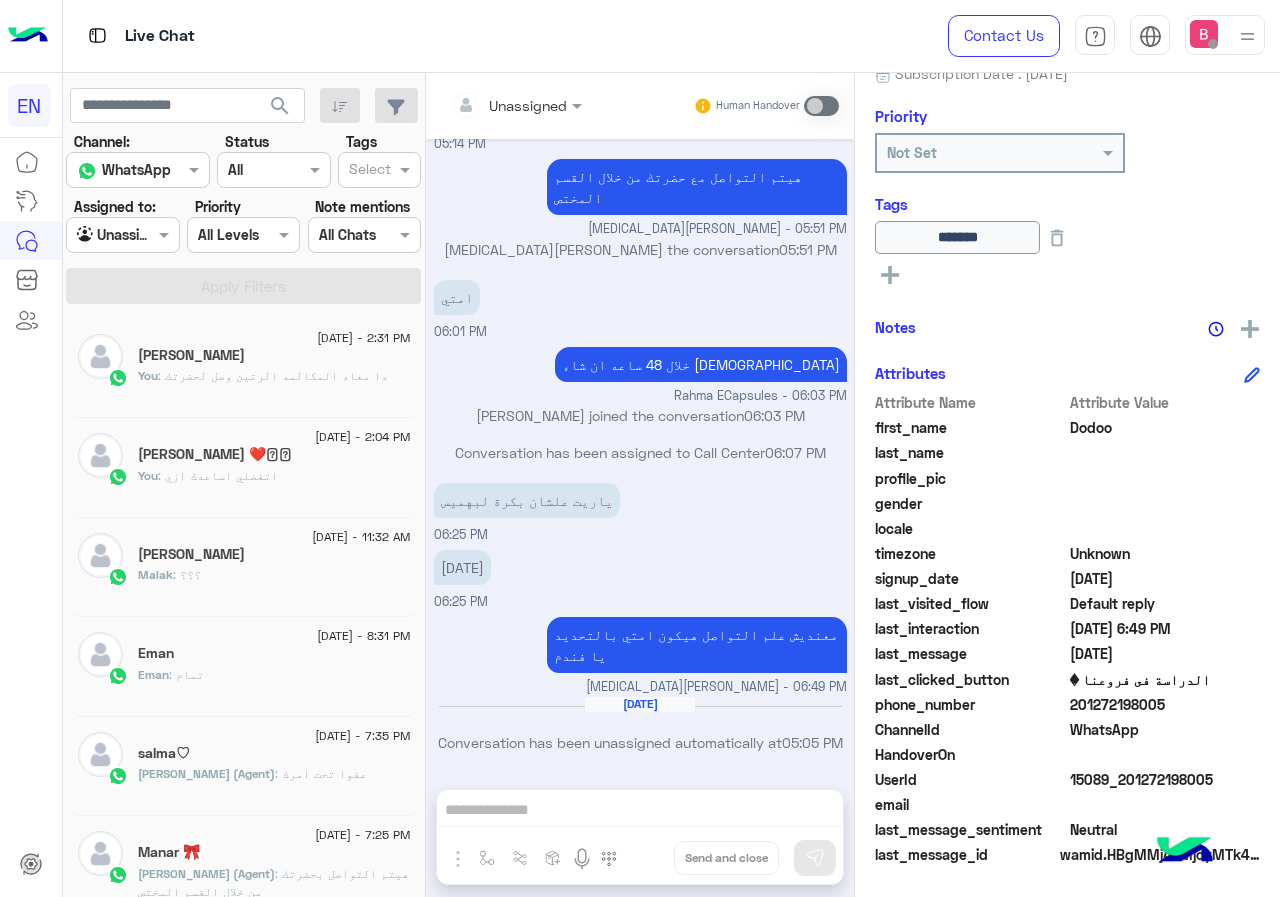 click at bounding box center [122, 234] 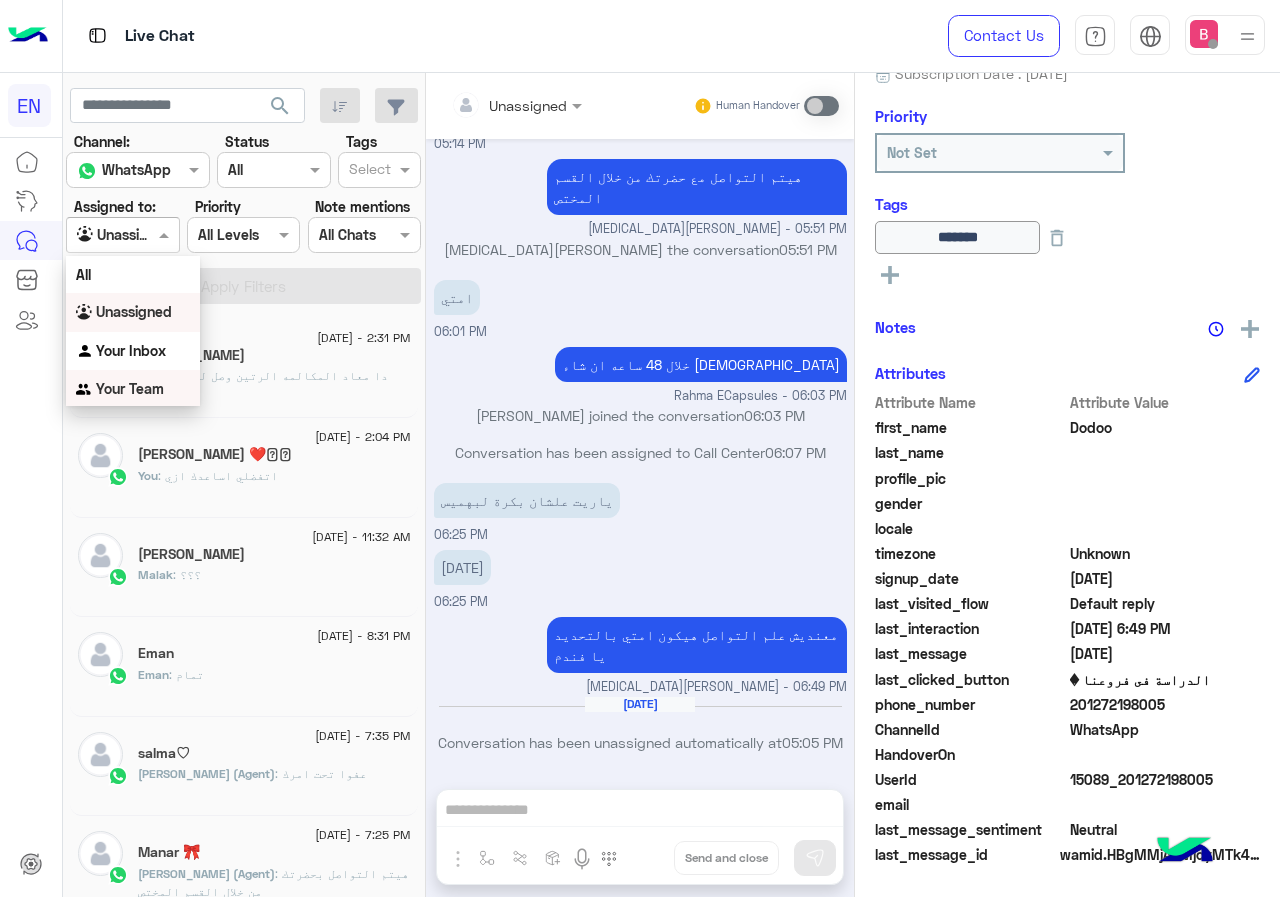 click on "Your Team" at bounding box center (130, 388) 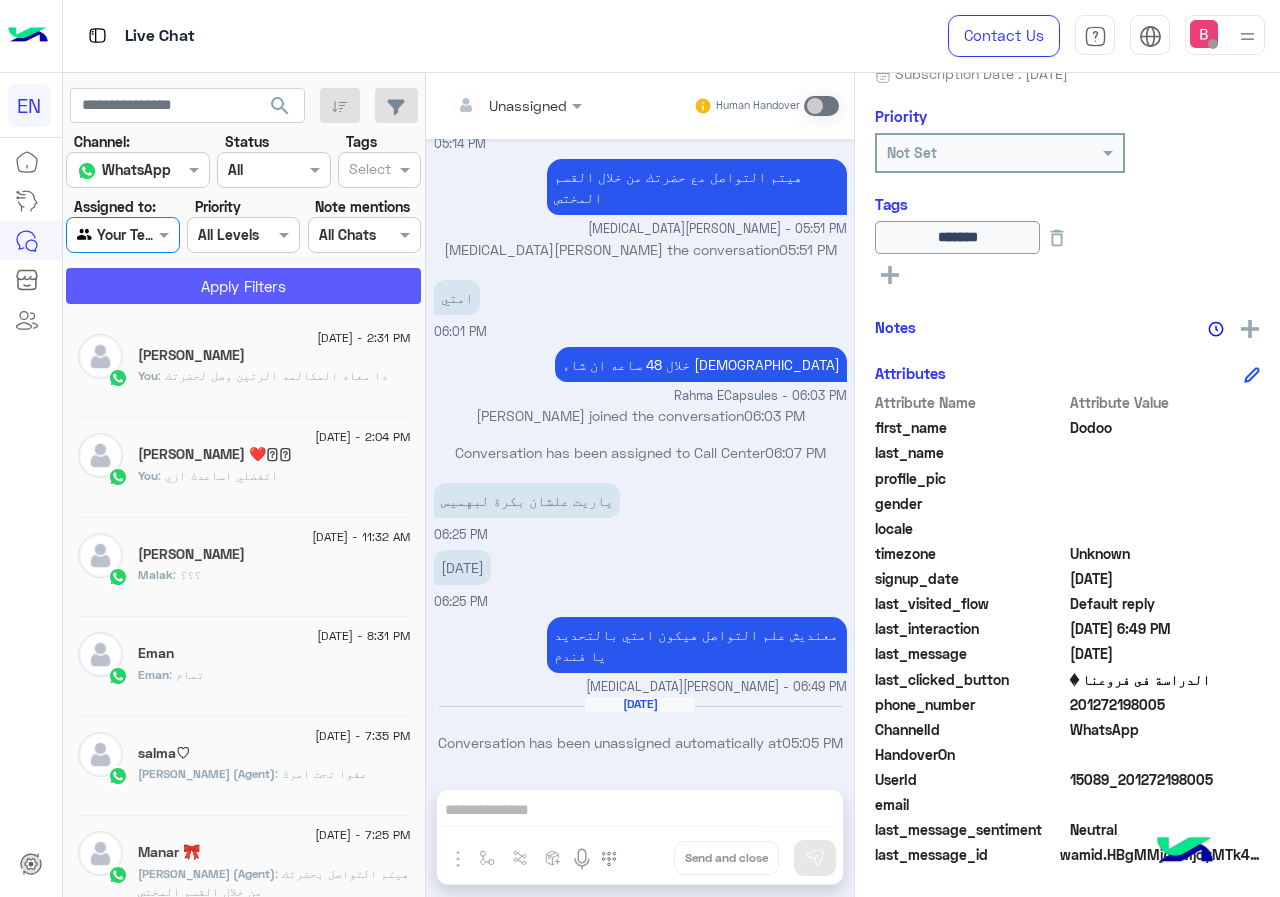 click on "Apply Filters" 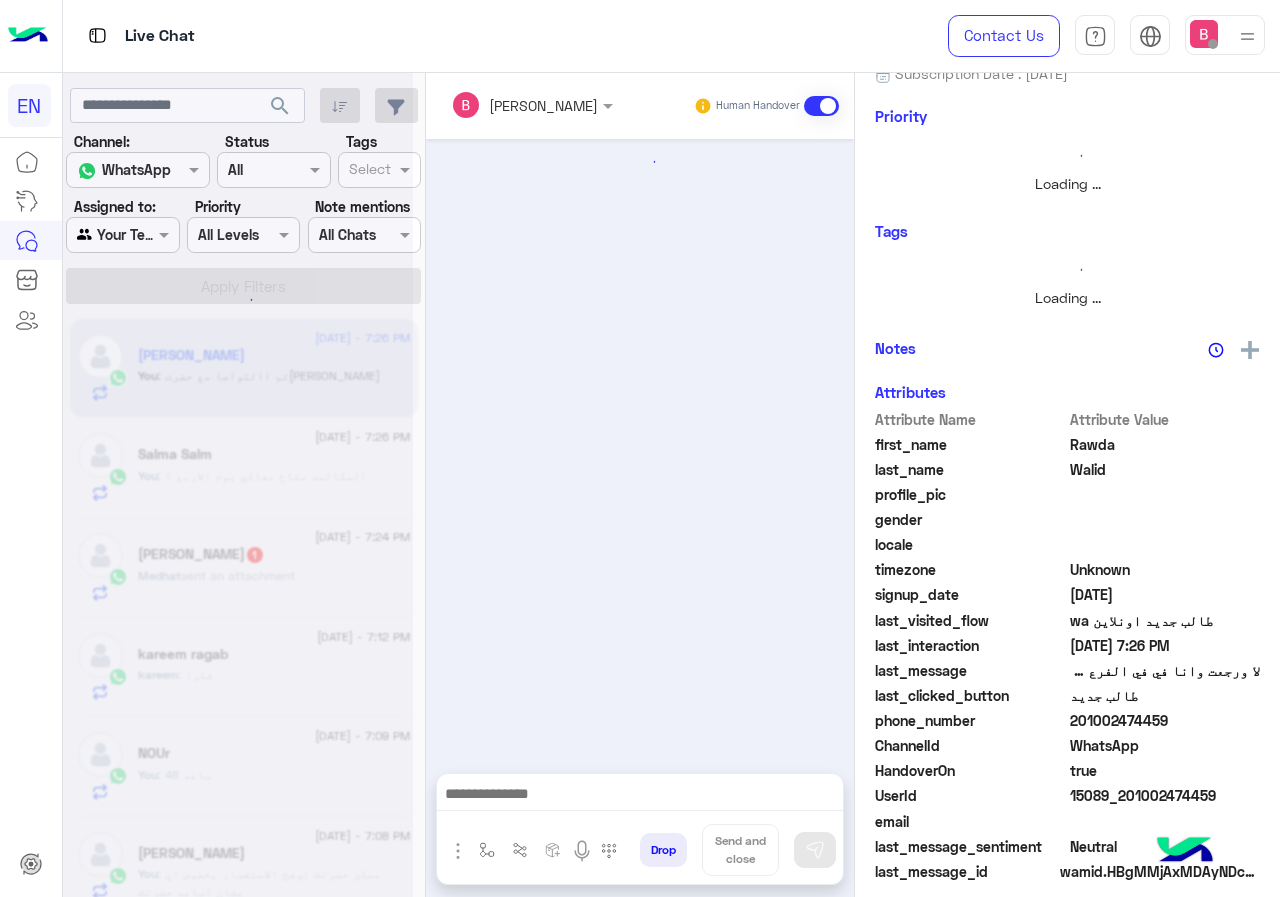 scroll, scrollTop: 0, scrollLeft: 0, axis: both 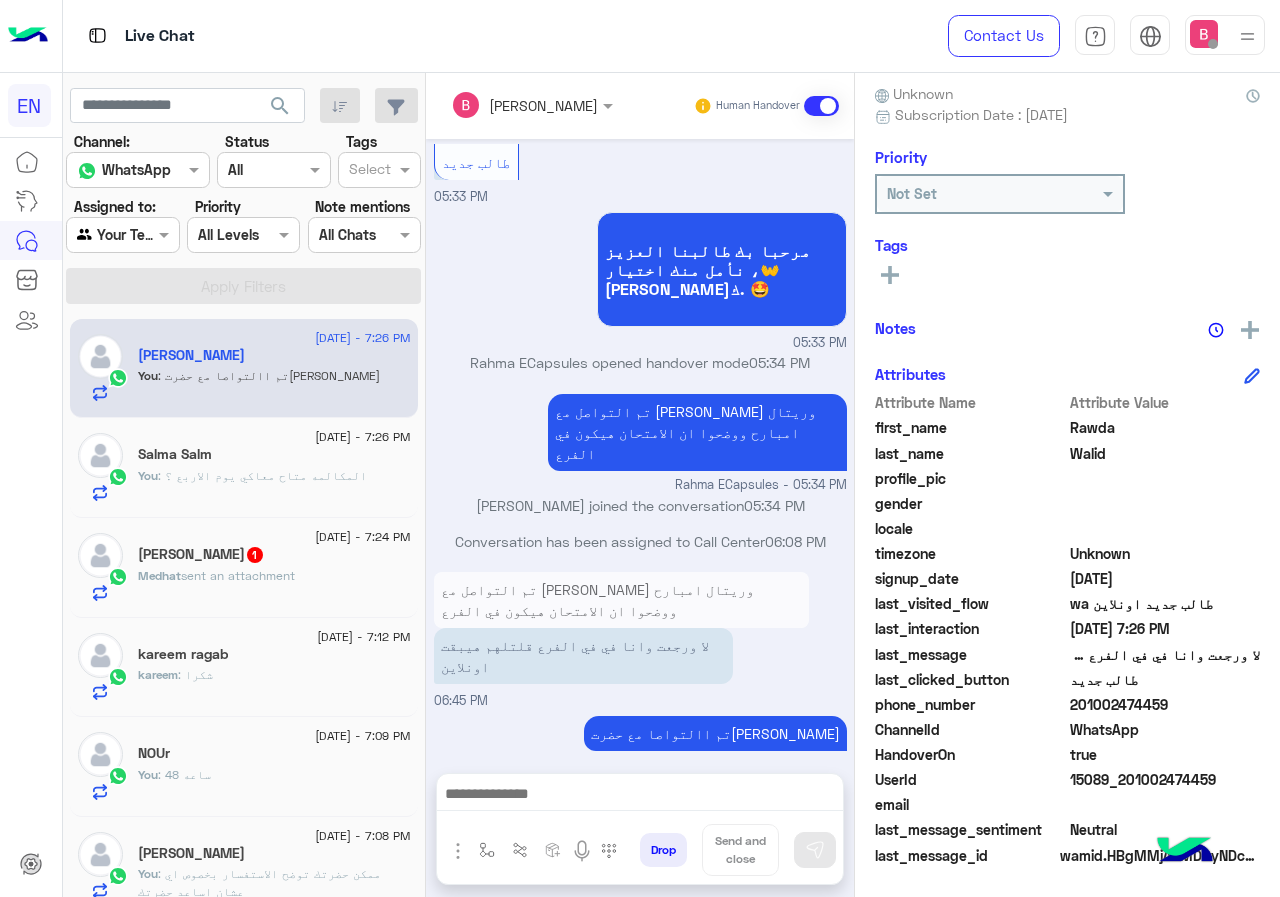 click on "[PERSON_NAME]  1" 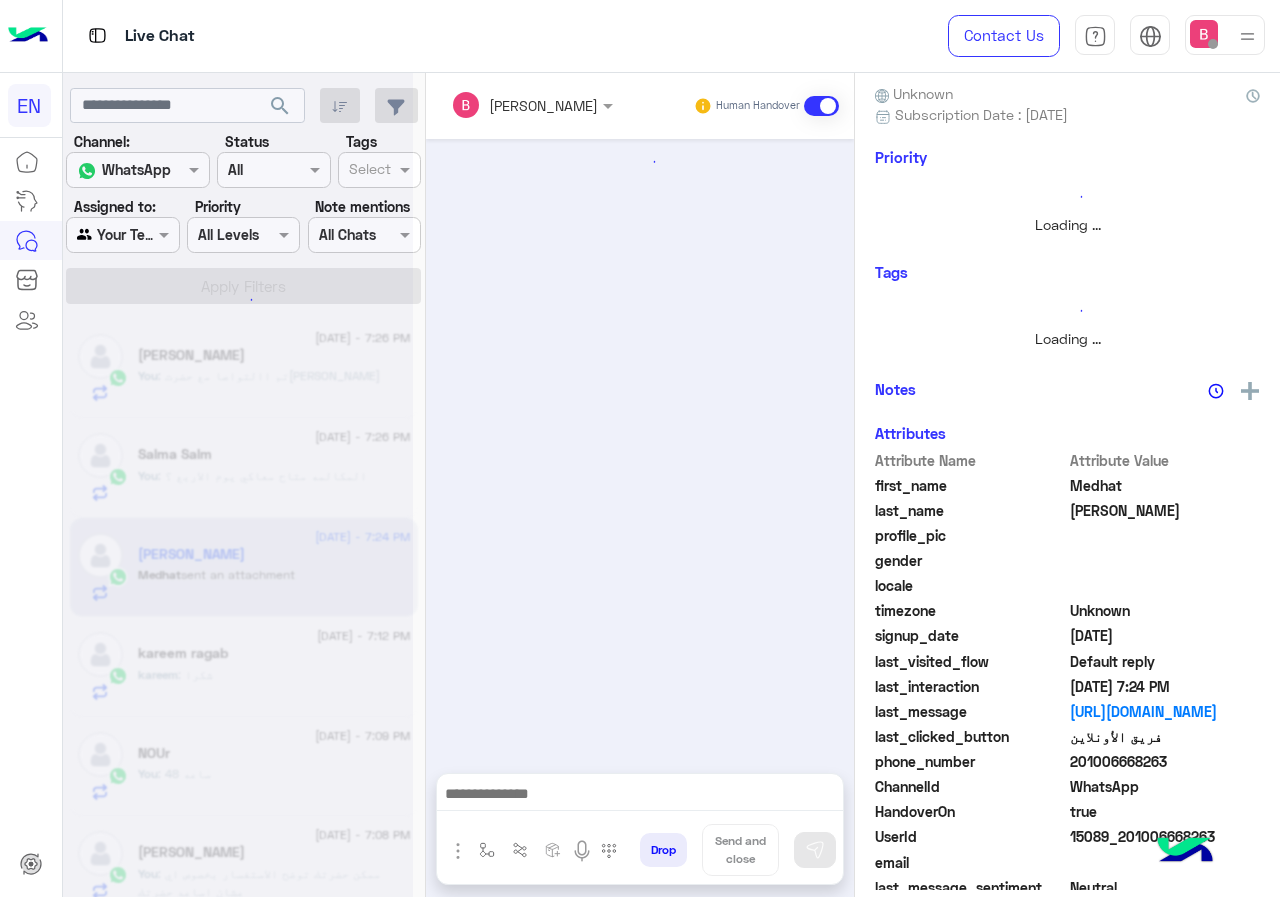 scroll, scrollTop: 221, scrollLeft: 0, axis: vertical 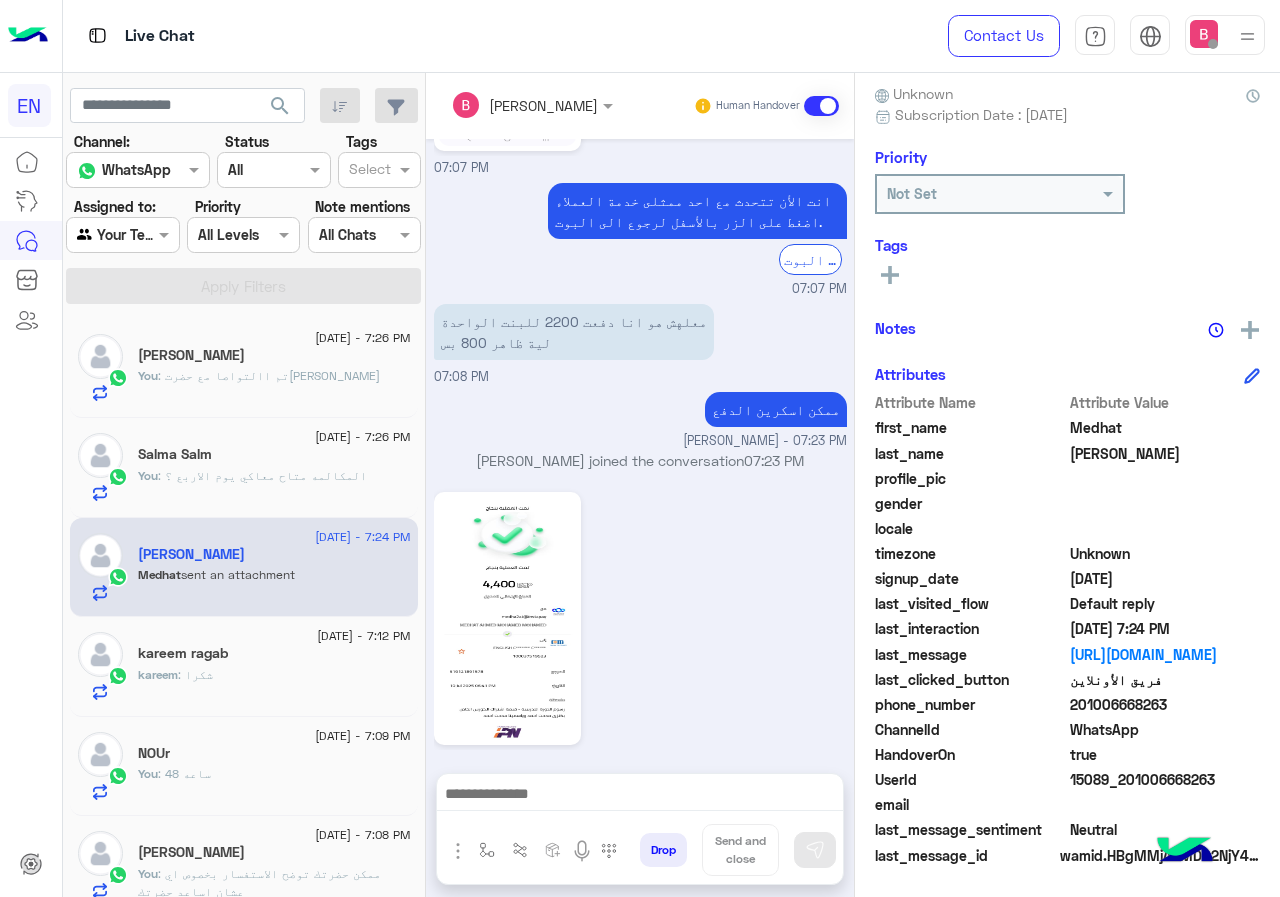 click at bounding box center [640, 796] 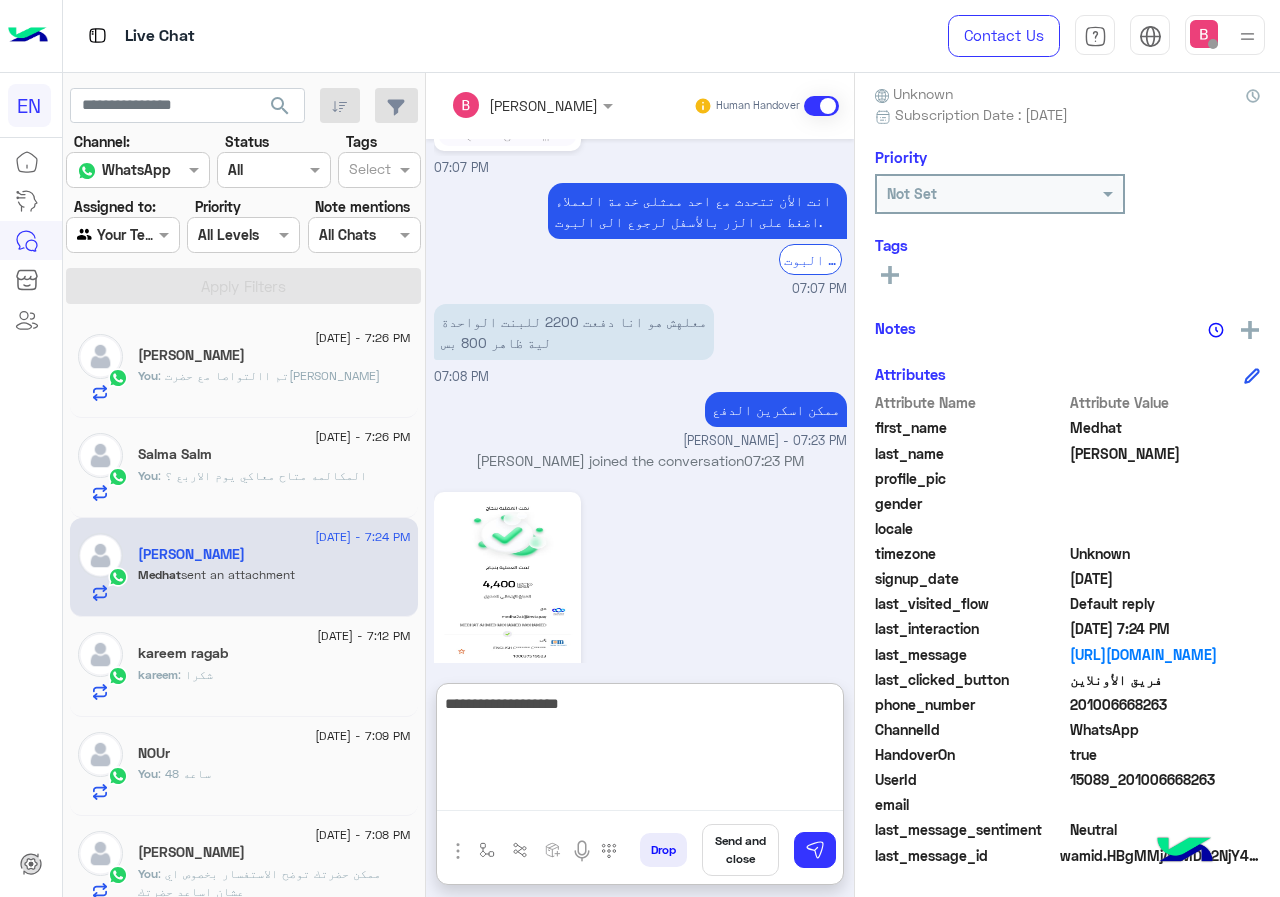 type on "**********" 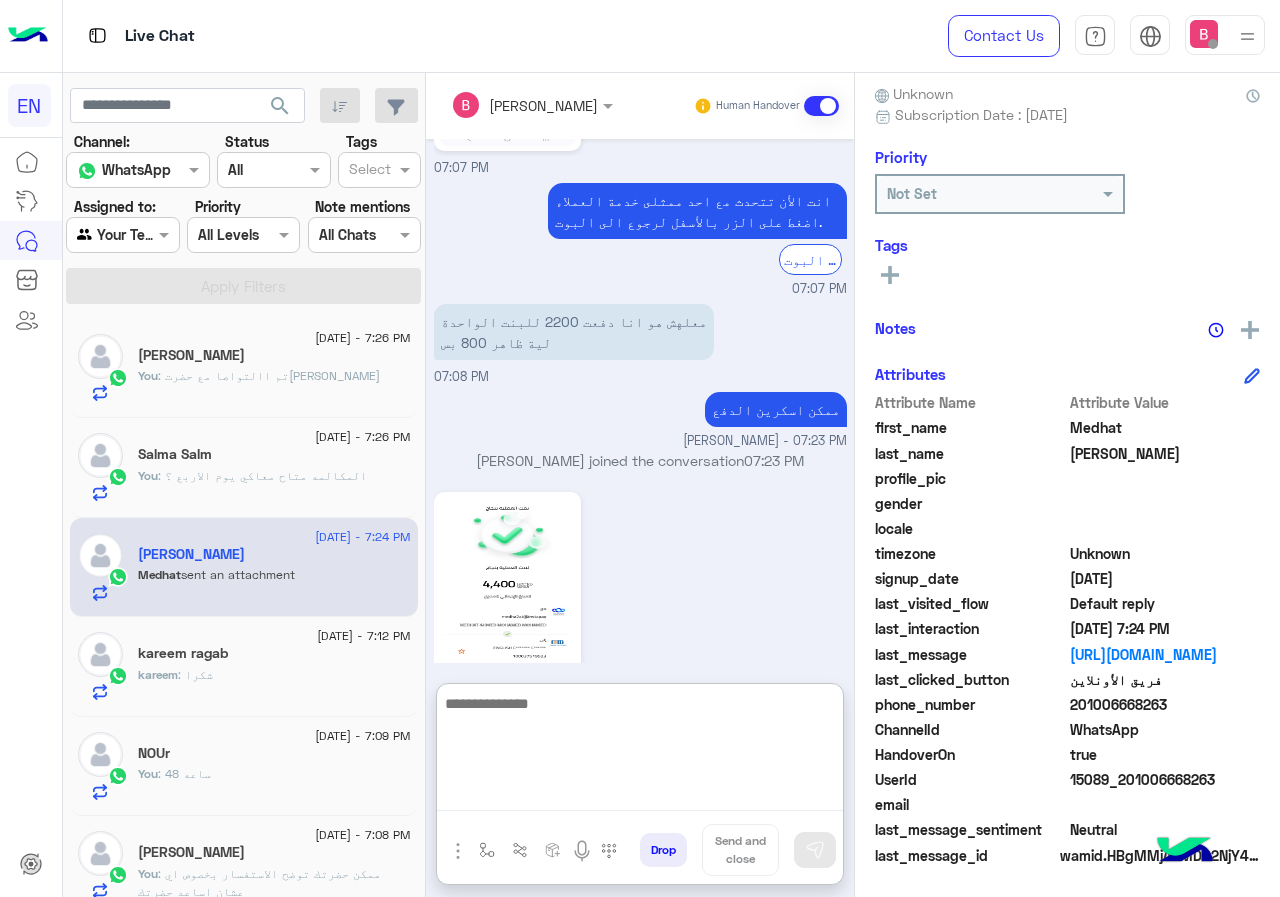 scroll, scrollTop: 1675, scrollLeft: 0, axis: vertical 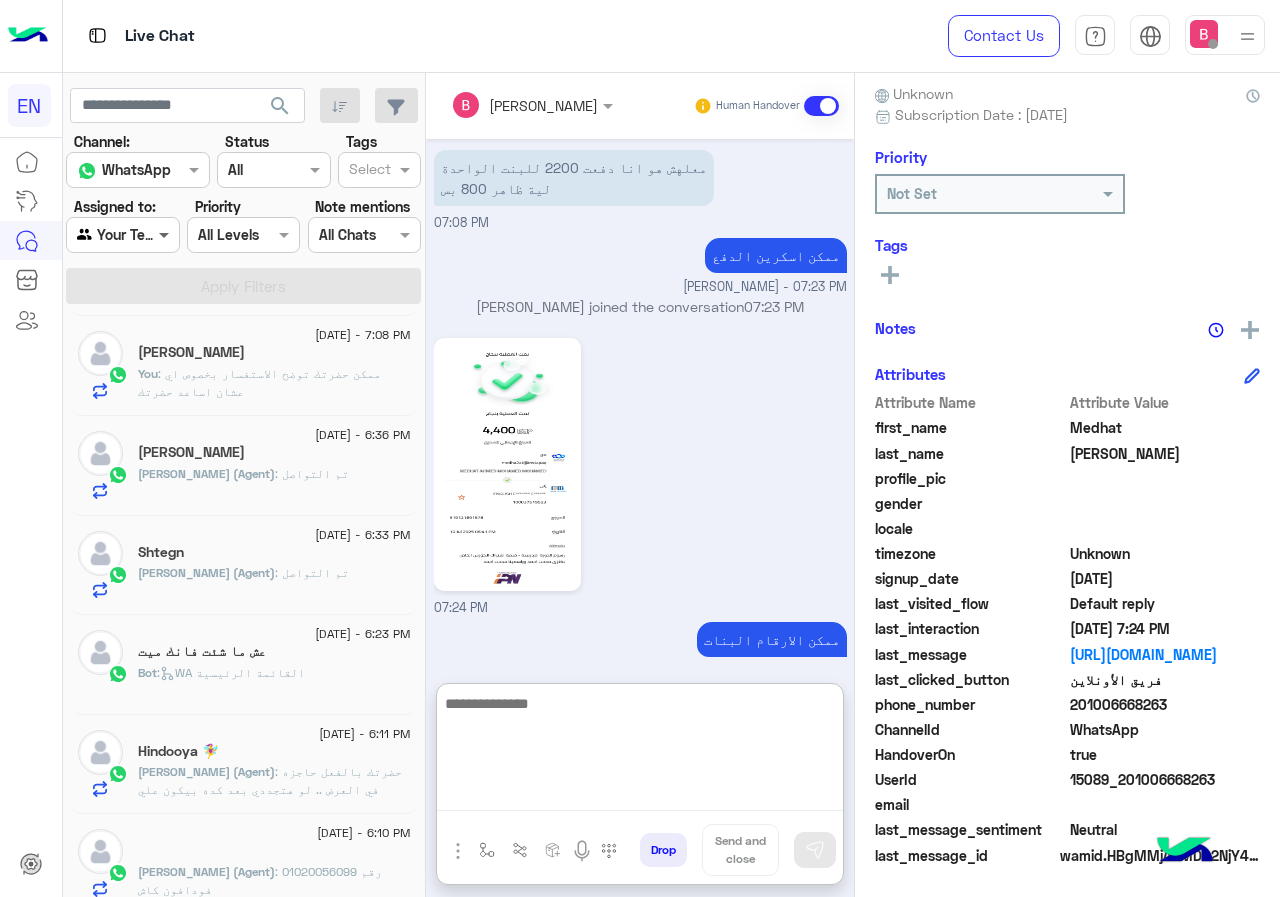 click at bounding box center (166, 234) 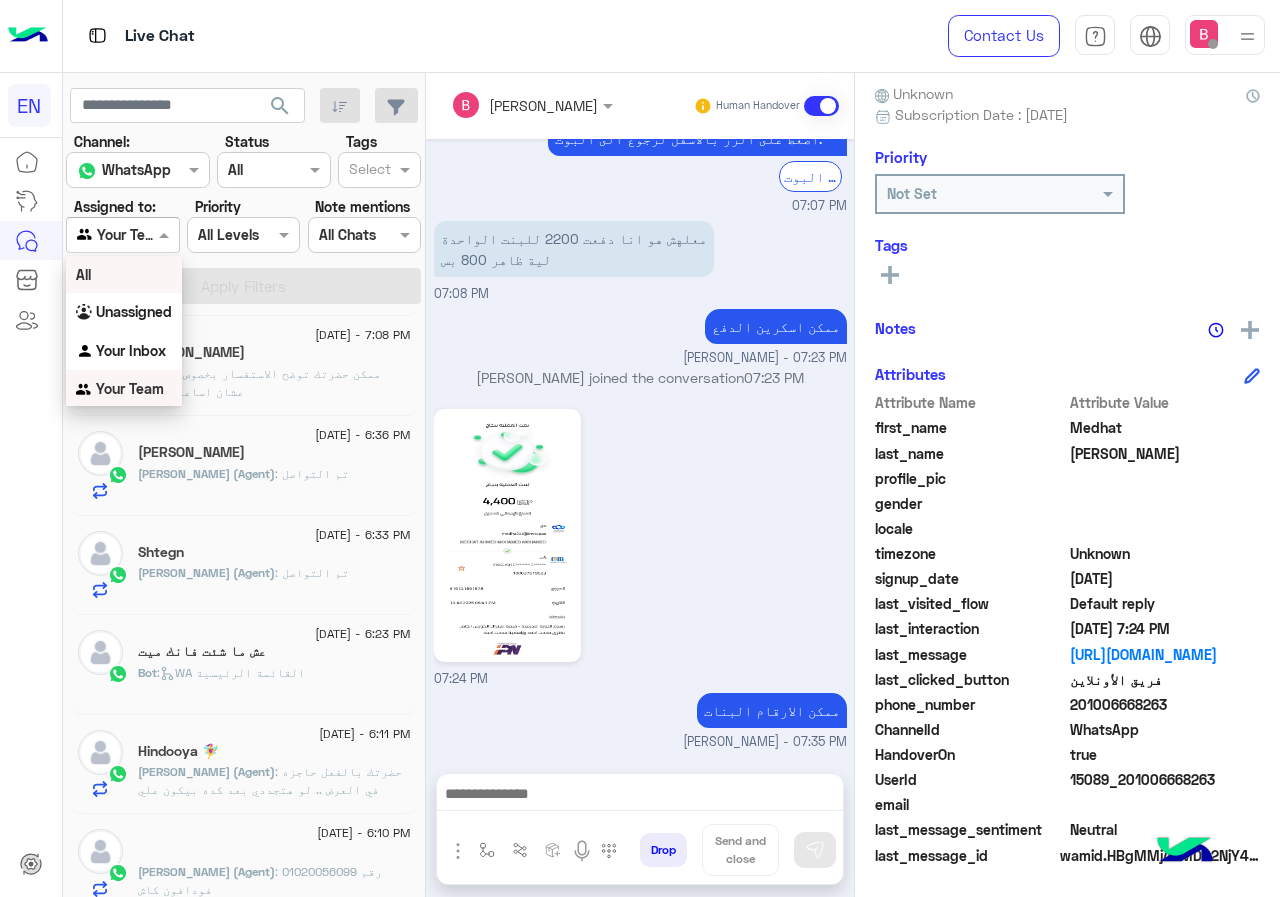 scroll, scrollTop: 1585, scrollLeft: 0, axis: vertical 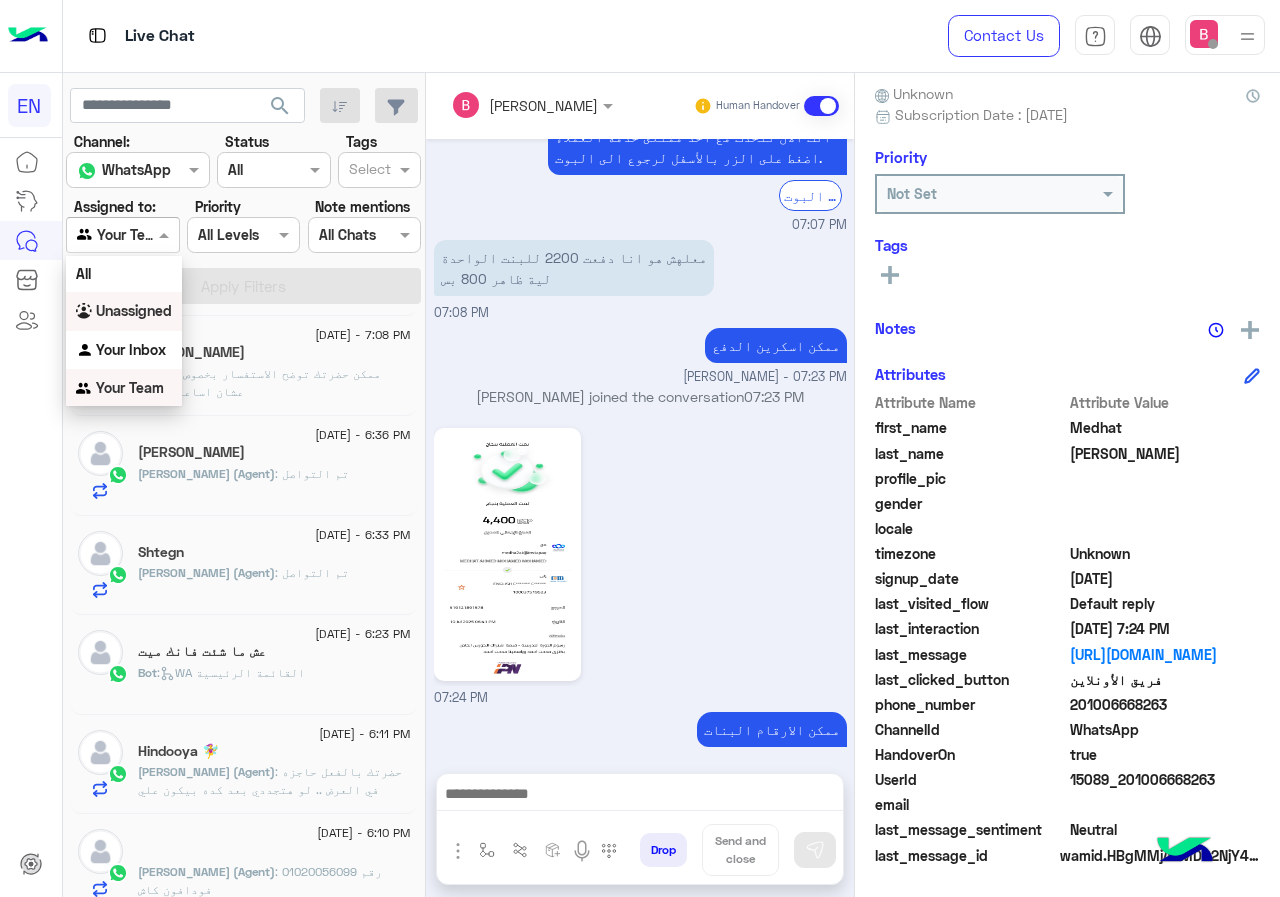 click on "Unassigned" at bounding box center (134, 310) 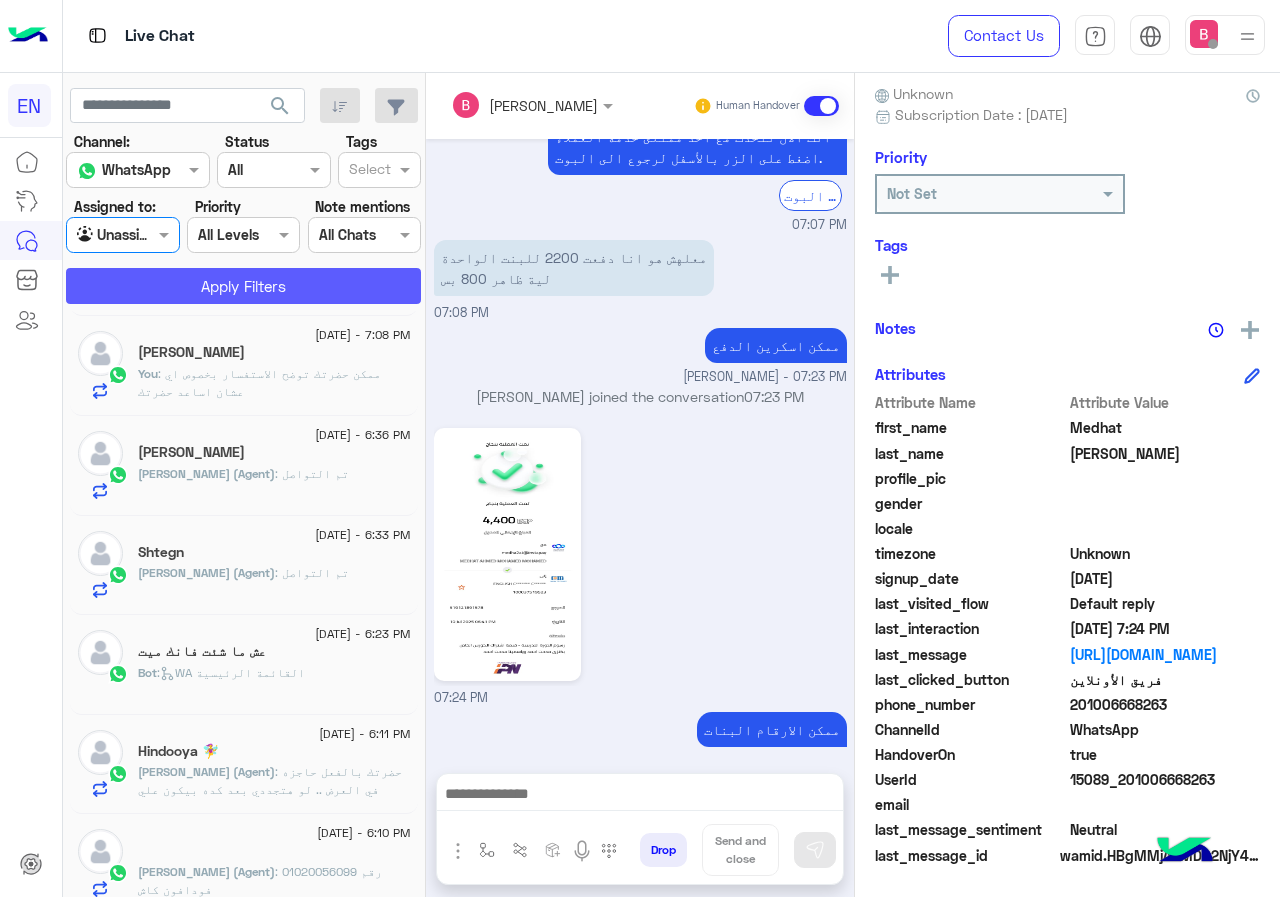 click on "Apply Filters" 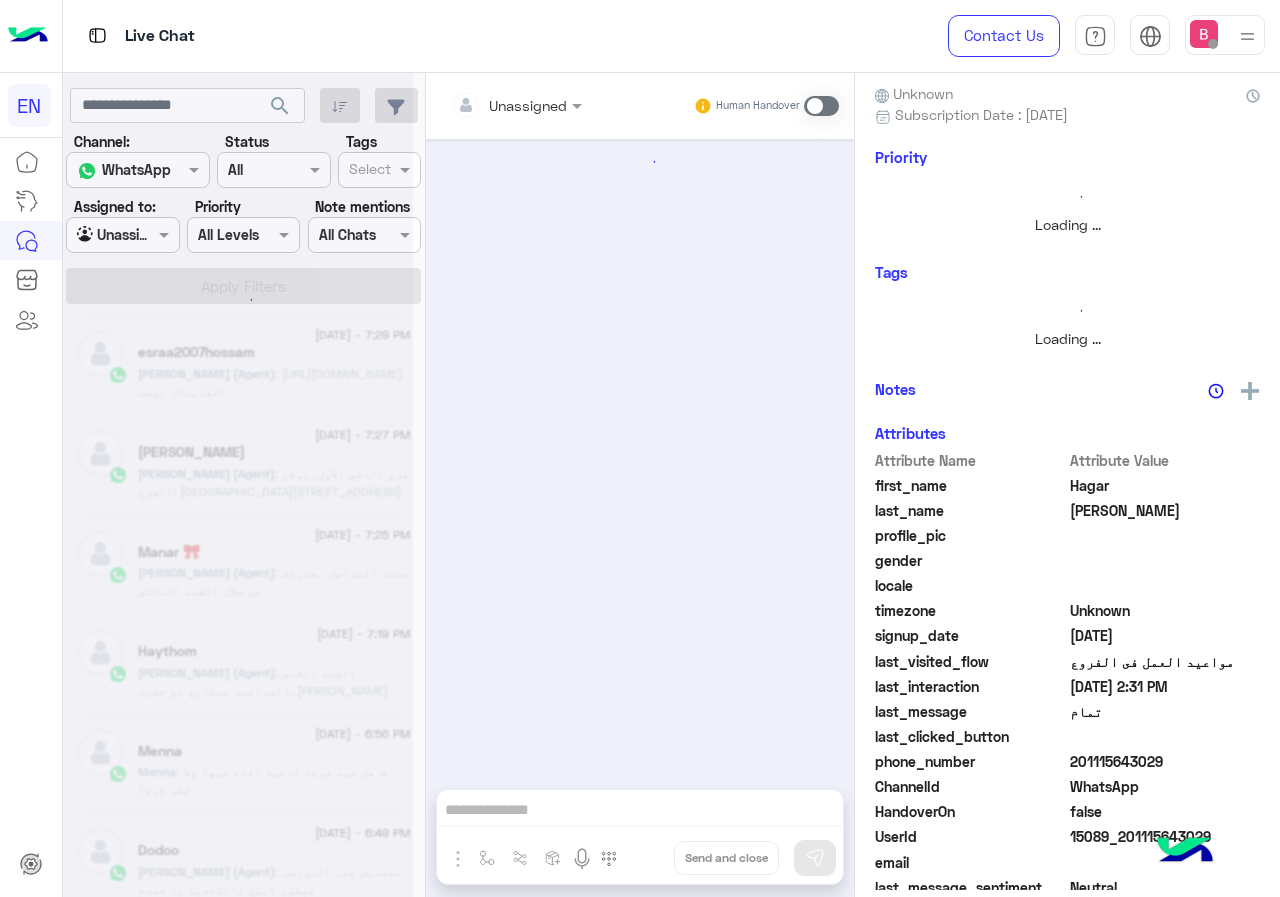 scroll, scrollTop: 221, scrollLeft: 0, axis: vertical 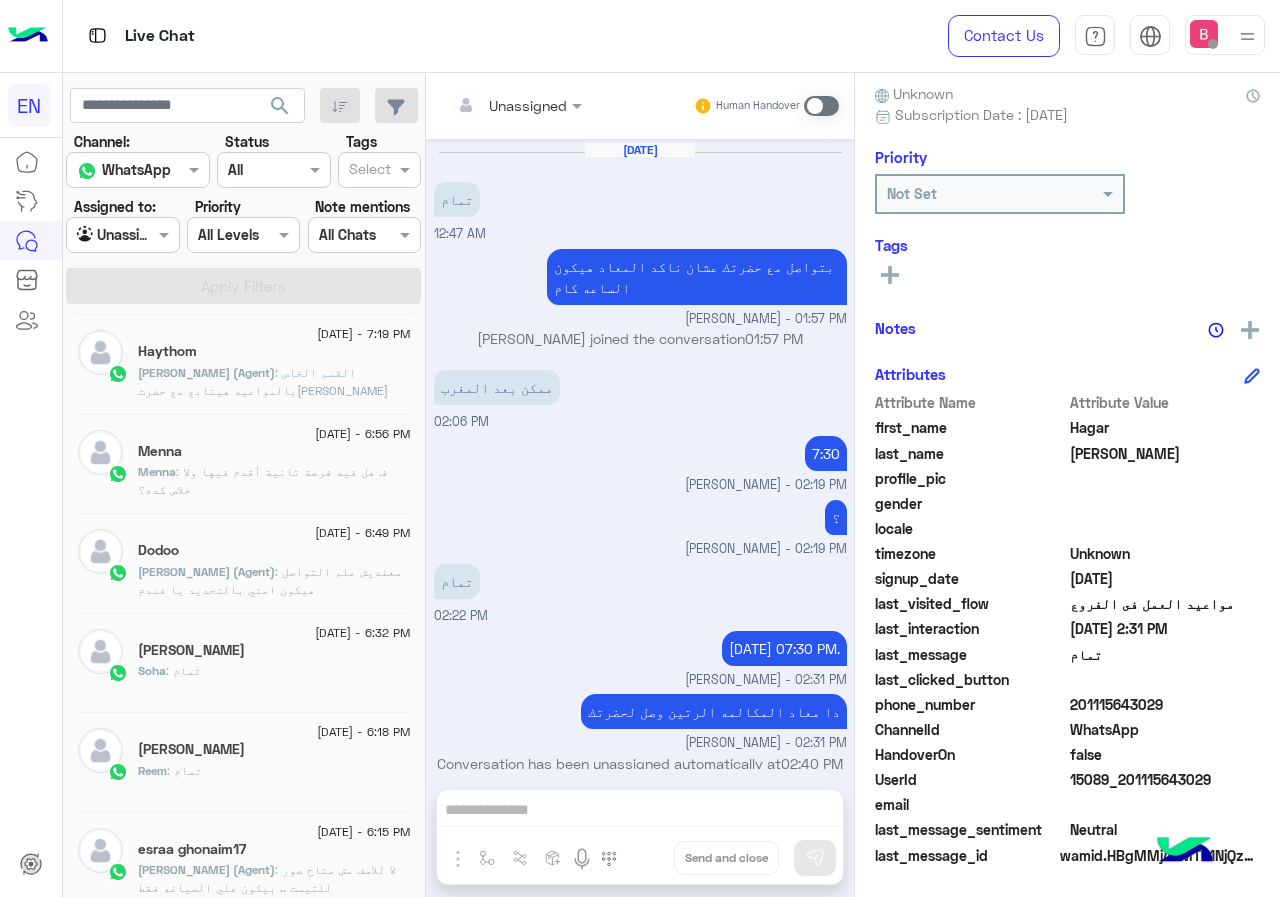 click at bounding box center (100, 235) 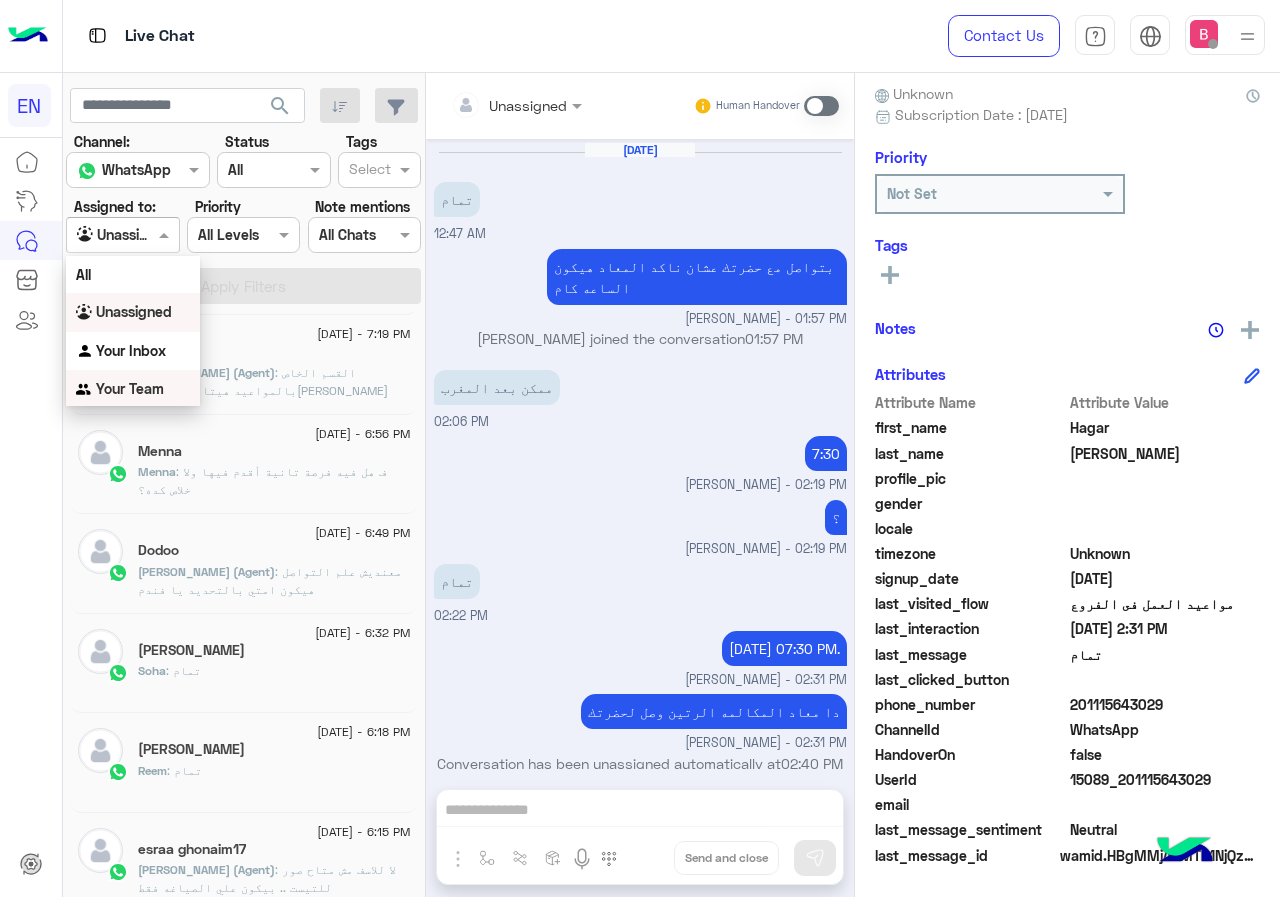 click on "Your Team" at bounding box center (130, 388) 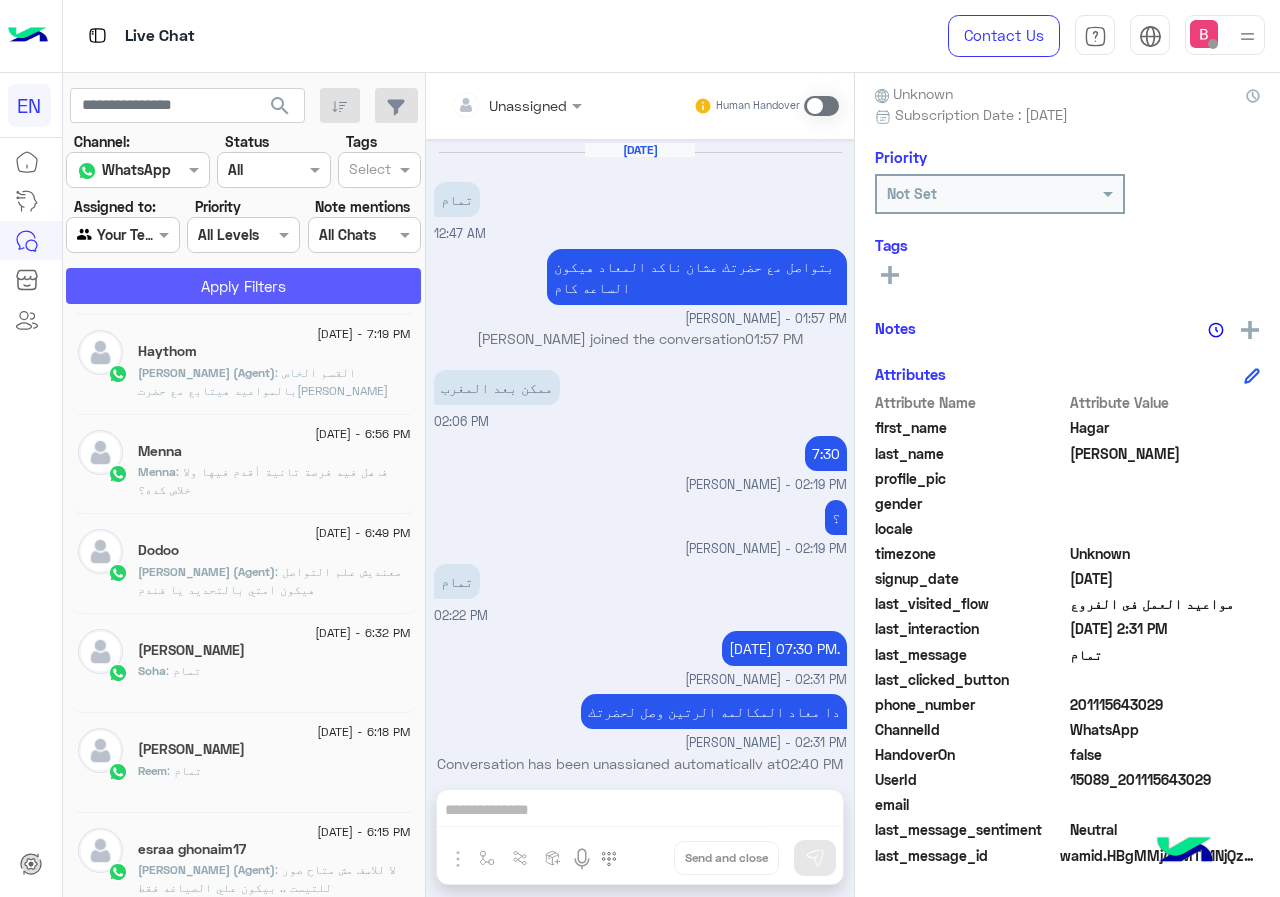 click on "Apply Filters" 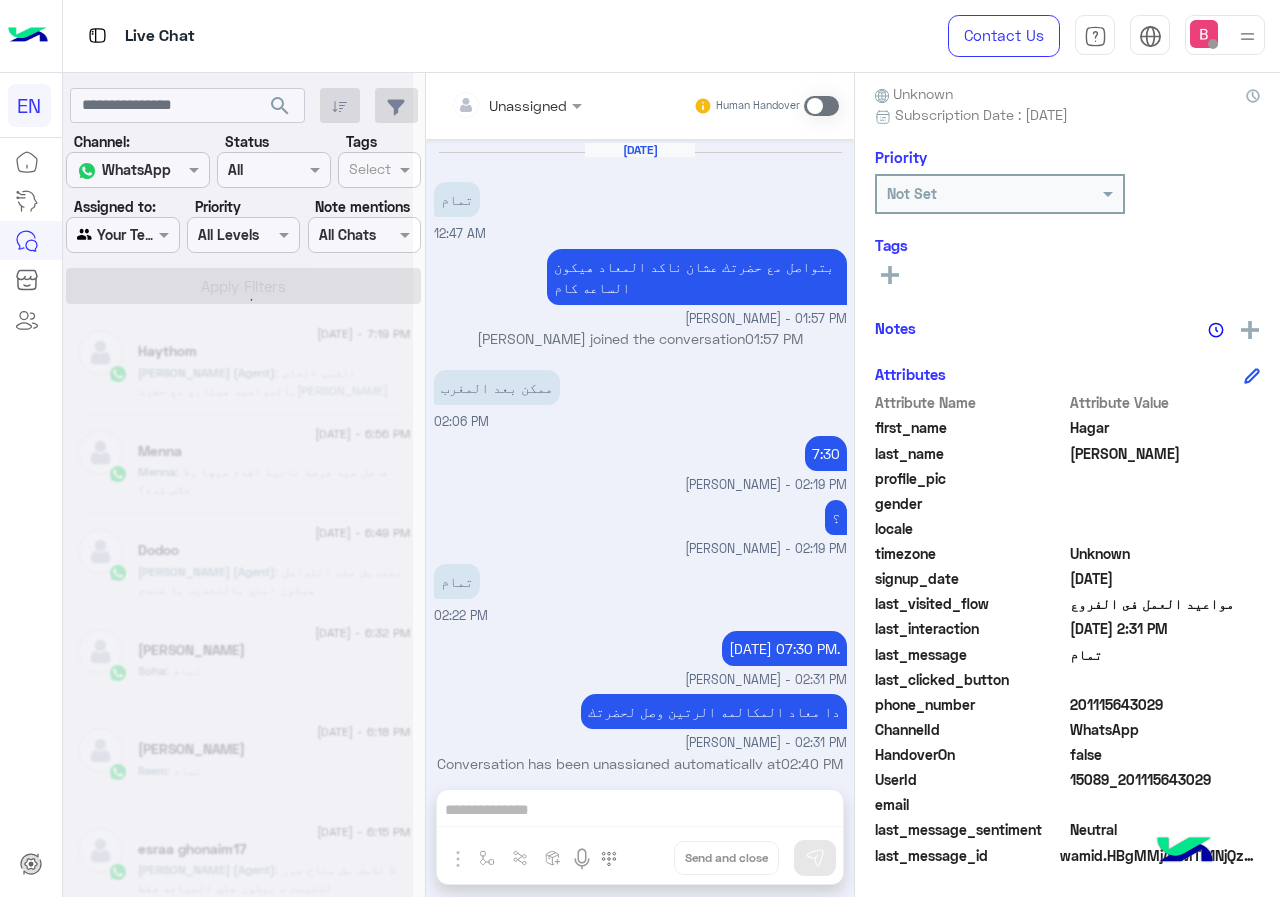 scroll, scrollTop: 221, scrollLeft: 0, axis: vertical 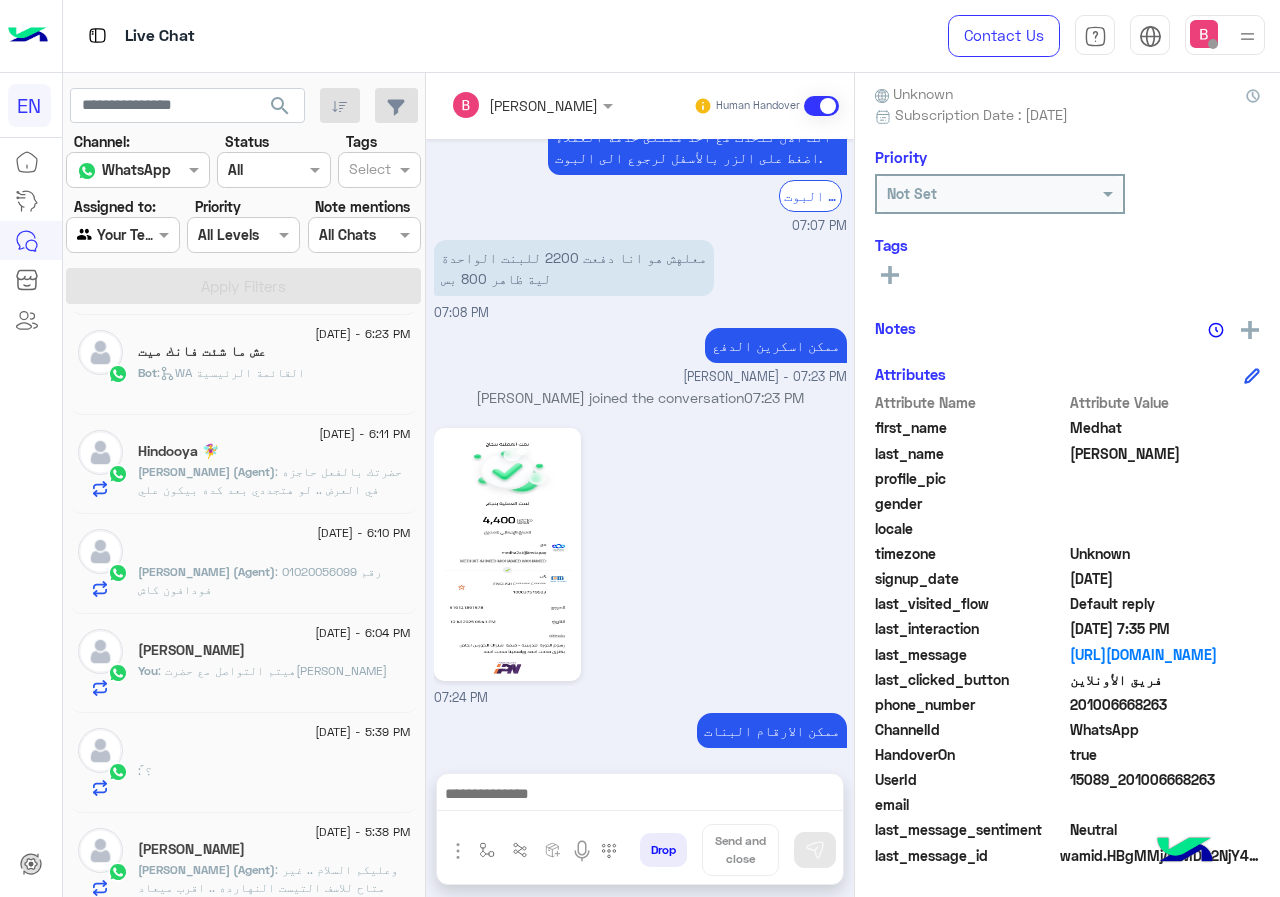 click on ": حضرتك بالفعل حاجزه في العرض .. لو هتجددي بعد كده بيكون علي عروض الريتنشن" 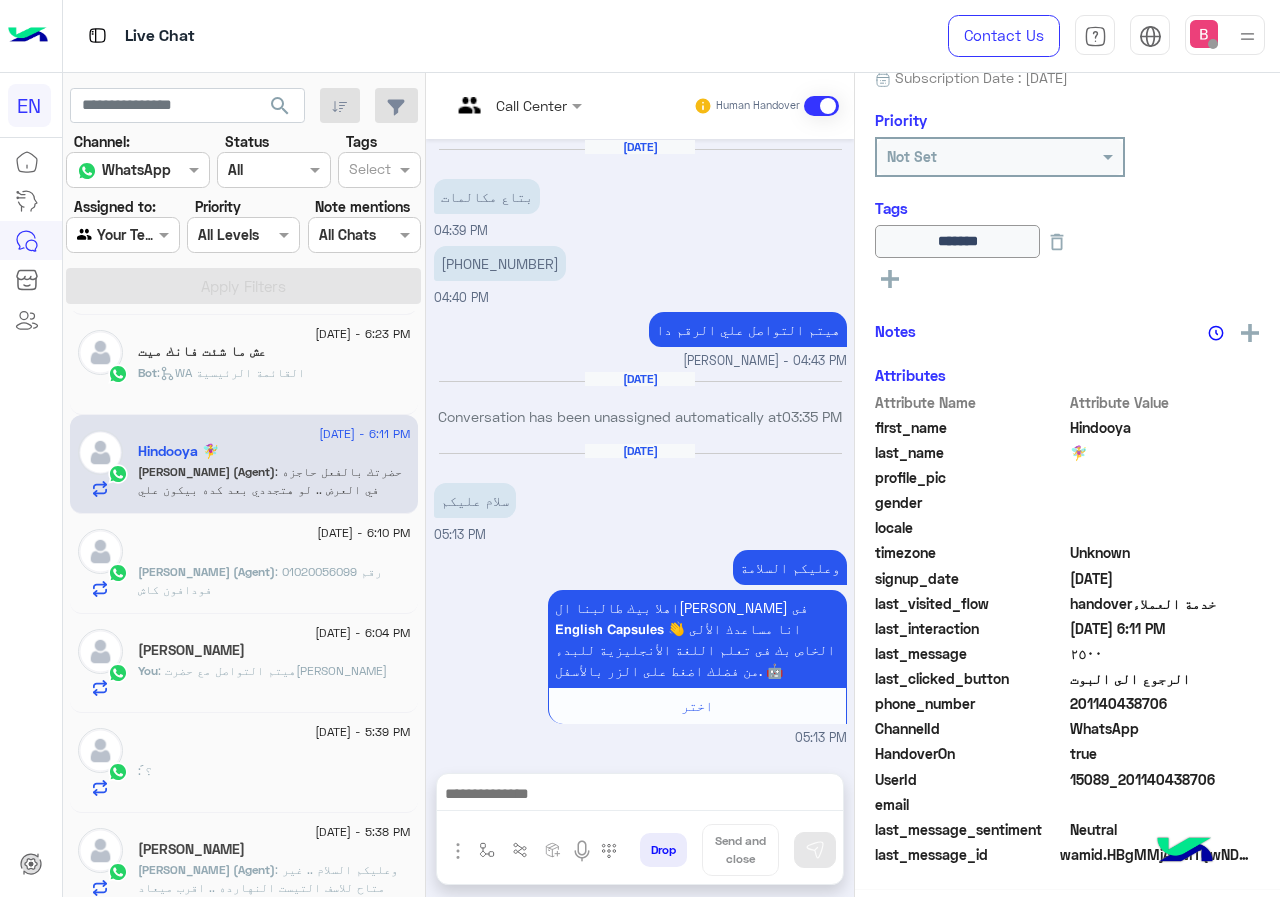 scroll, scrollTop: 217, scrollLeft: 0, axis: vertical 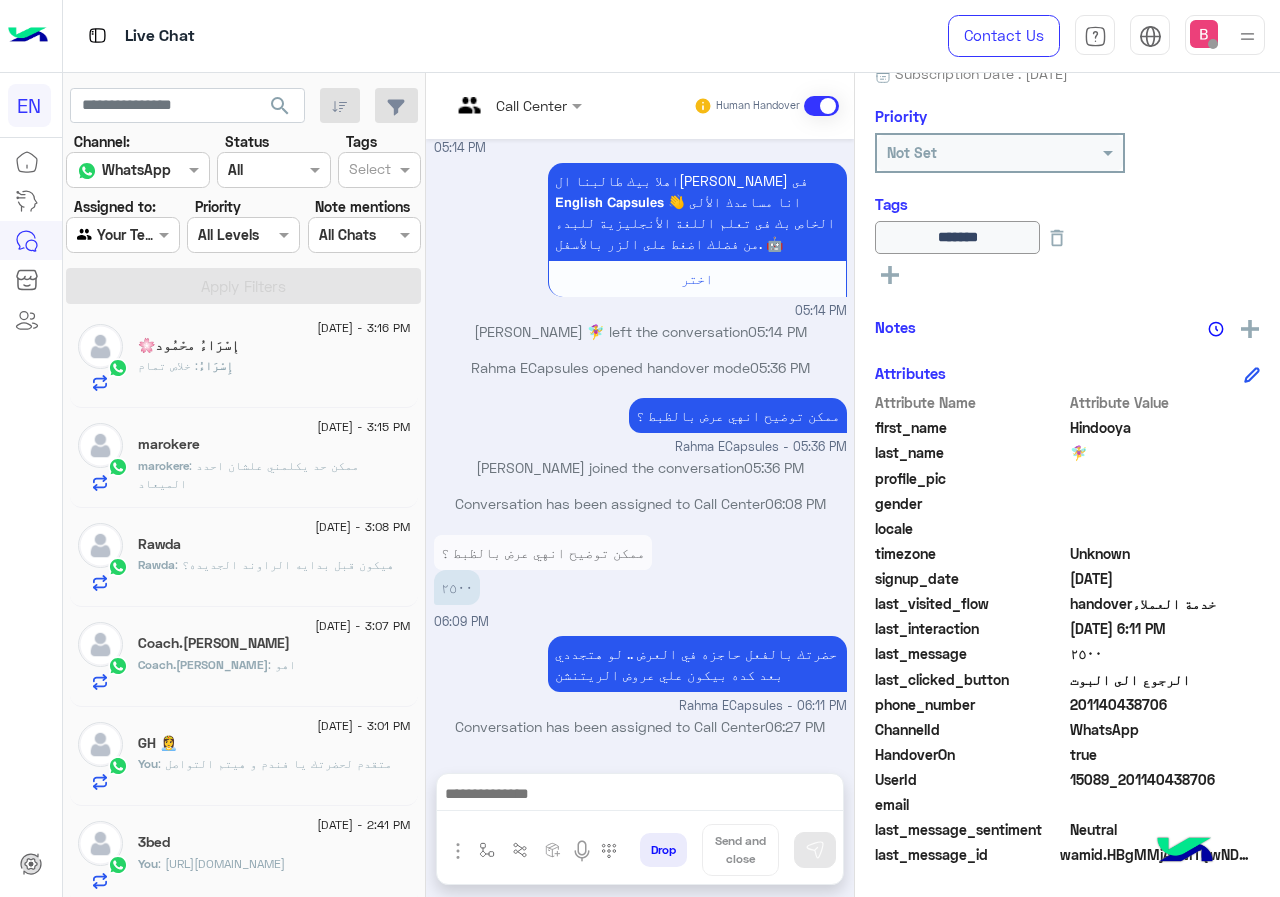 click on "Coach.[PERSON_NAME]" 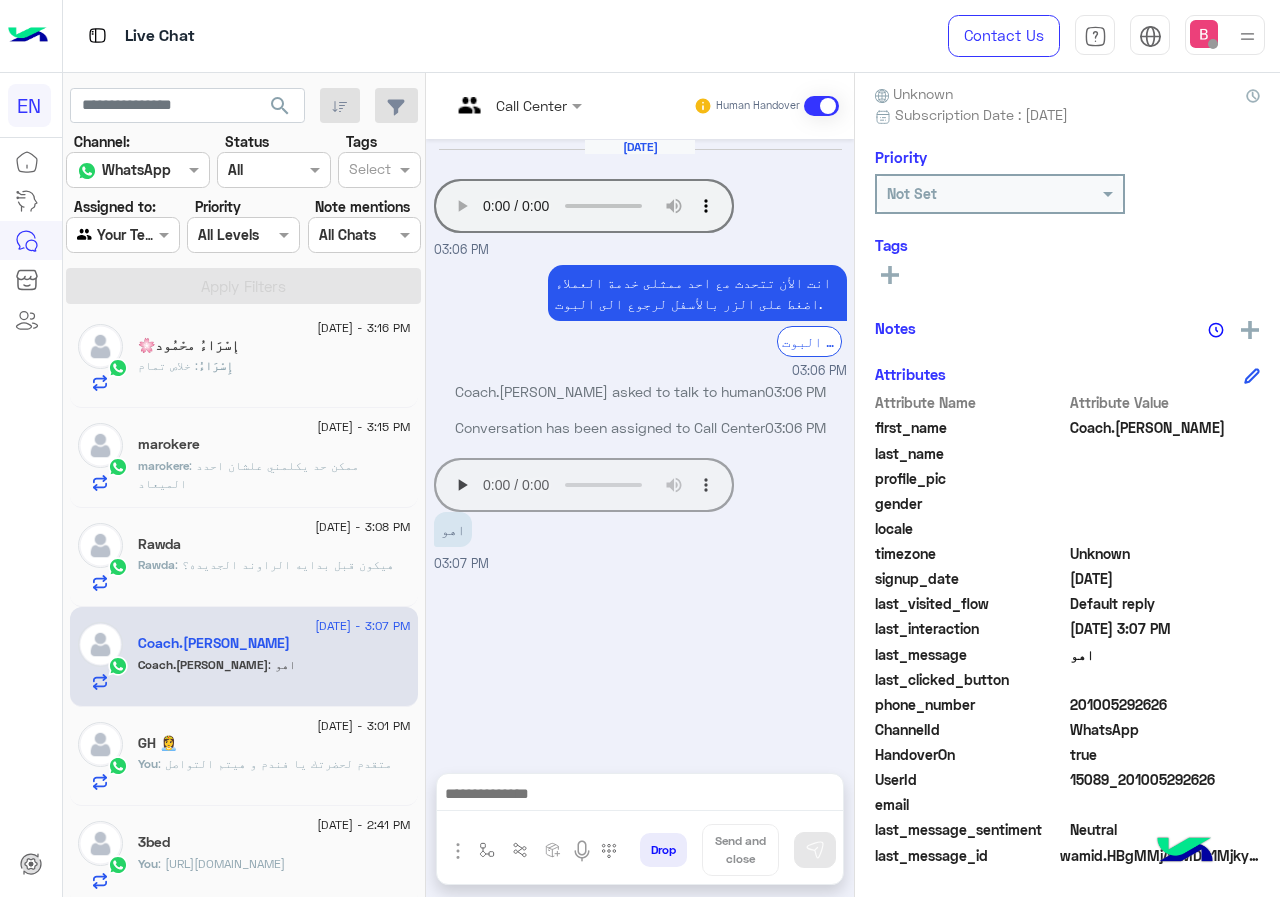 drag, startPoint x: 1137, startPoint y: 701, endPoint x: 1255, endPoint y: 699, distance: 118.016945 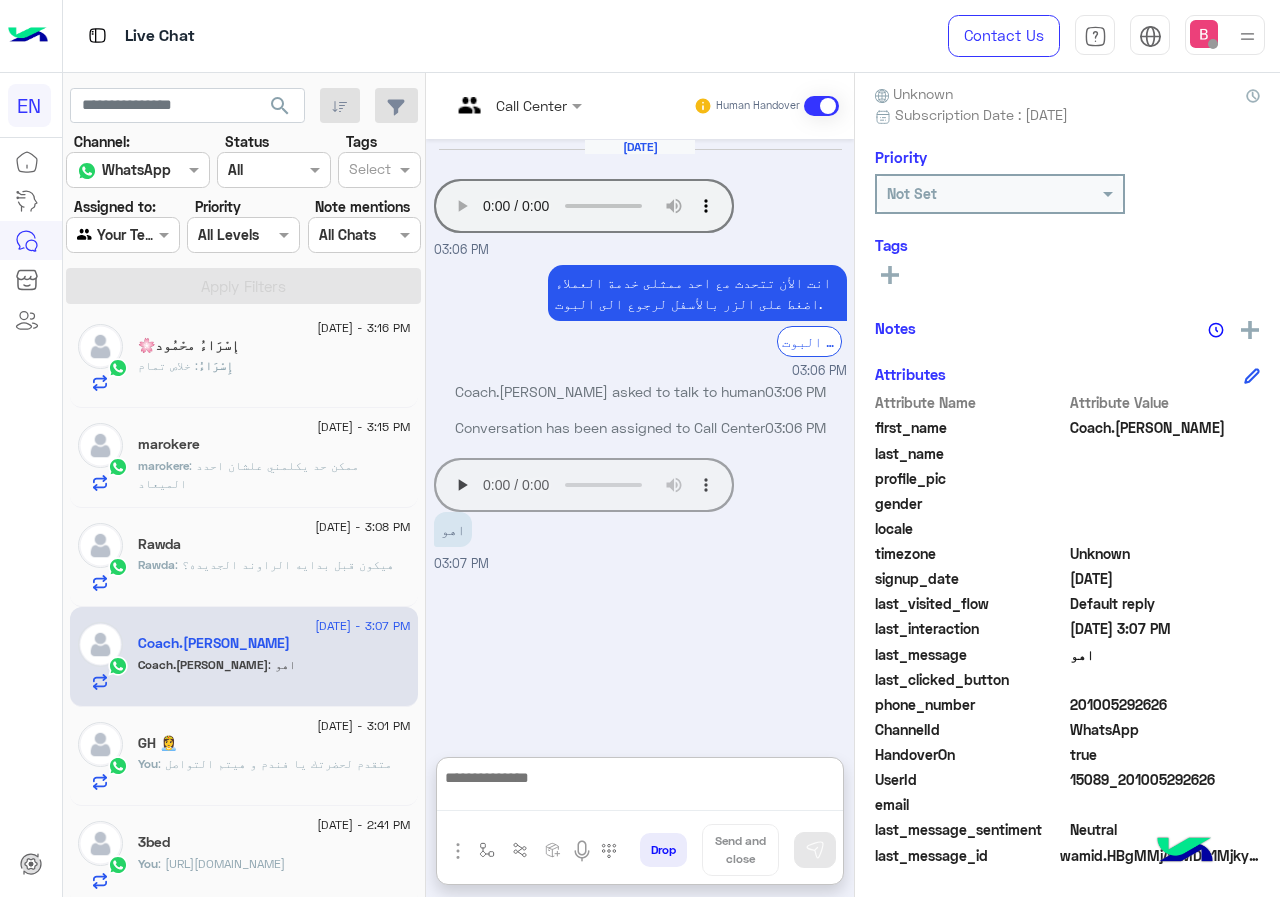 click at bounding box center [640, 788] 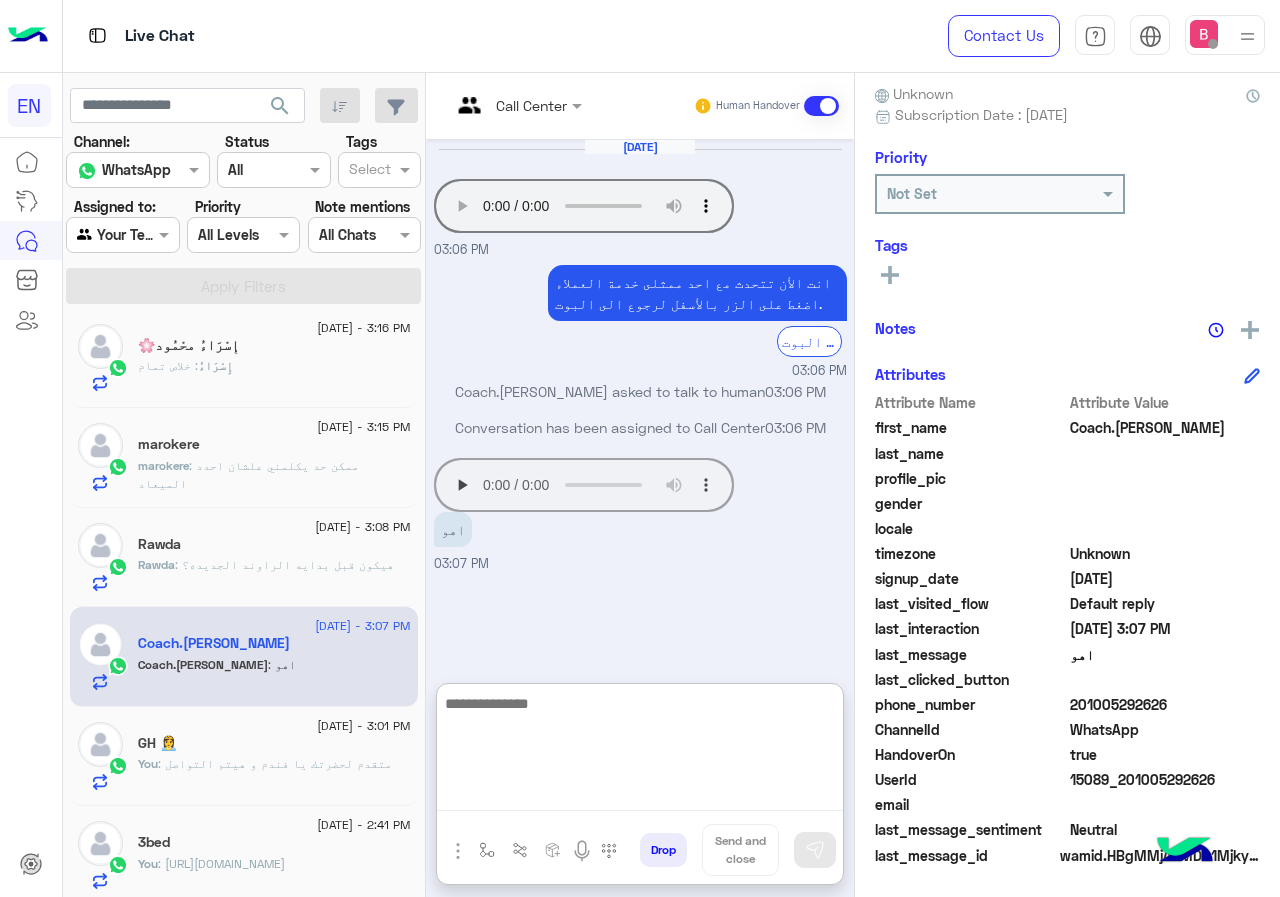 type on "*" 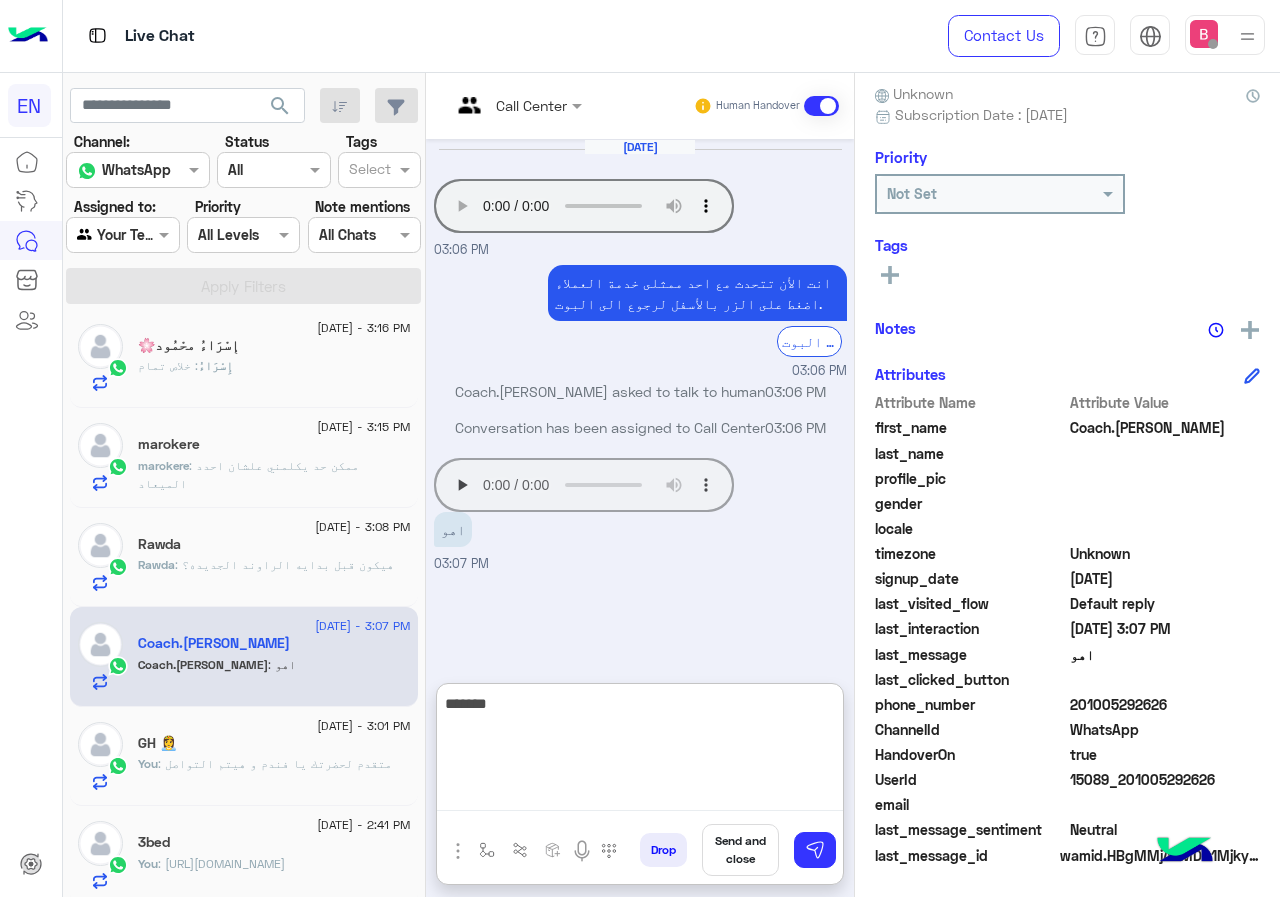 type on "*******" 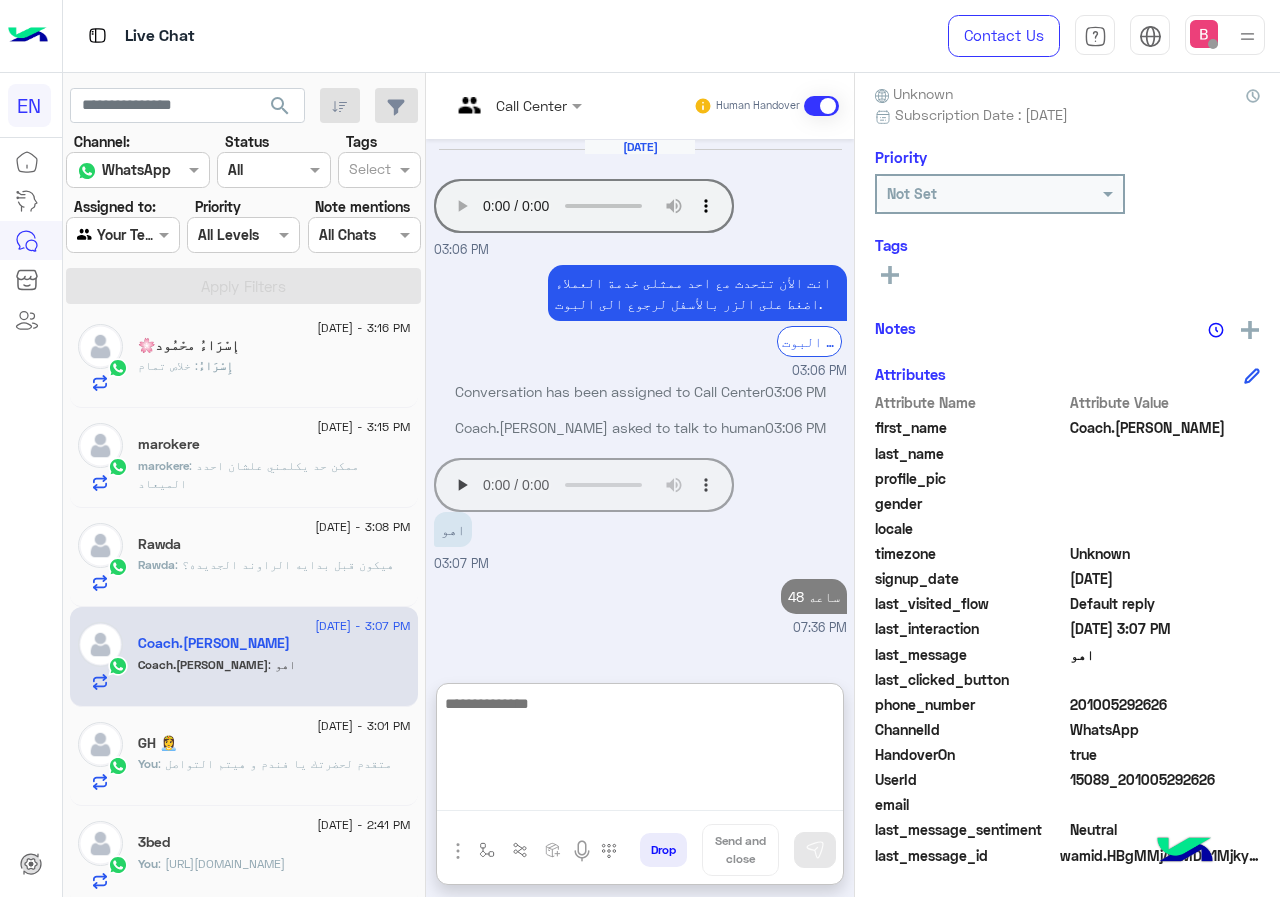 scroll, scrollTop: 12, scrollLeft: 0, axis: vertical 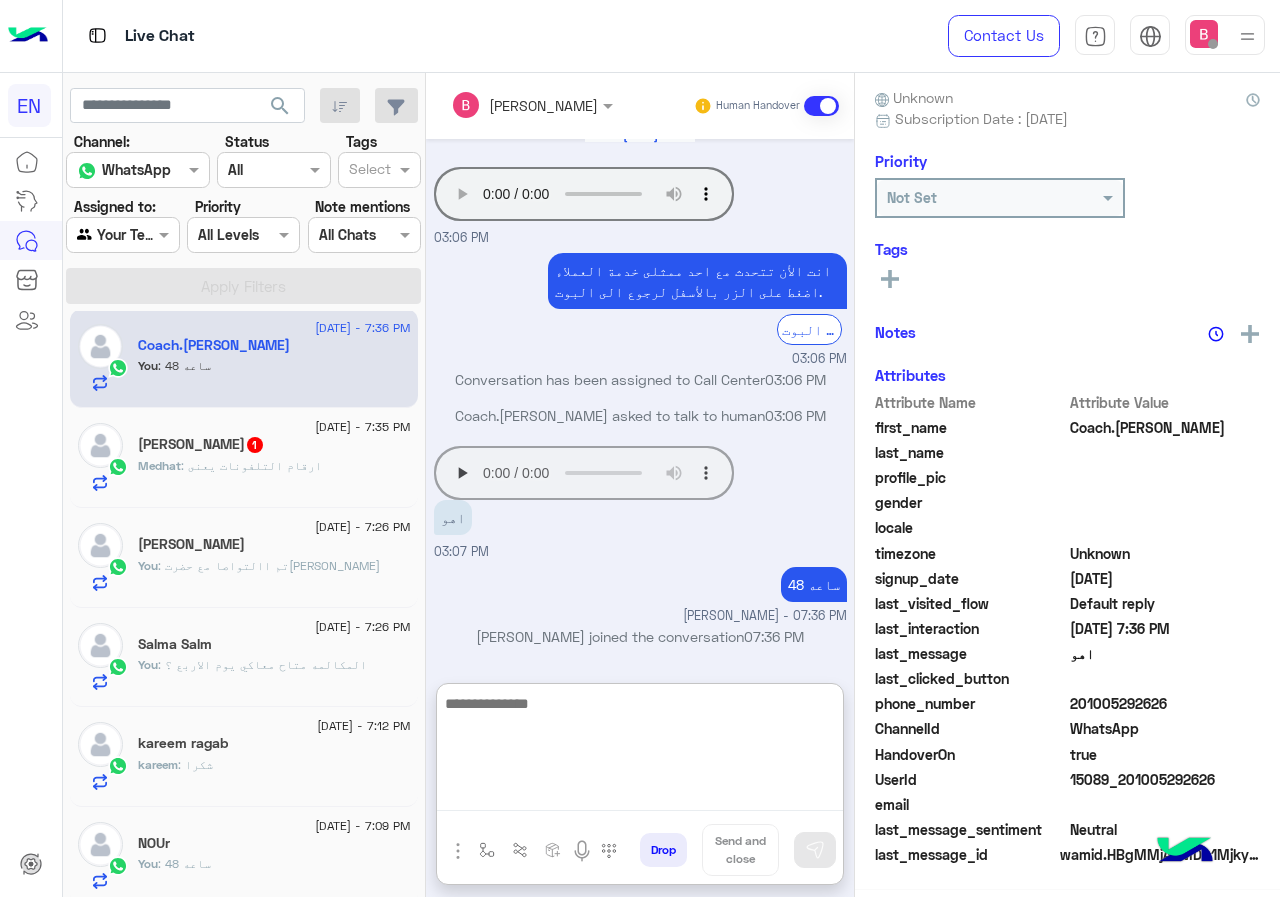 click on "Medhat : ارقام التلفونات يعنى" 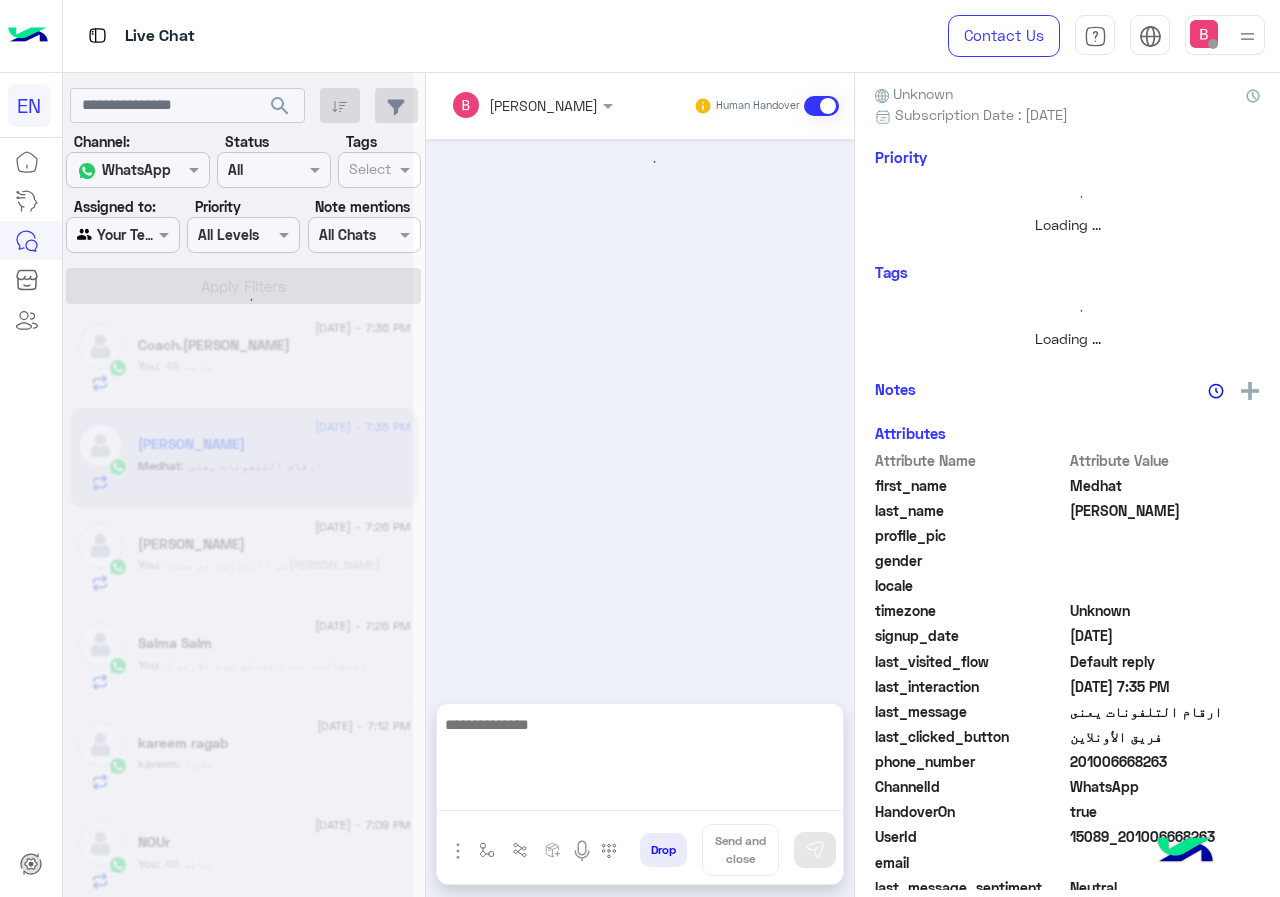 scroll, scrollTop: 0, scrollLeft: 0, axis: both 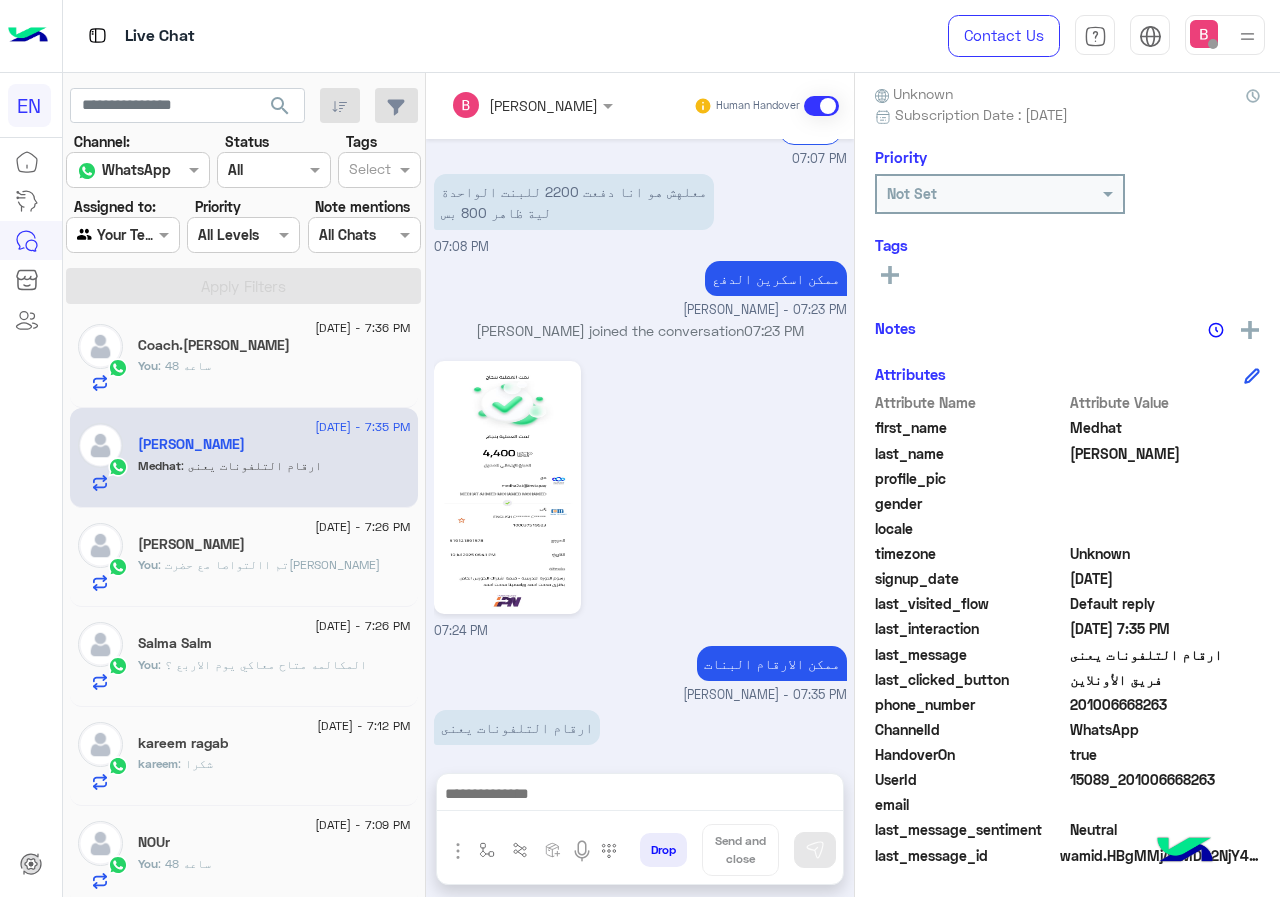 click at bounding box center (640, 796) 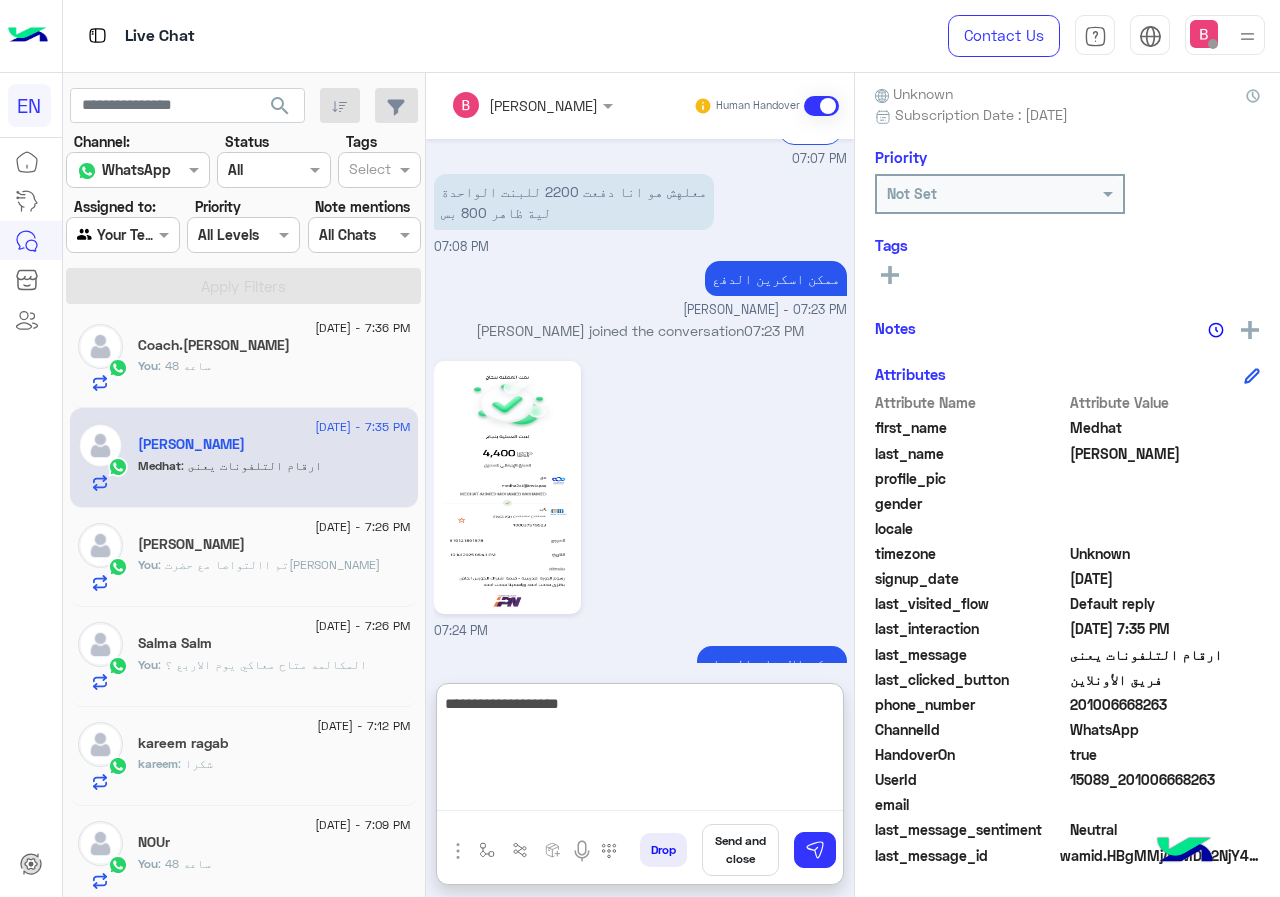 type on "**********" 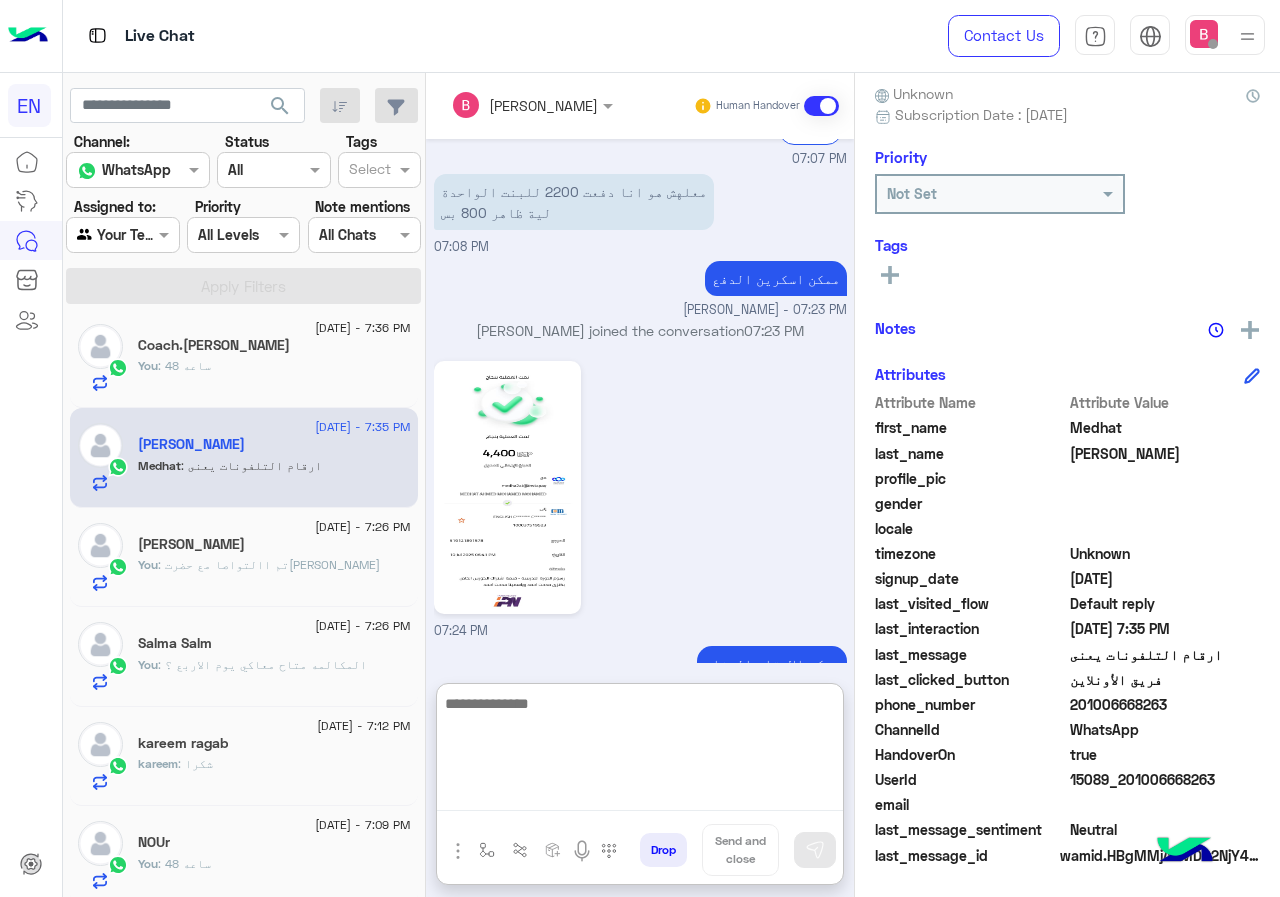 scroll, scrollTop: 1581, scrollLeft: 0, axis: vertical 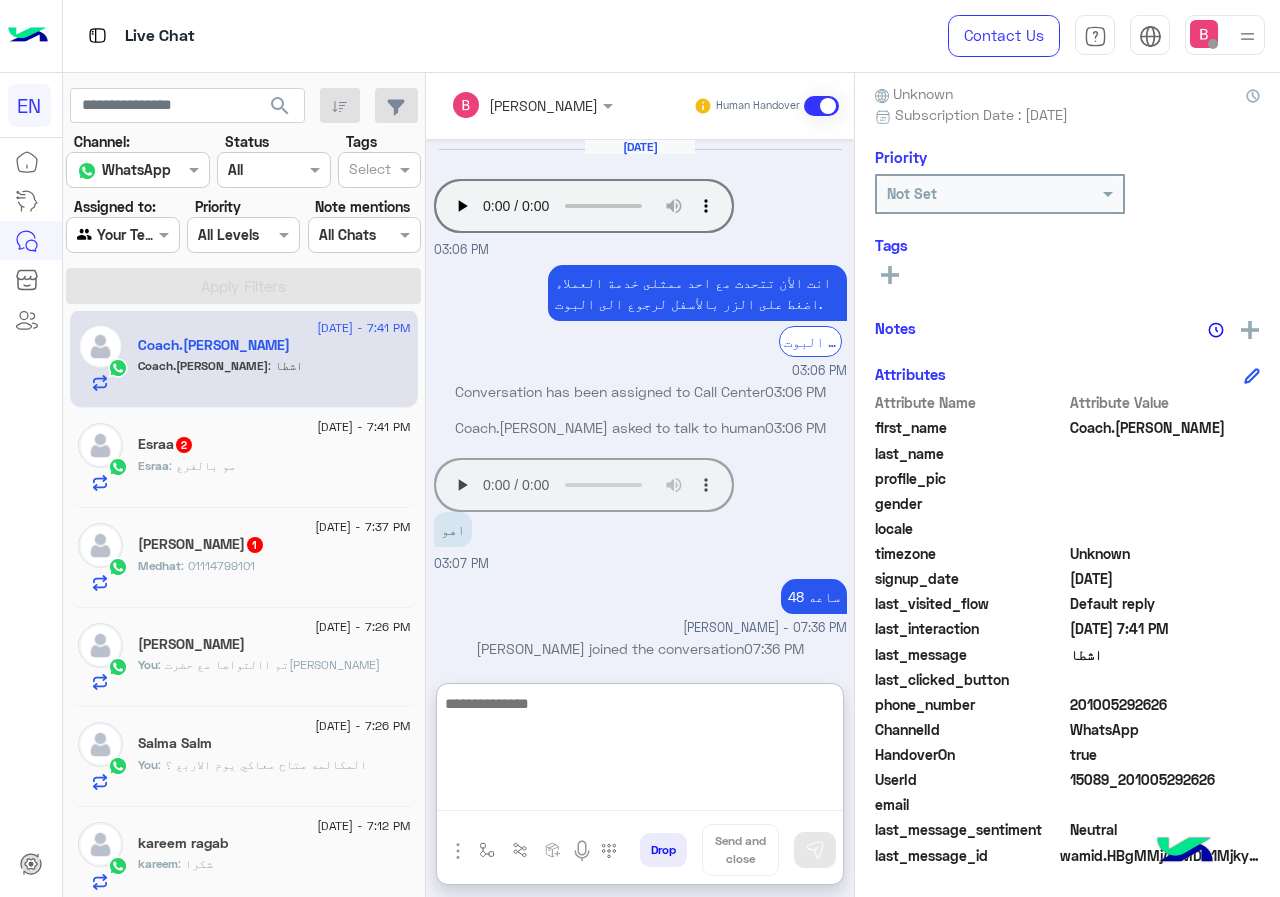 click on "Medhat : 01114799101" 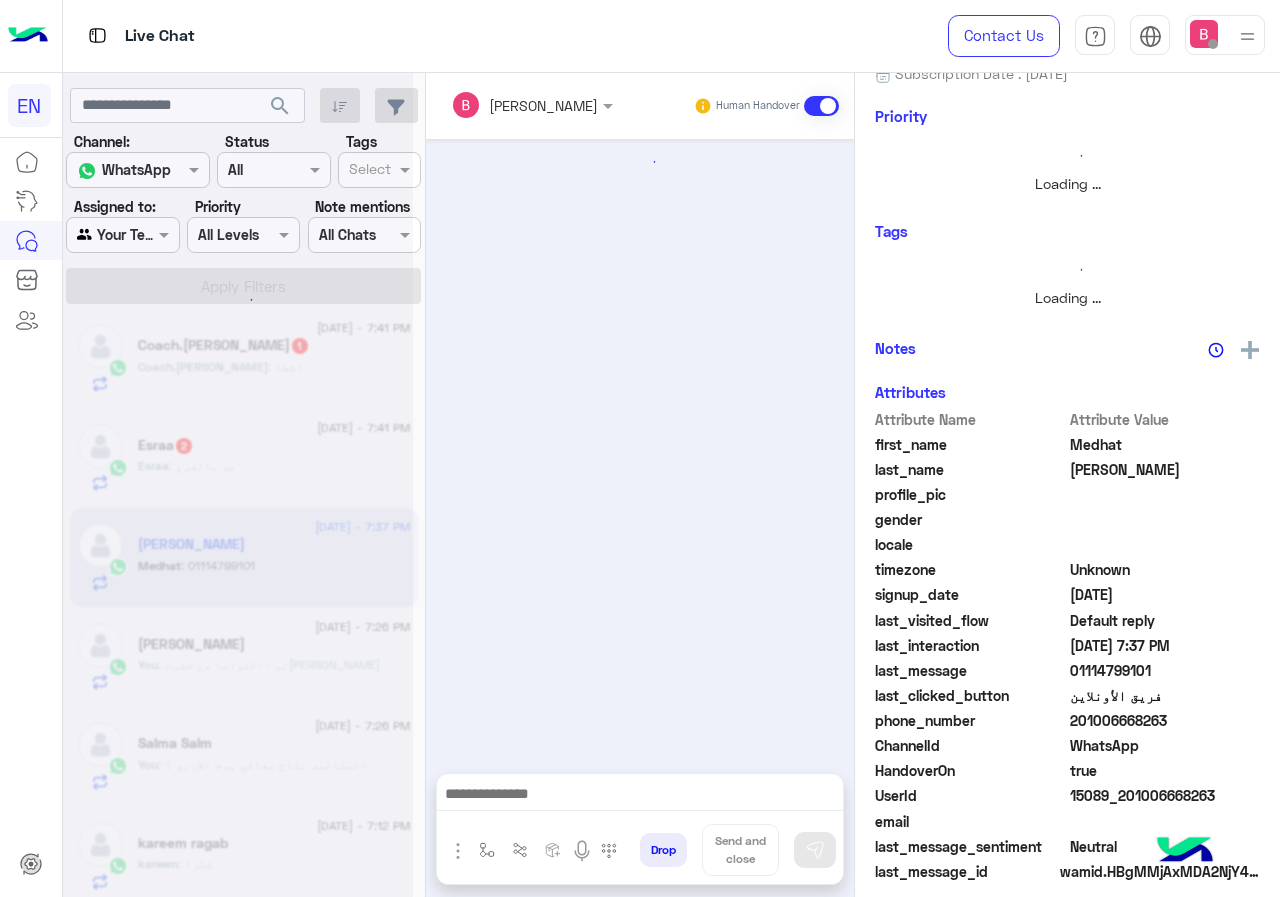 scroll, scrollTop: 176, scrollLeft: 0, axis: vertical 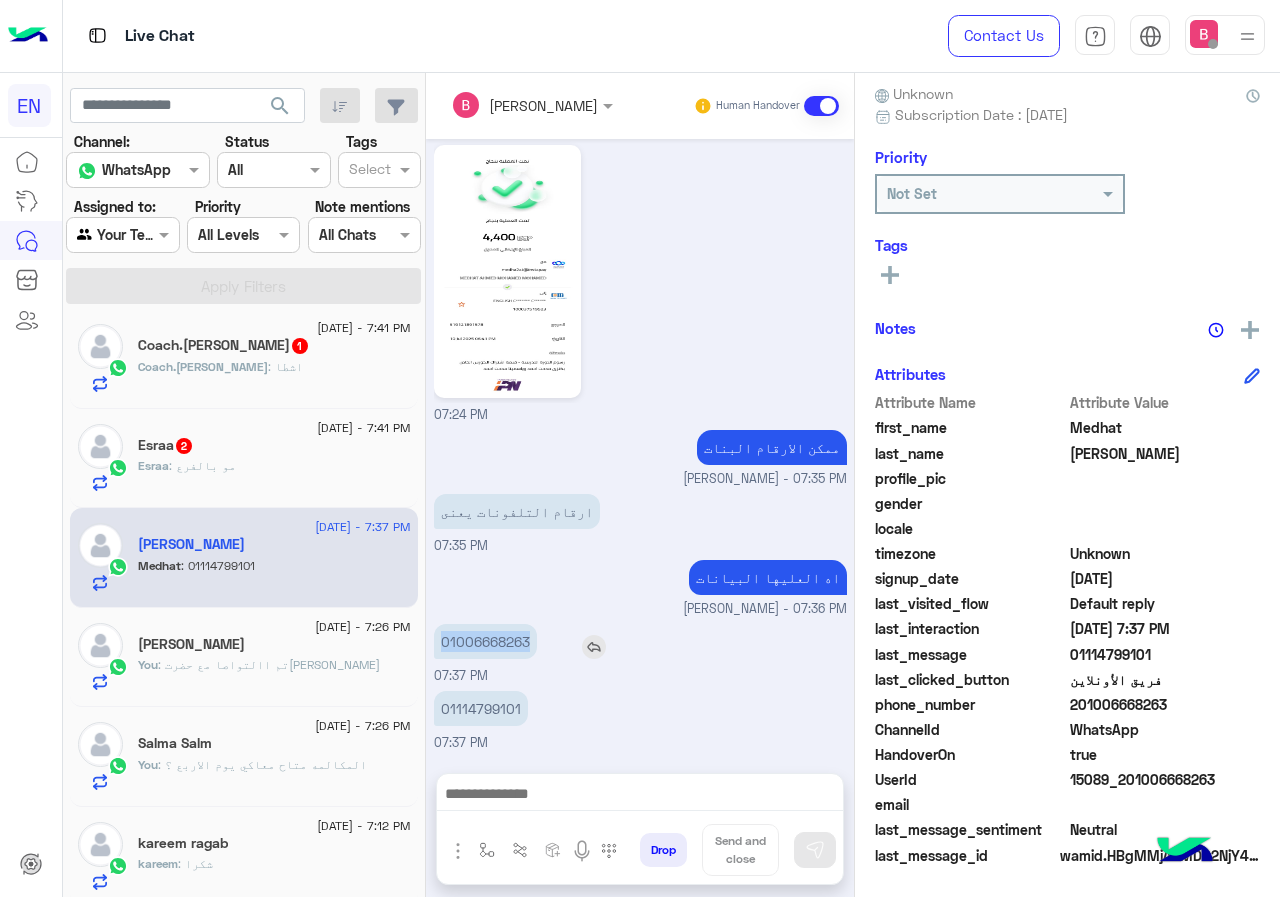 drag, startPoint x: 444, startPoint y: 634, endPoint x: 543, endPoint y: 635, distance: 99.00505 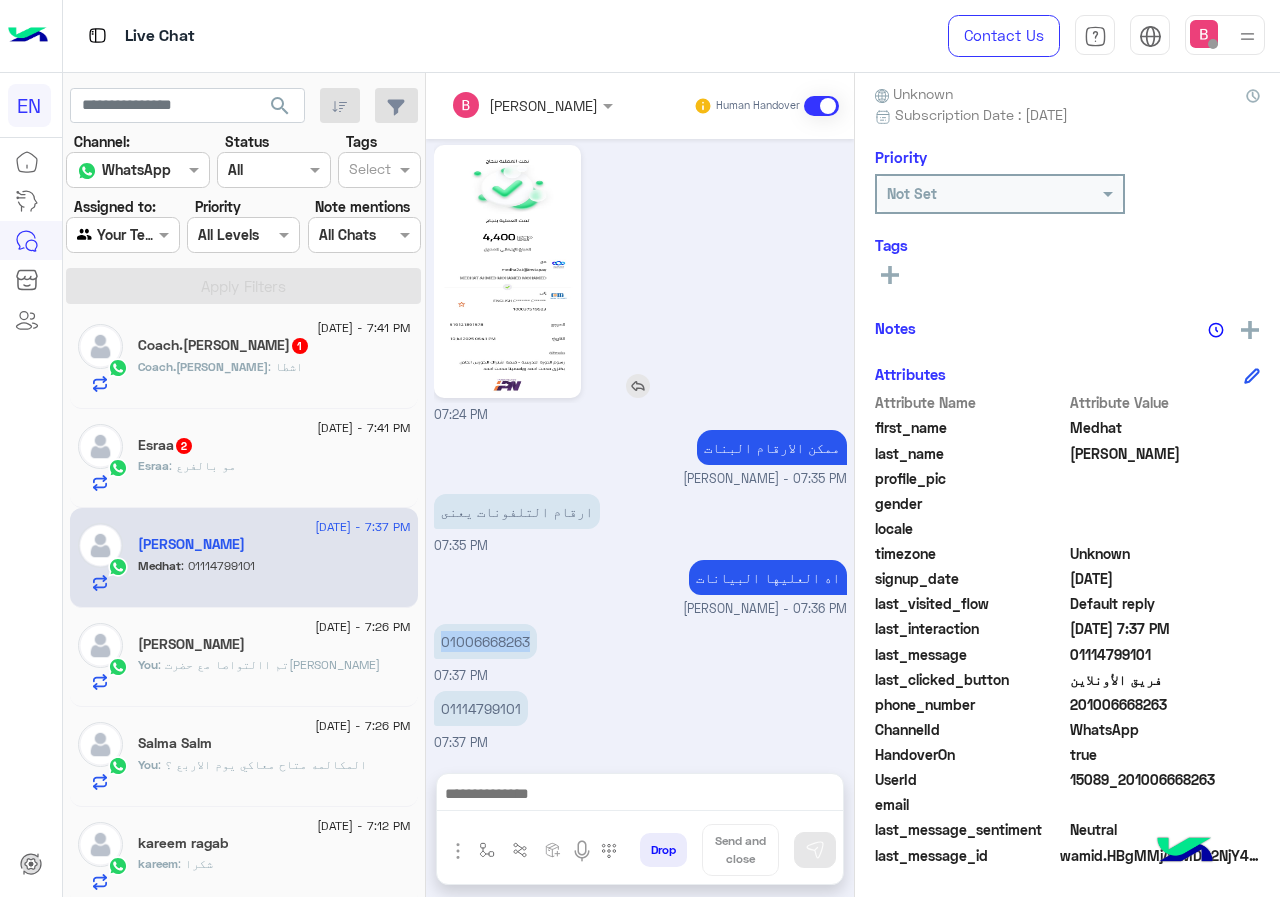 click 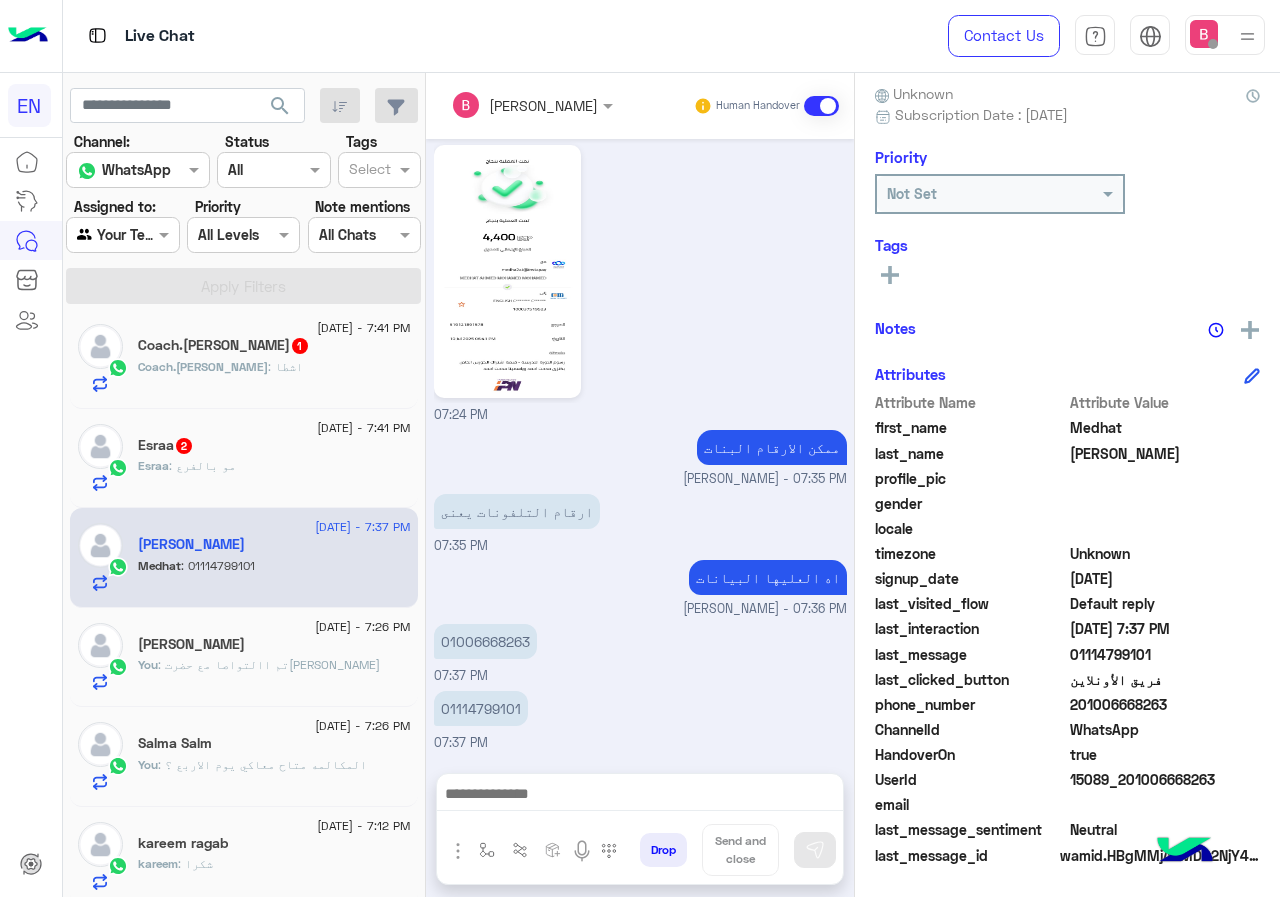 click at bounding box center [640, 796] 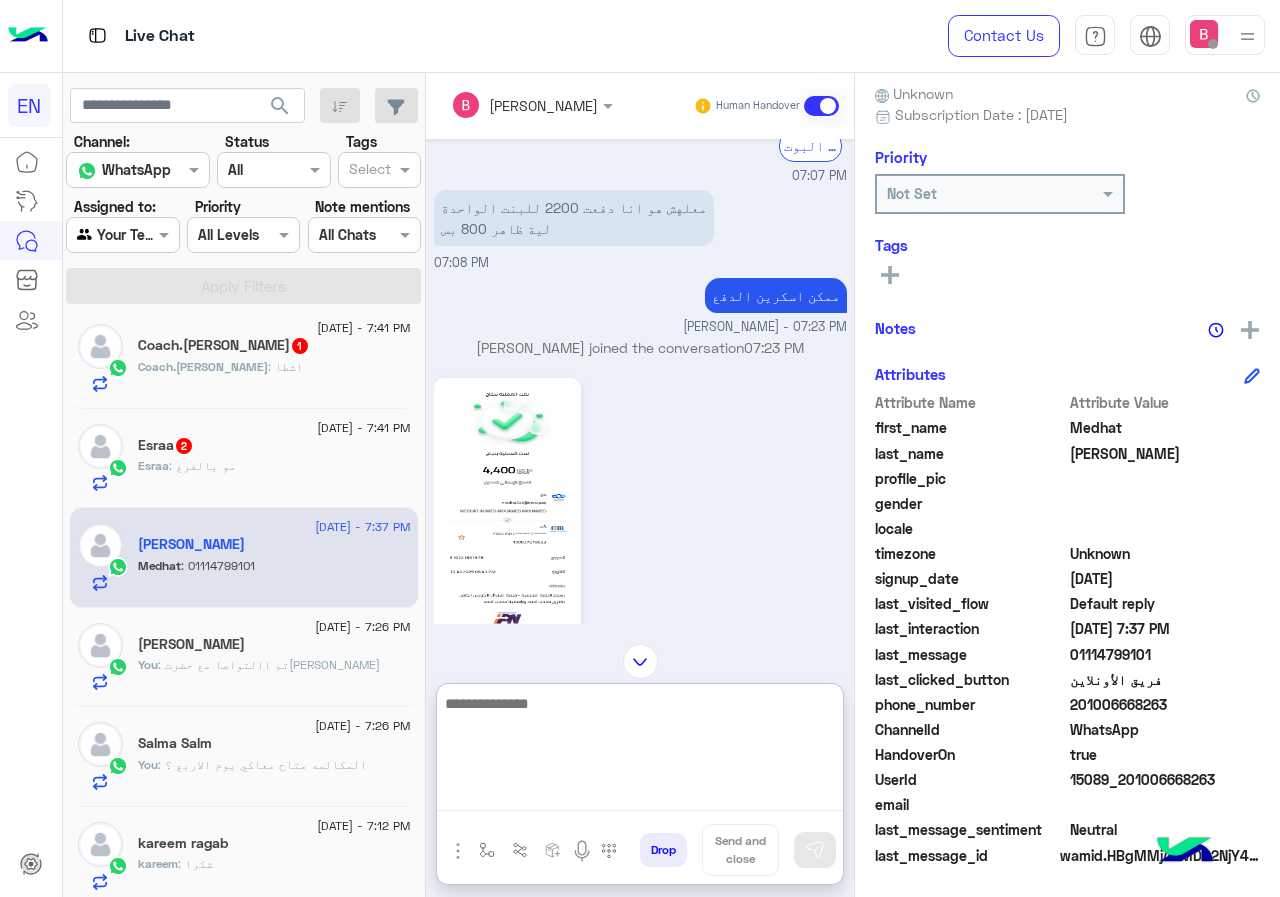 scroll, scrollTop: 852, scrollLeft: 0, axis: vertical 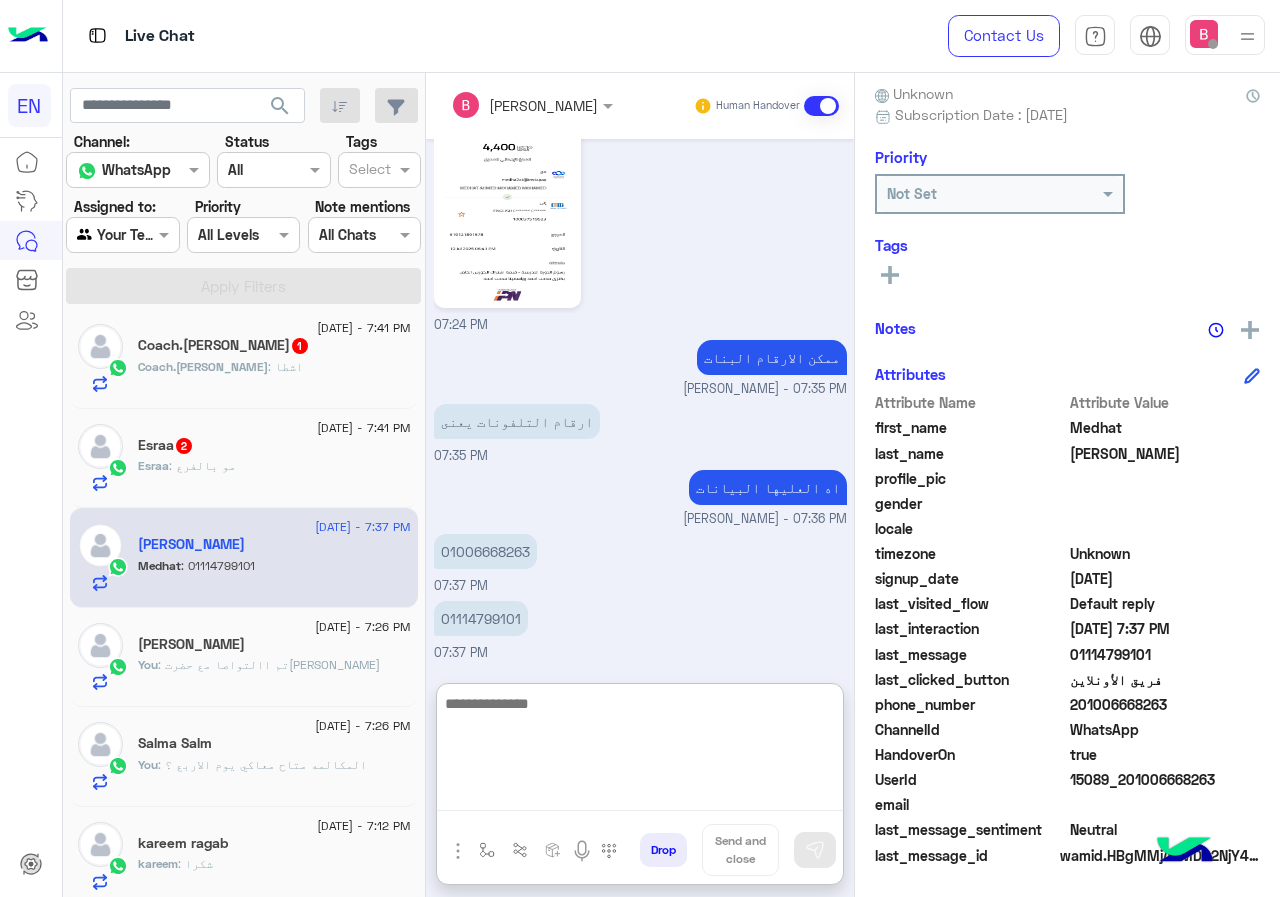 click at bounding box center (640, 751) 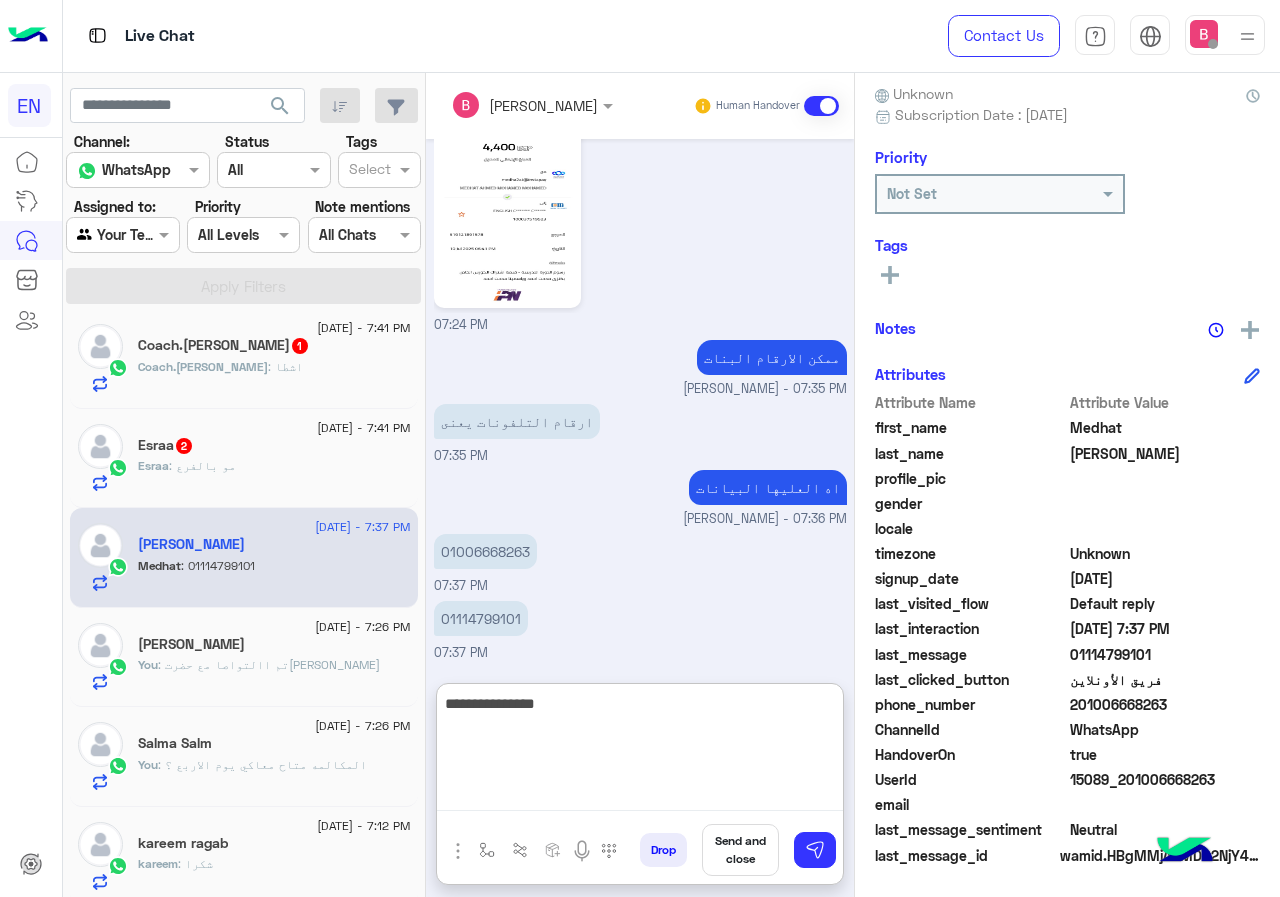 type on "**********" 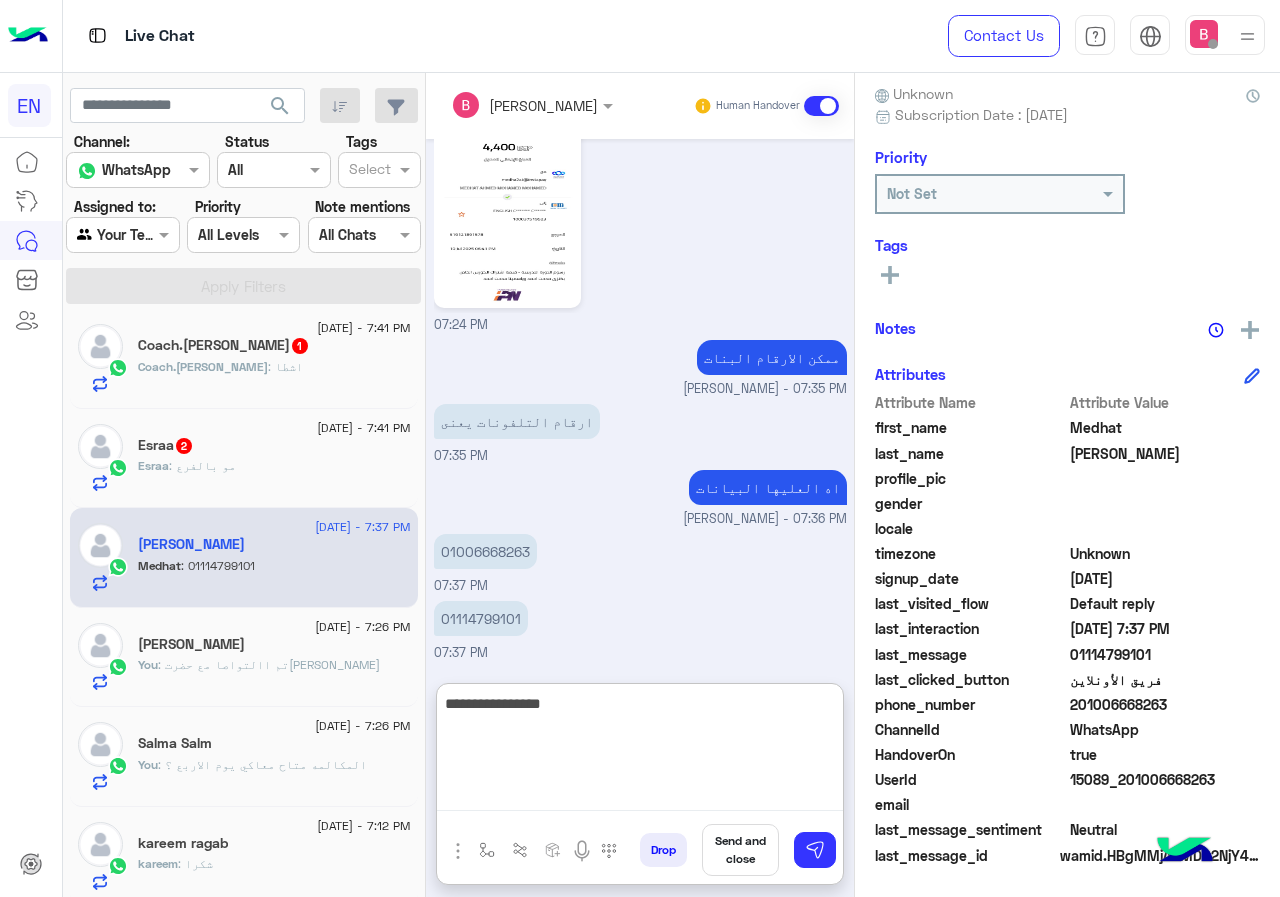 type 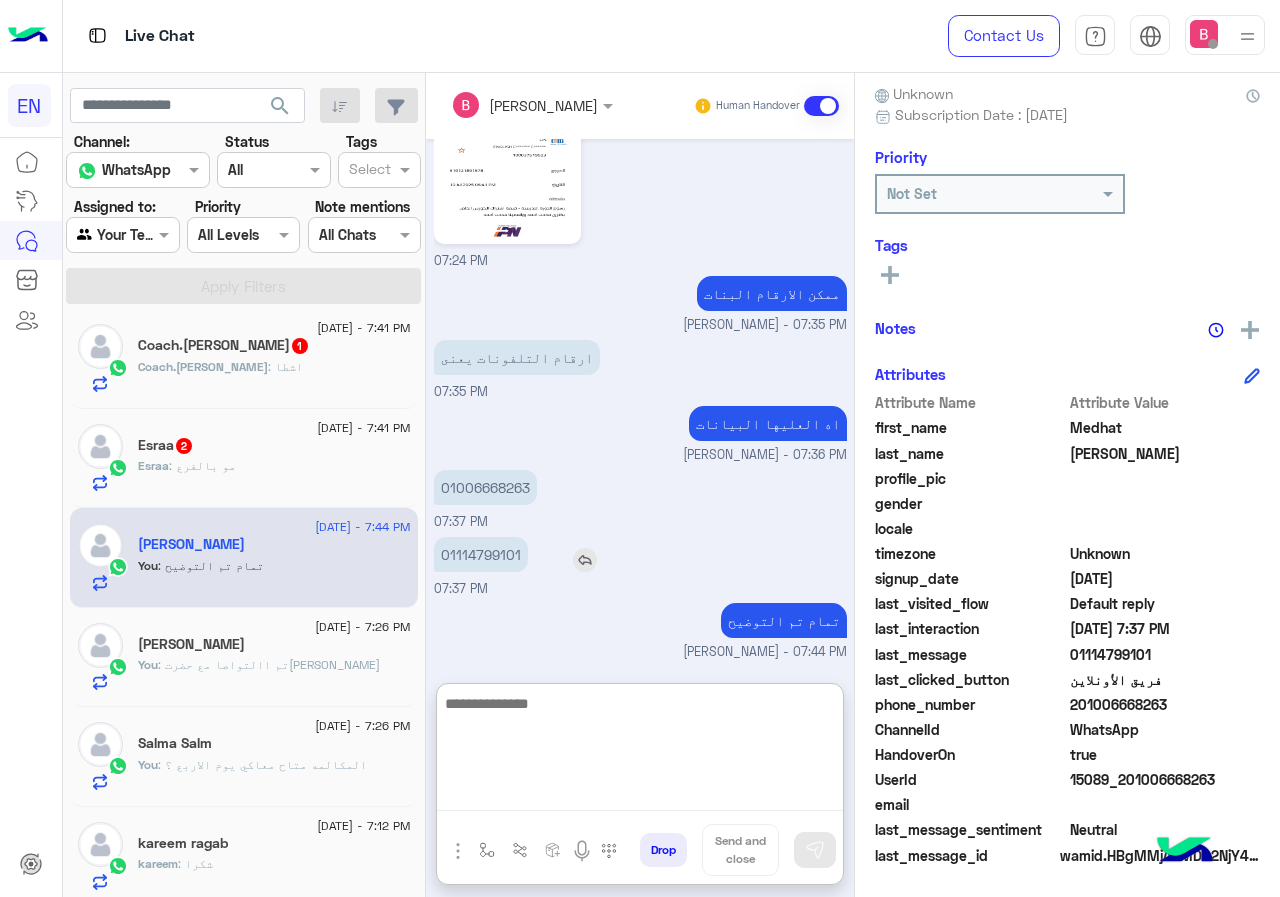 scroll, scrollTop: 1406, scrollLeft: 0, axis: vertical 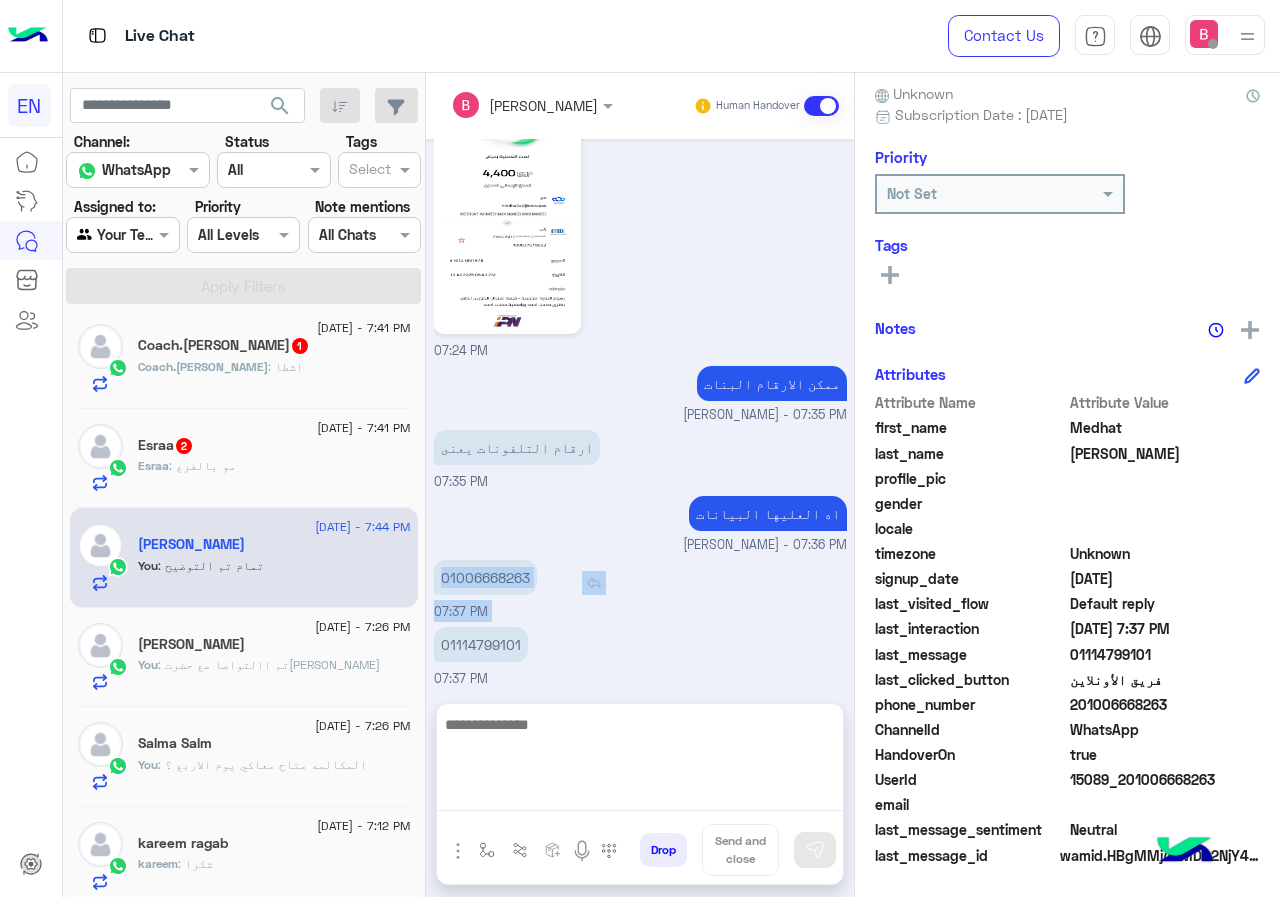 drag, startPoint x: 438, startPoint y: 550, endPoint x: 563, endPoint y: 563, distance: 125.67418 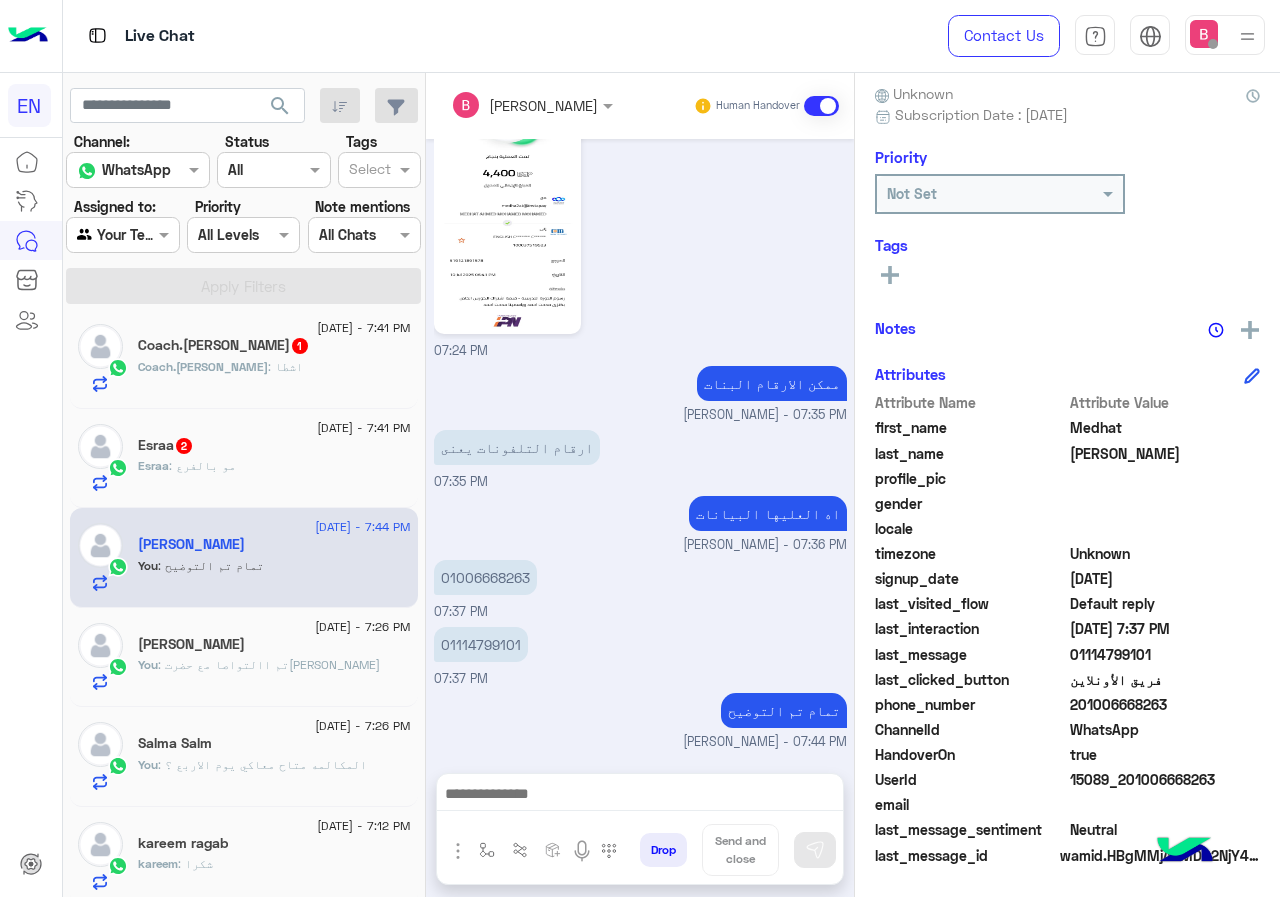 click on "01114799101   07:37 PM" at bounding box center [640, 655] 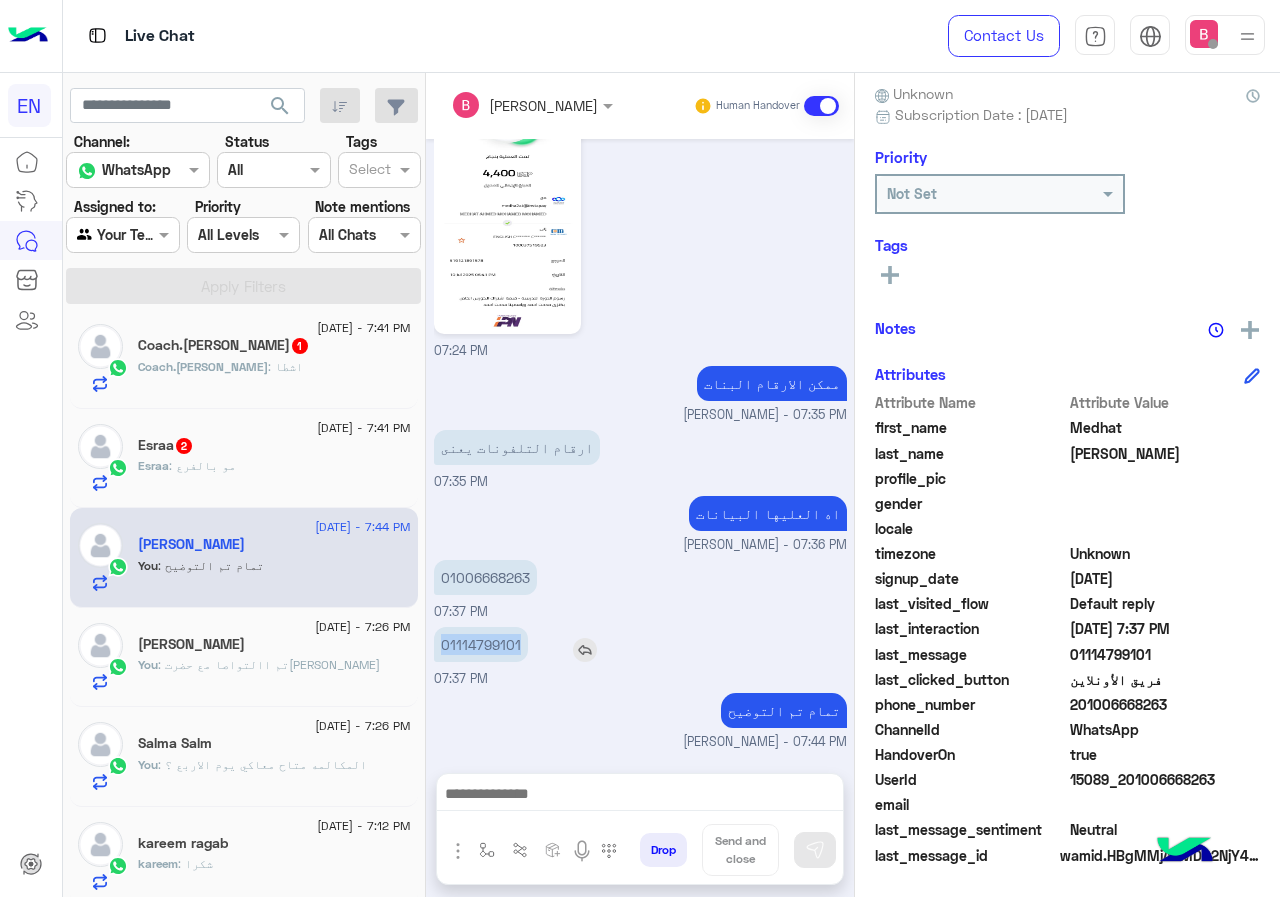 drag, startPoint x: 437, startPoint y: 647, endPoint x: 530, endPoint y: 648, distance: 93.00538 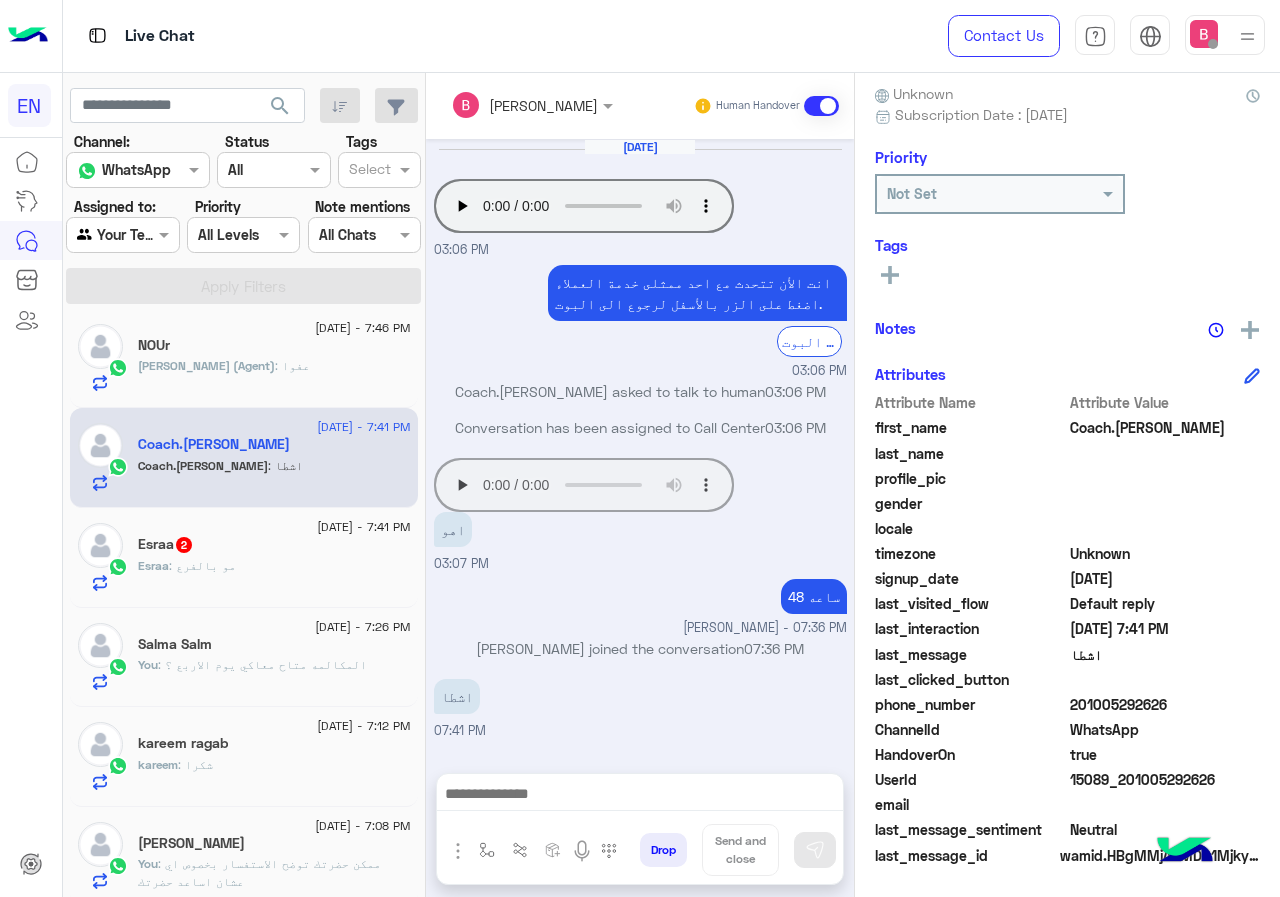 scroll, scrollTop: 180, scrollLeft: 0, axis: vertical 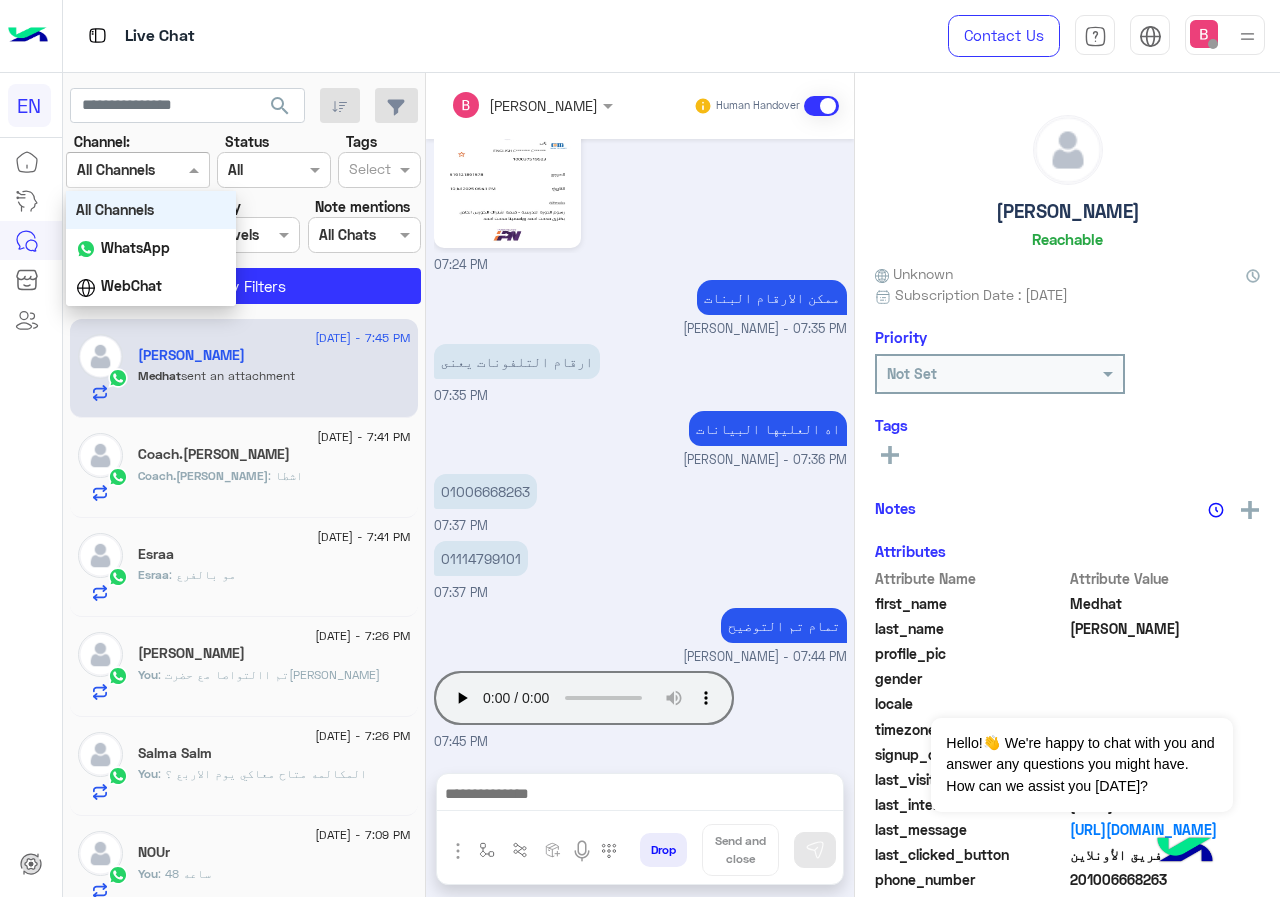 click at bounding box center (113, 170) 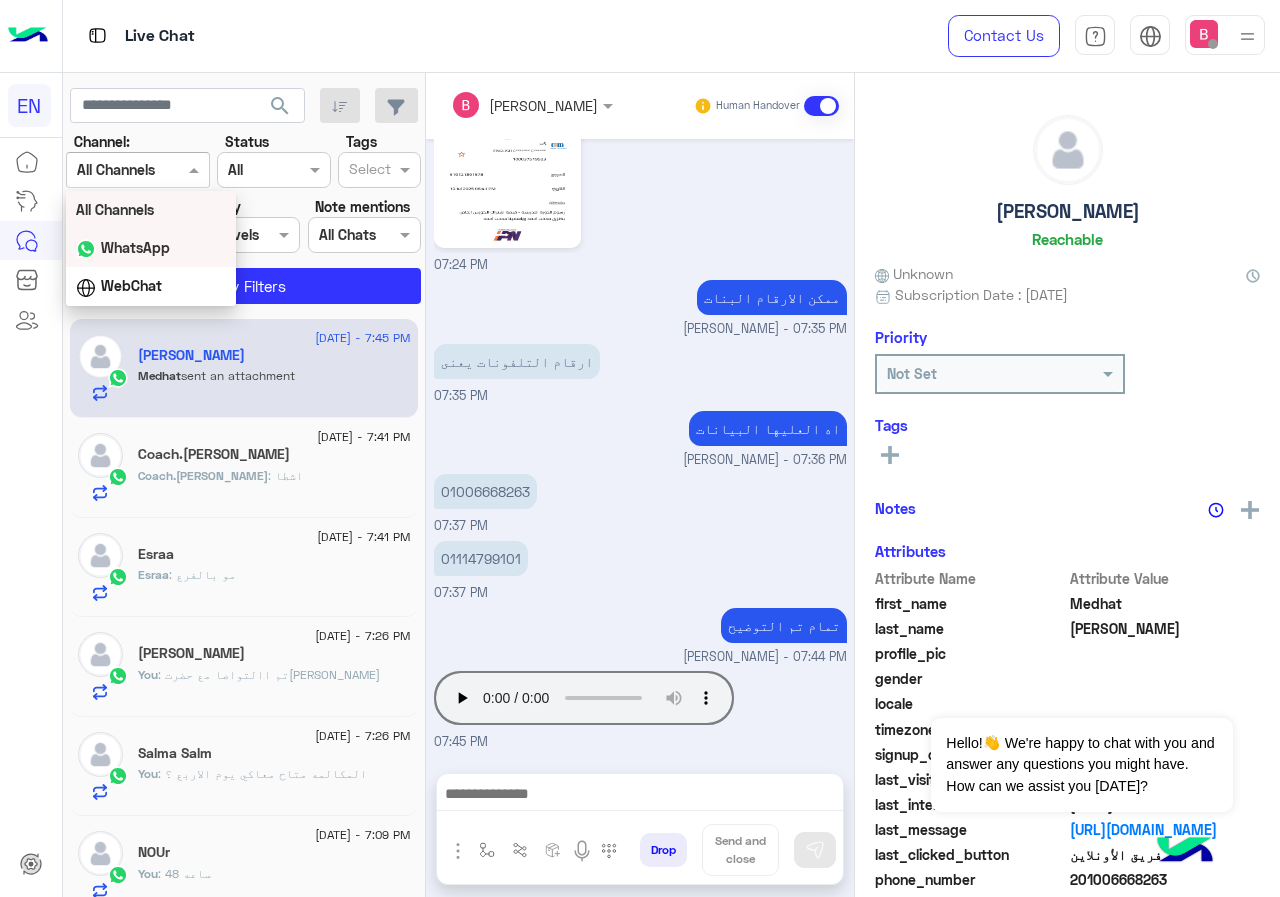 click on "WhatsApp" at bounding box center [135, 247] 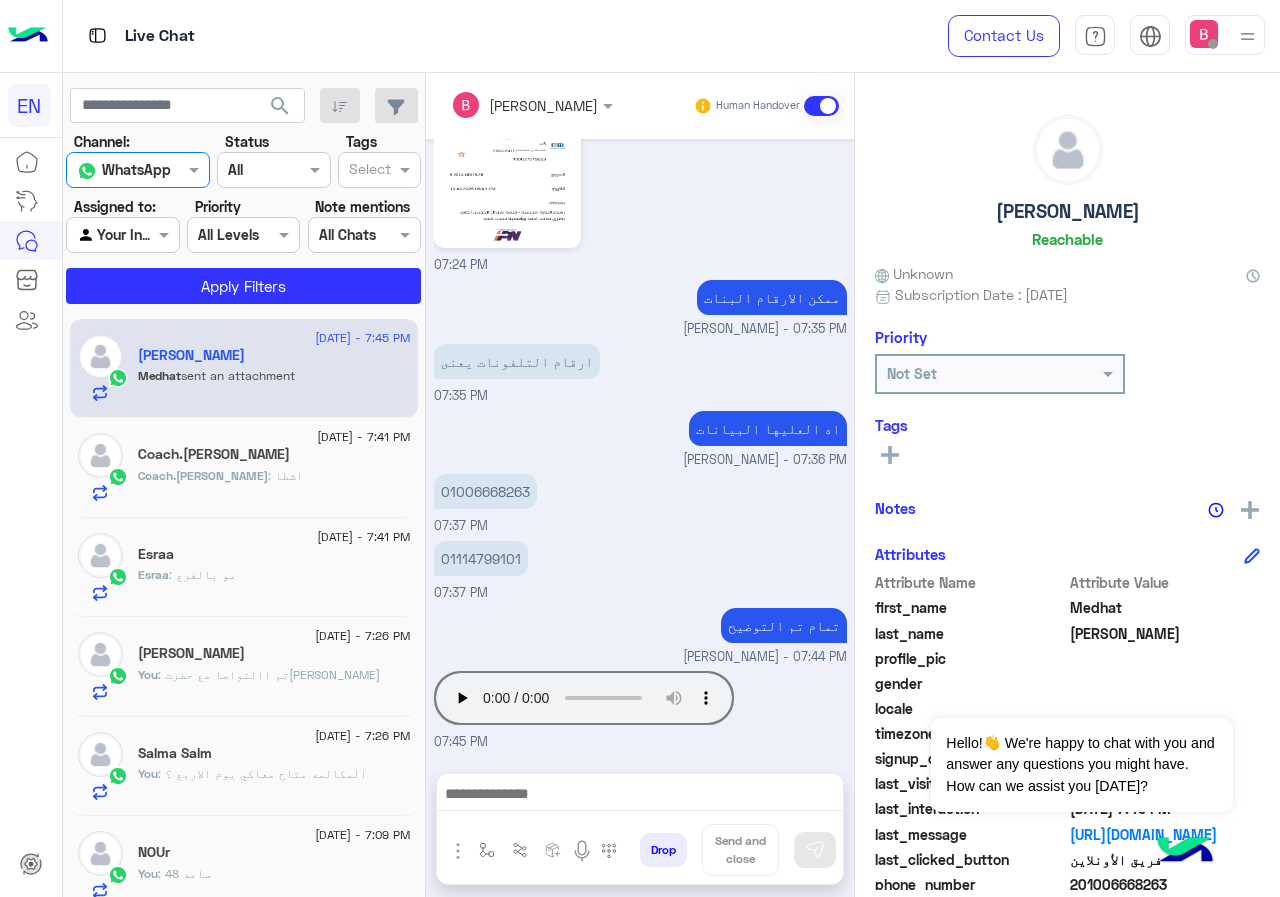 click at bounding box center (122, 234) 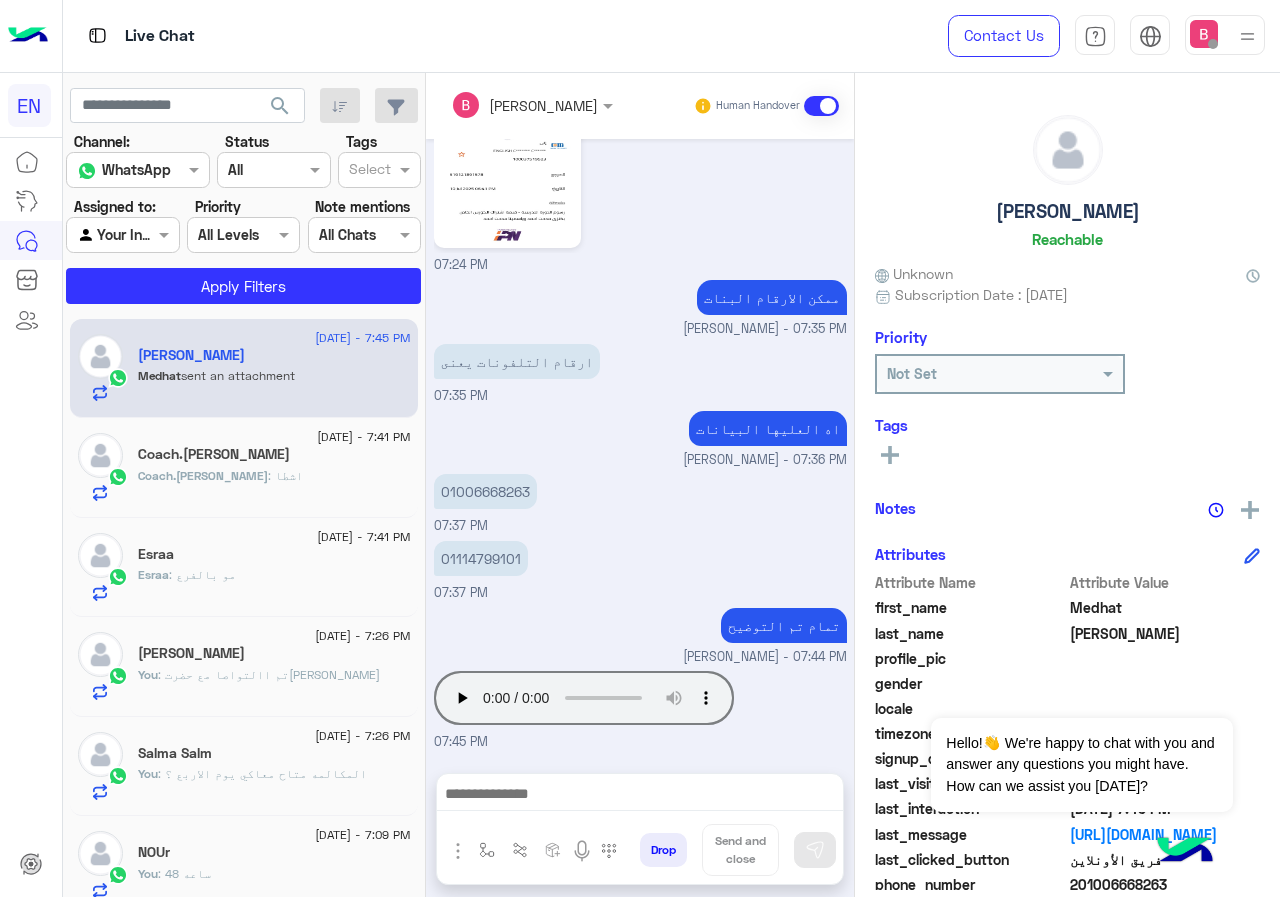click on "01114799101" at bounding box center [640, -933] 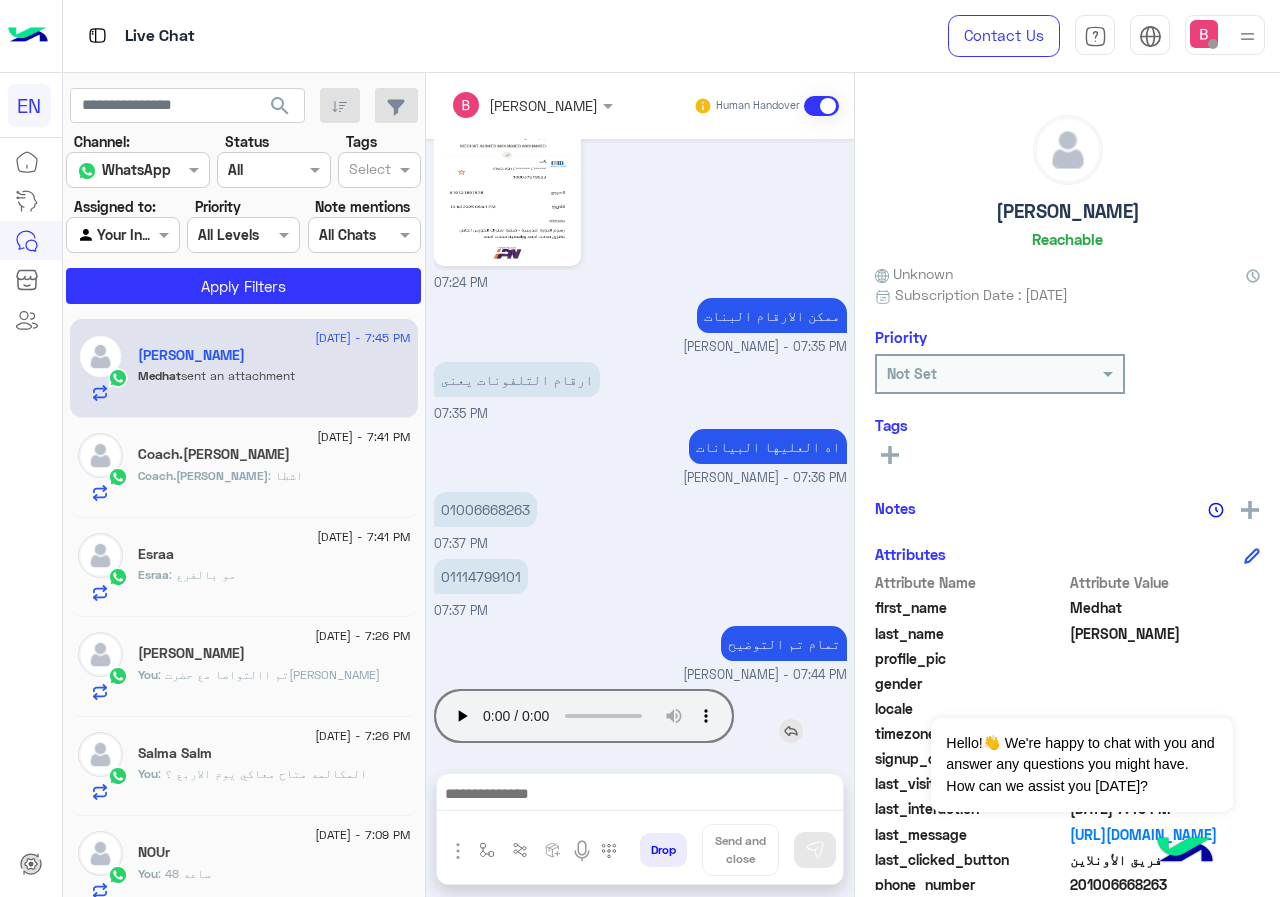 scroll, scrollTop: 1212, scrollLeft: 0, axis: vertical 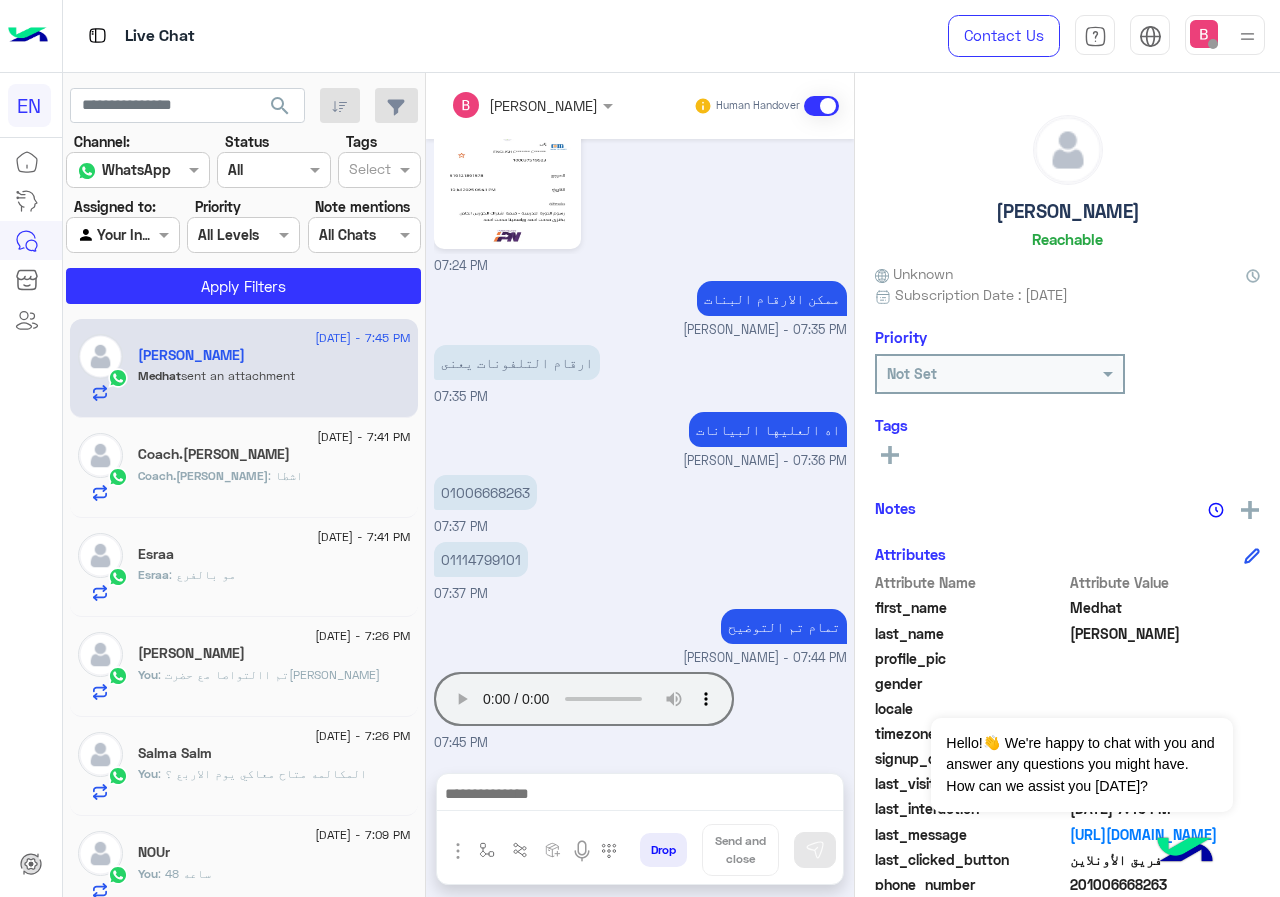 click at bounding box center (122, 234) 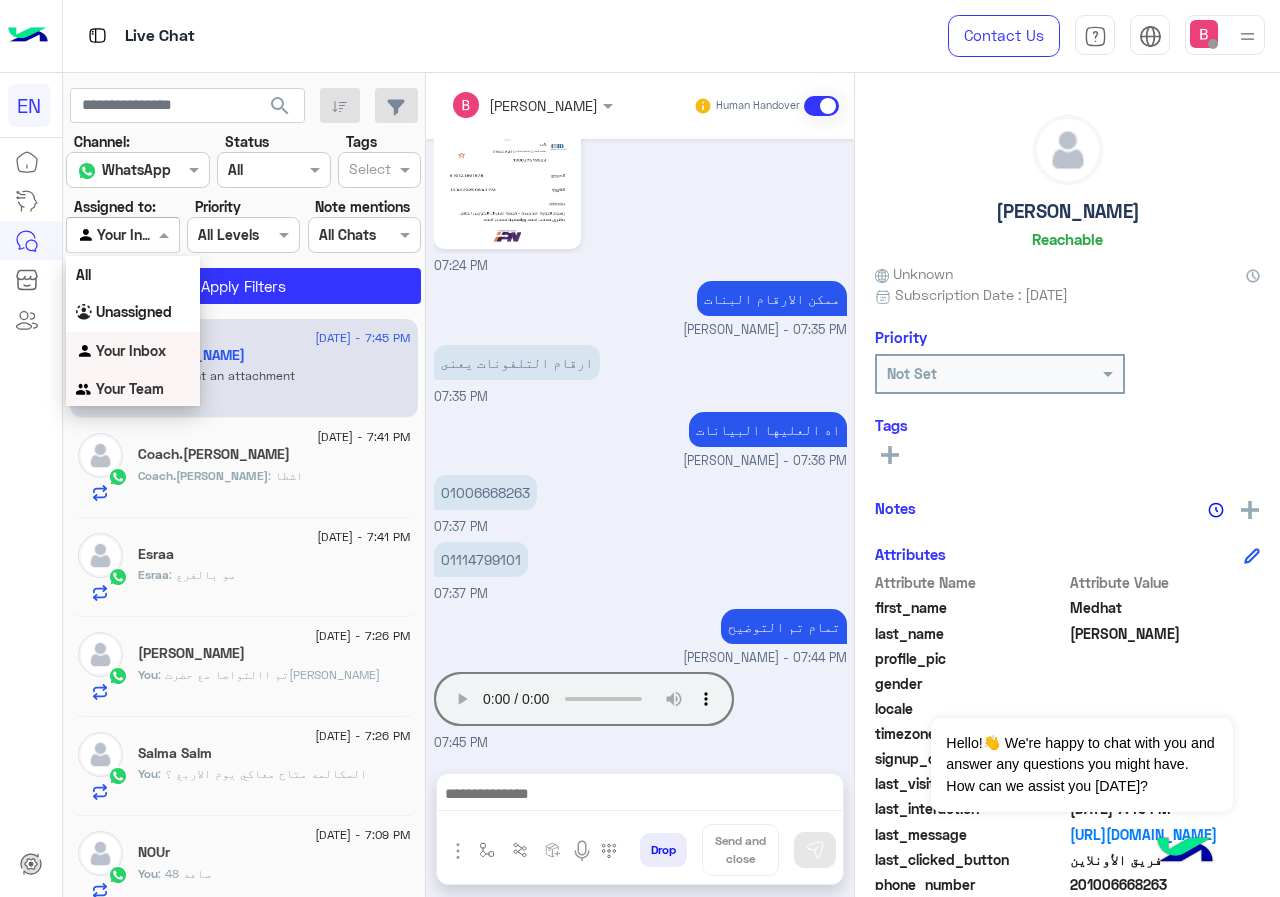 click on "Your Team" at bounding box center [130, 388] 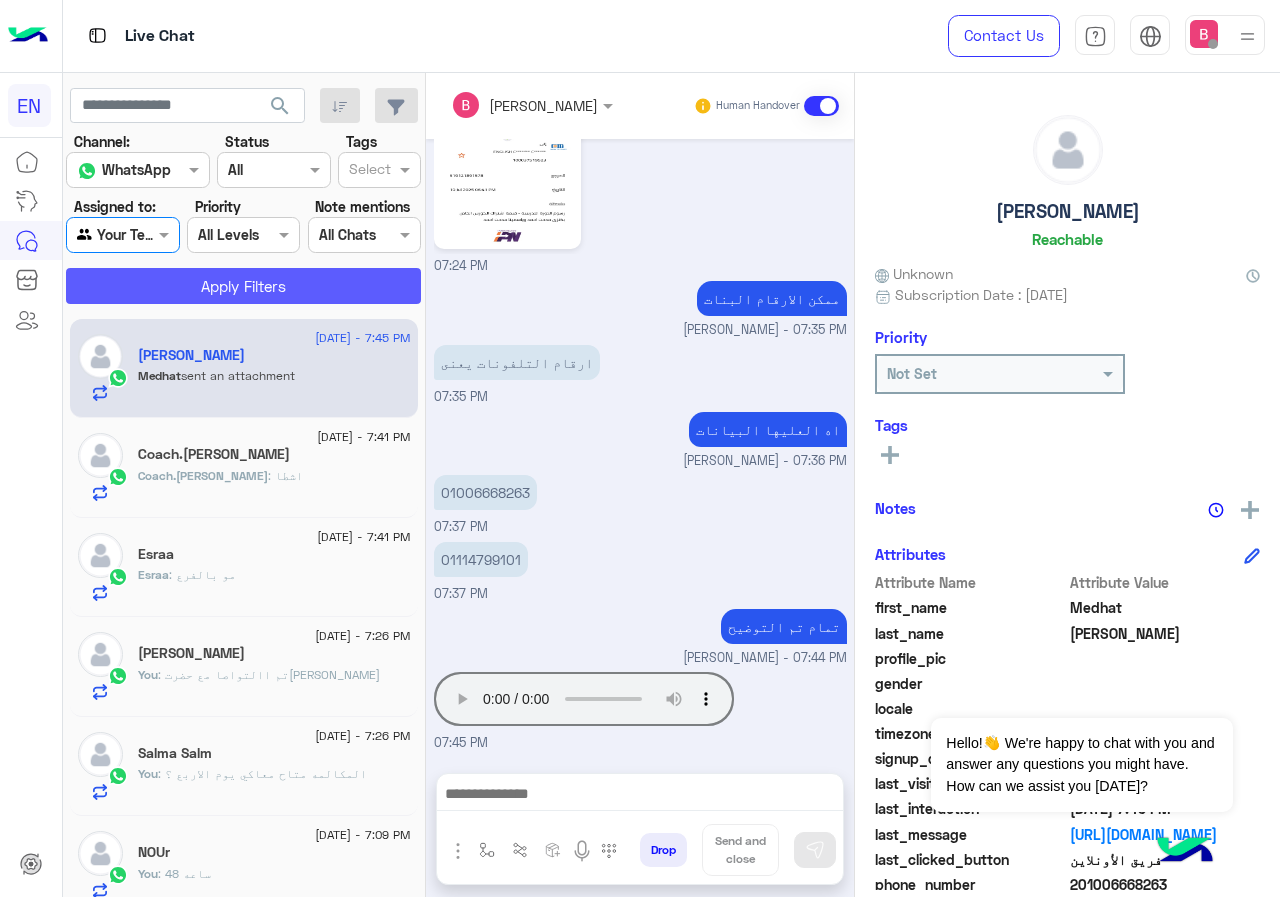 click on "Apply Filters" 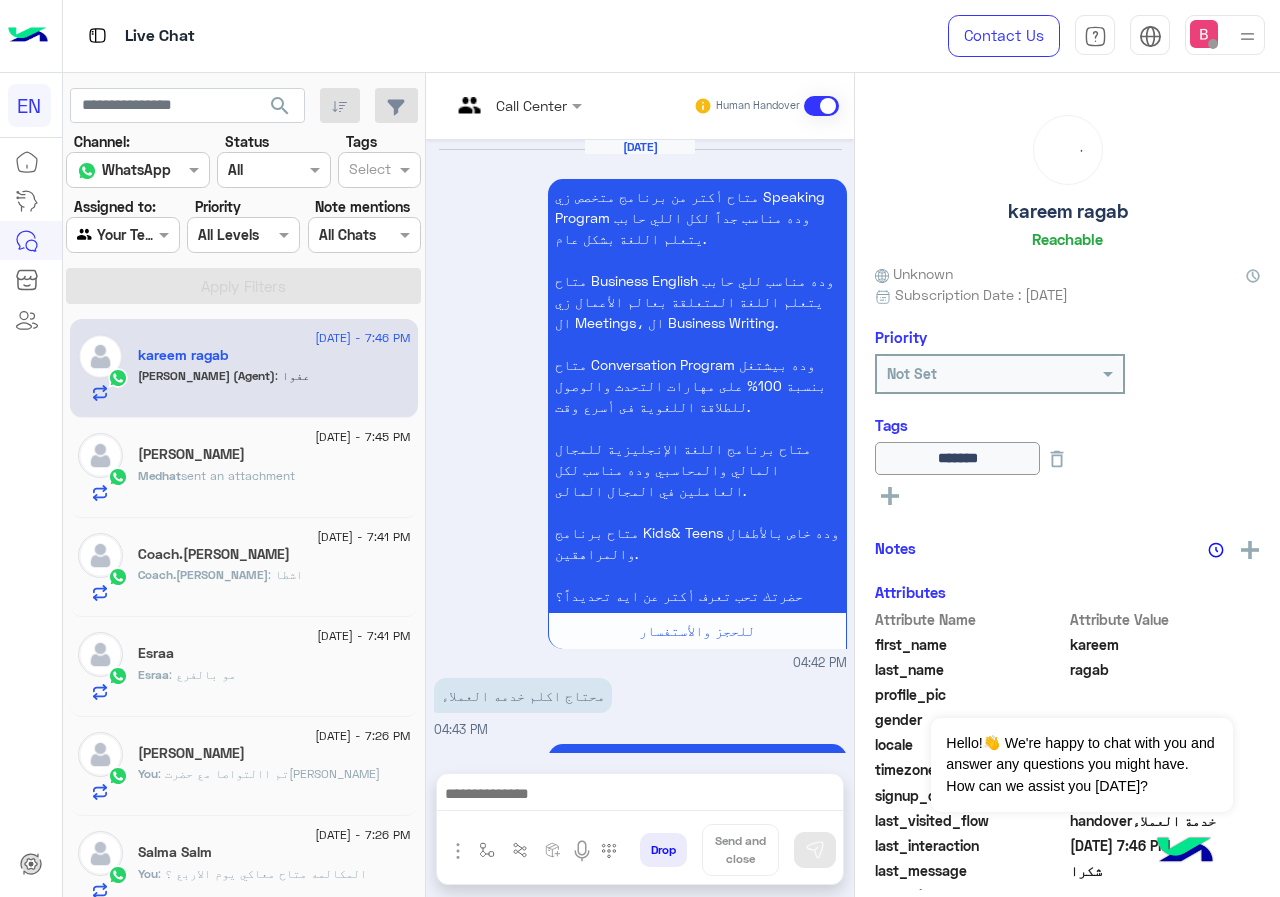 scroll, scrollTop: 1160, scrollLeft: 0, axis: vertical 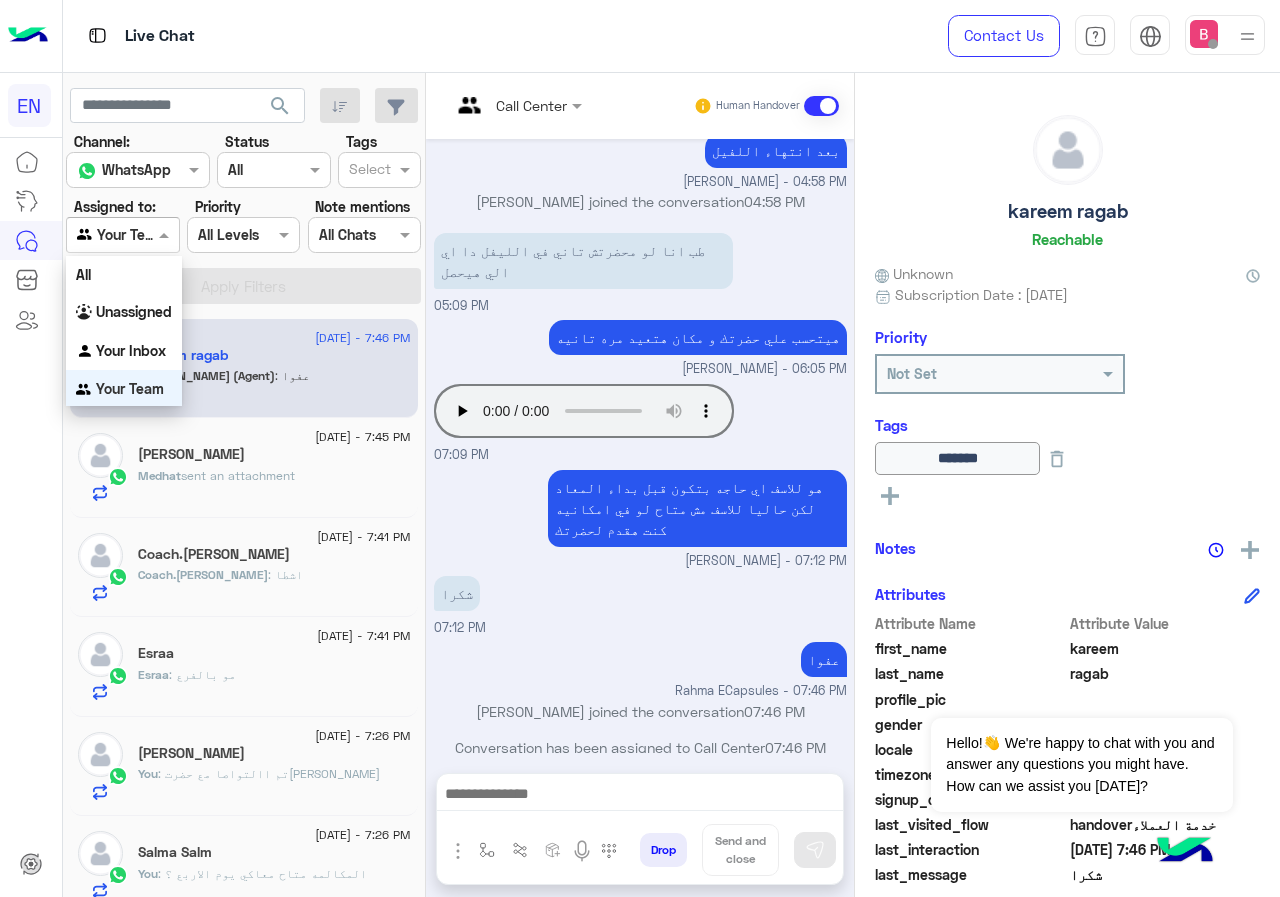 click at bounding box center (122, 234) 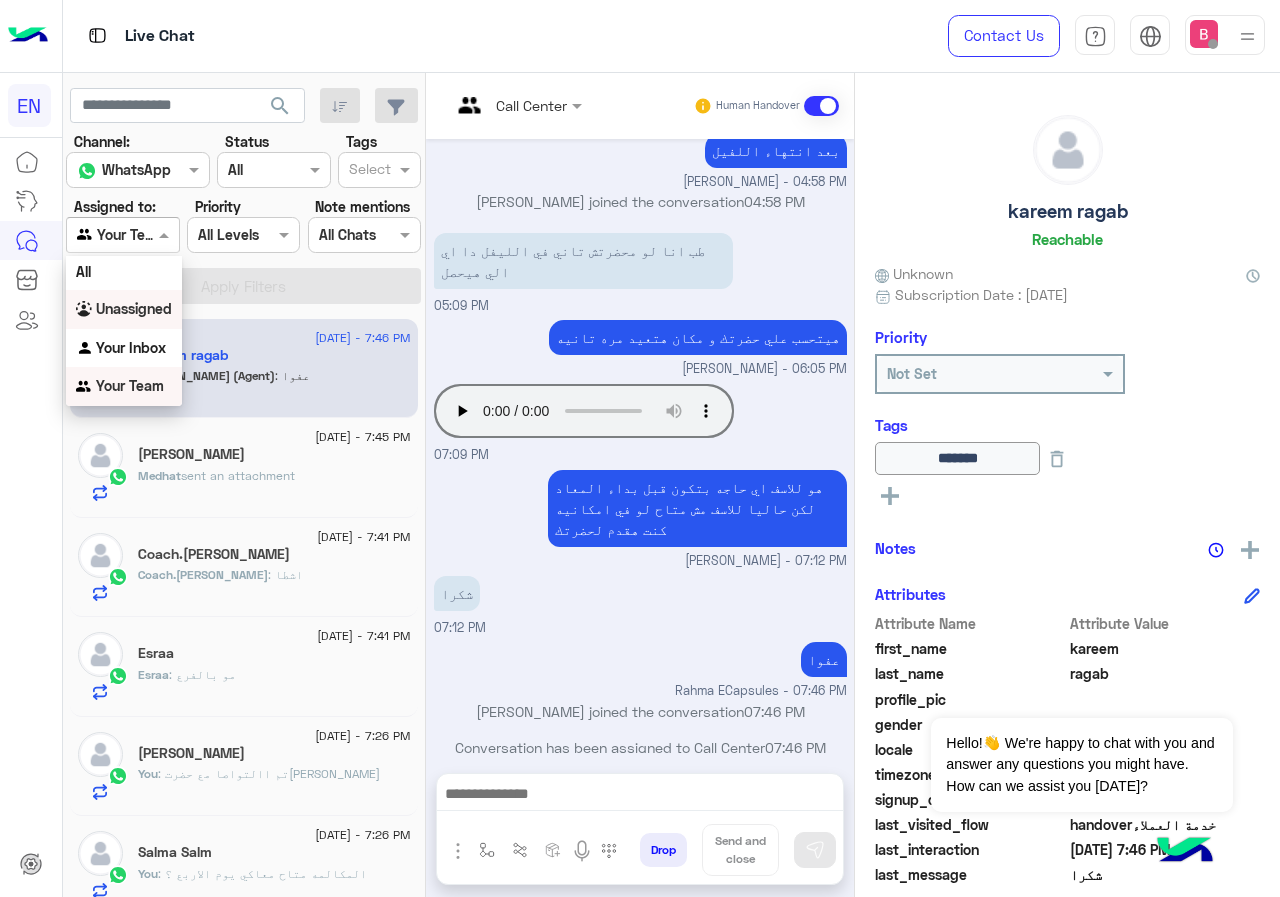 click on "Unassigned" at bounding box center (134, 308) 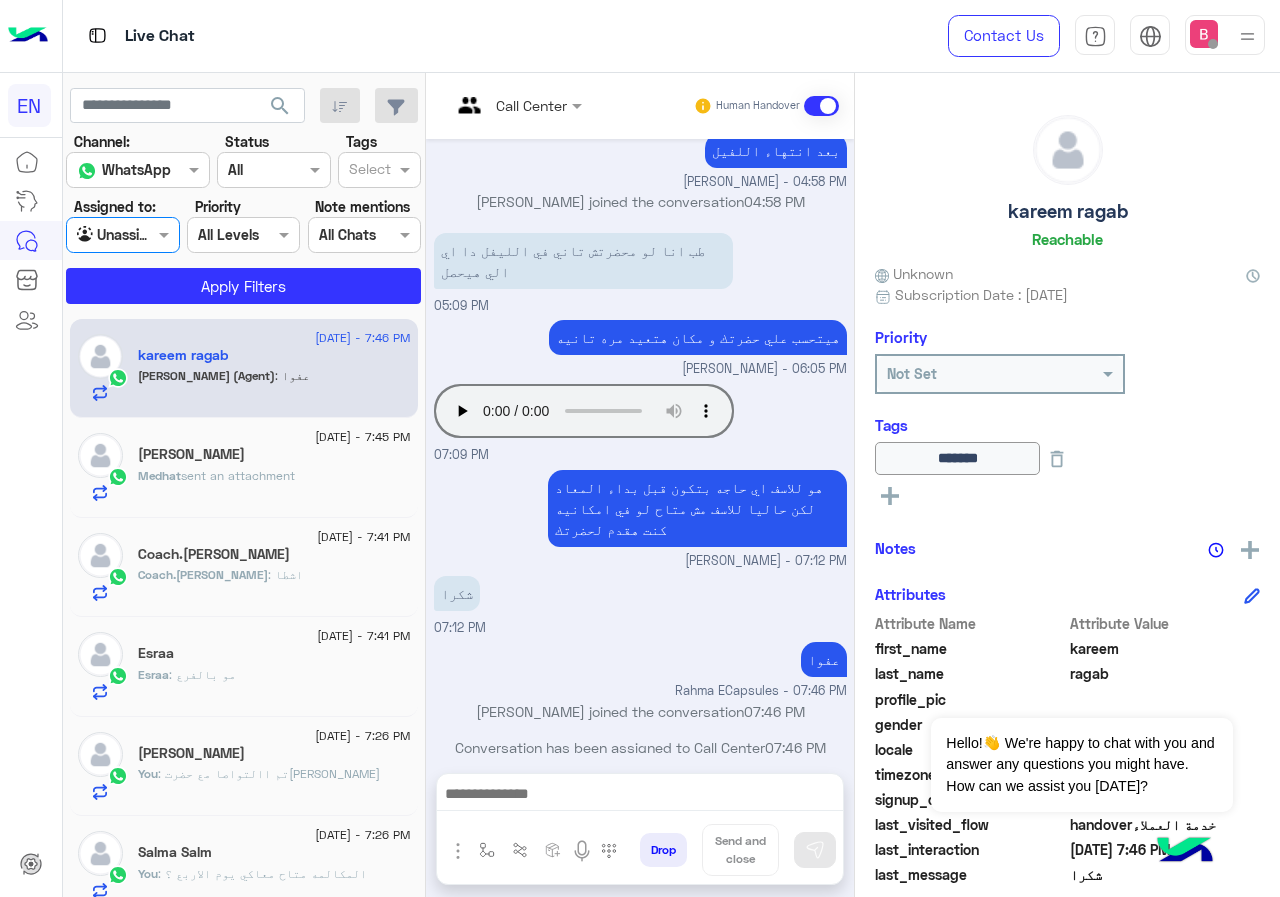 click at bounding box center (122, 234) 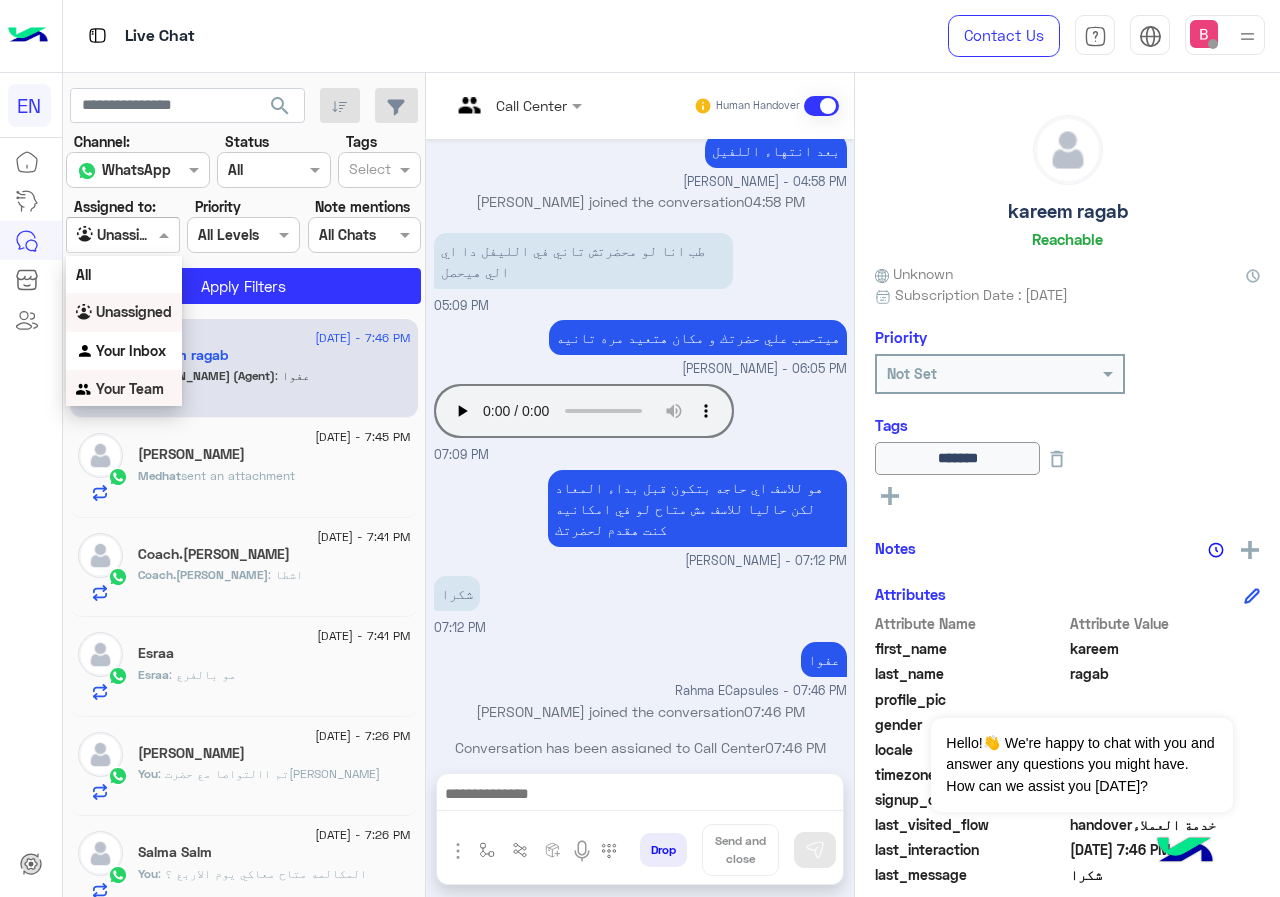 click on "Your Team" at bounding box center (130, 388) 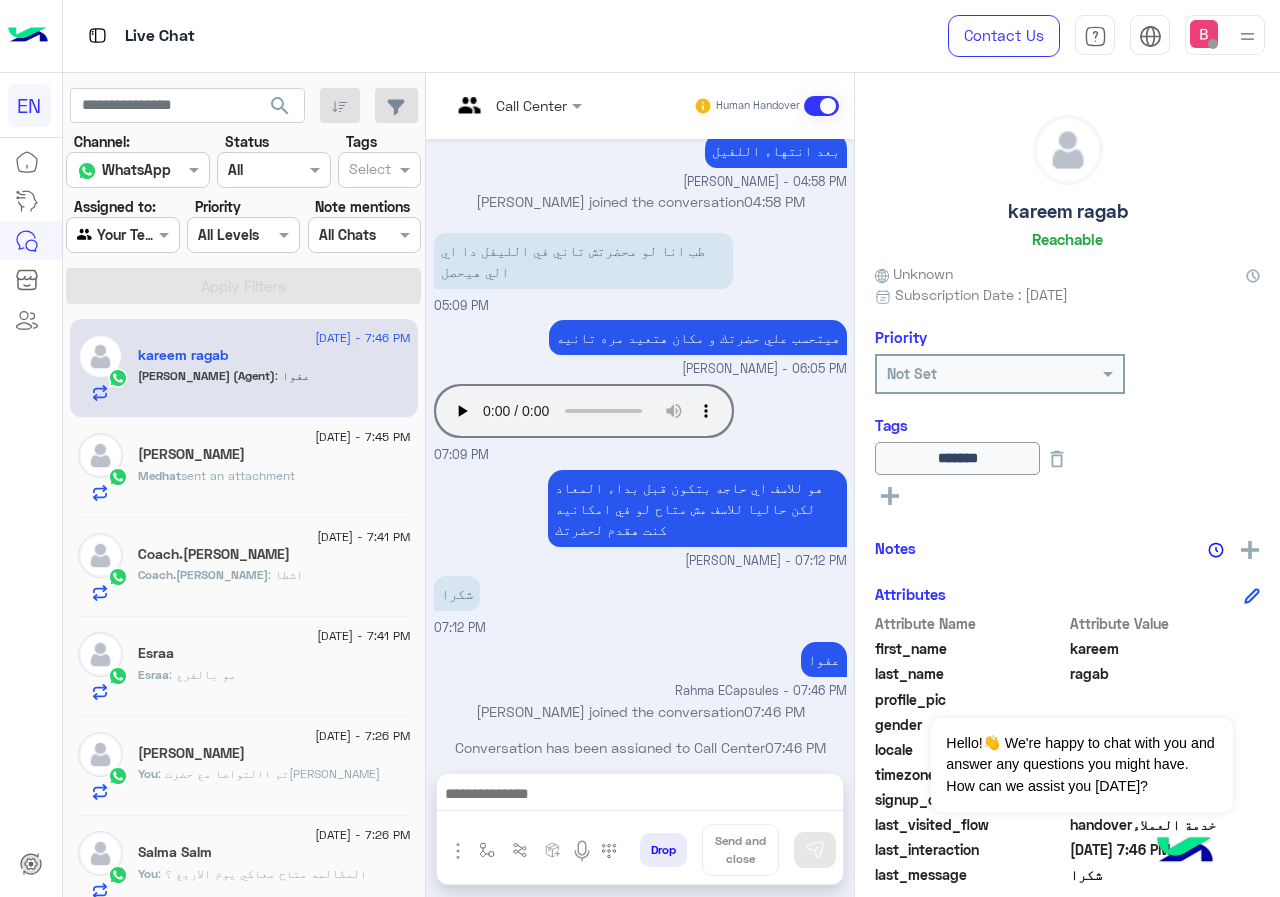 click on "Medhat  sent an attachment" 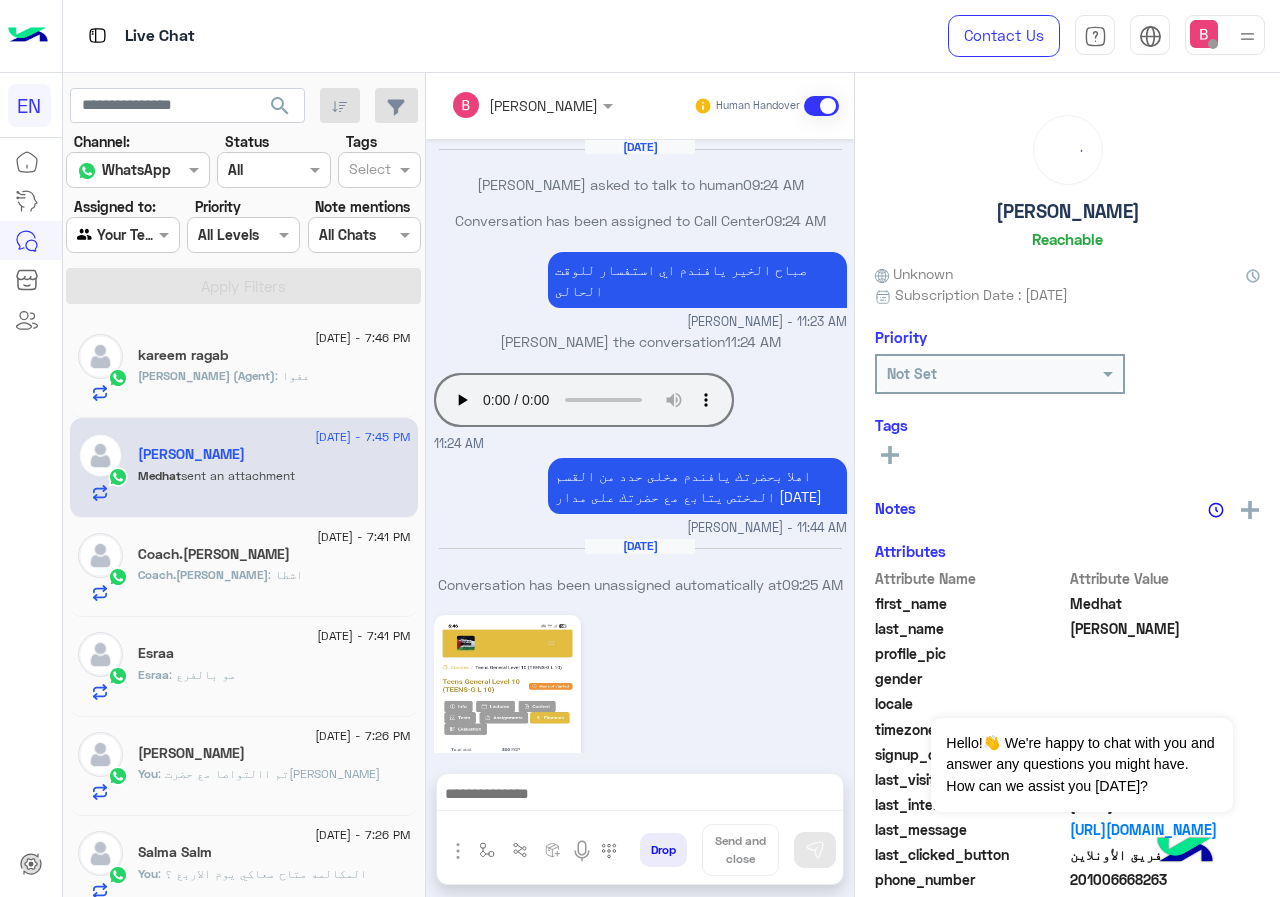 scroll, scrollTop: 1213, scrollLeft: 0, axis: vertical 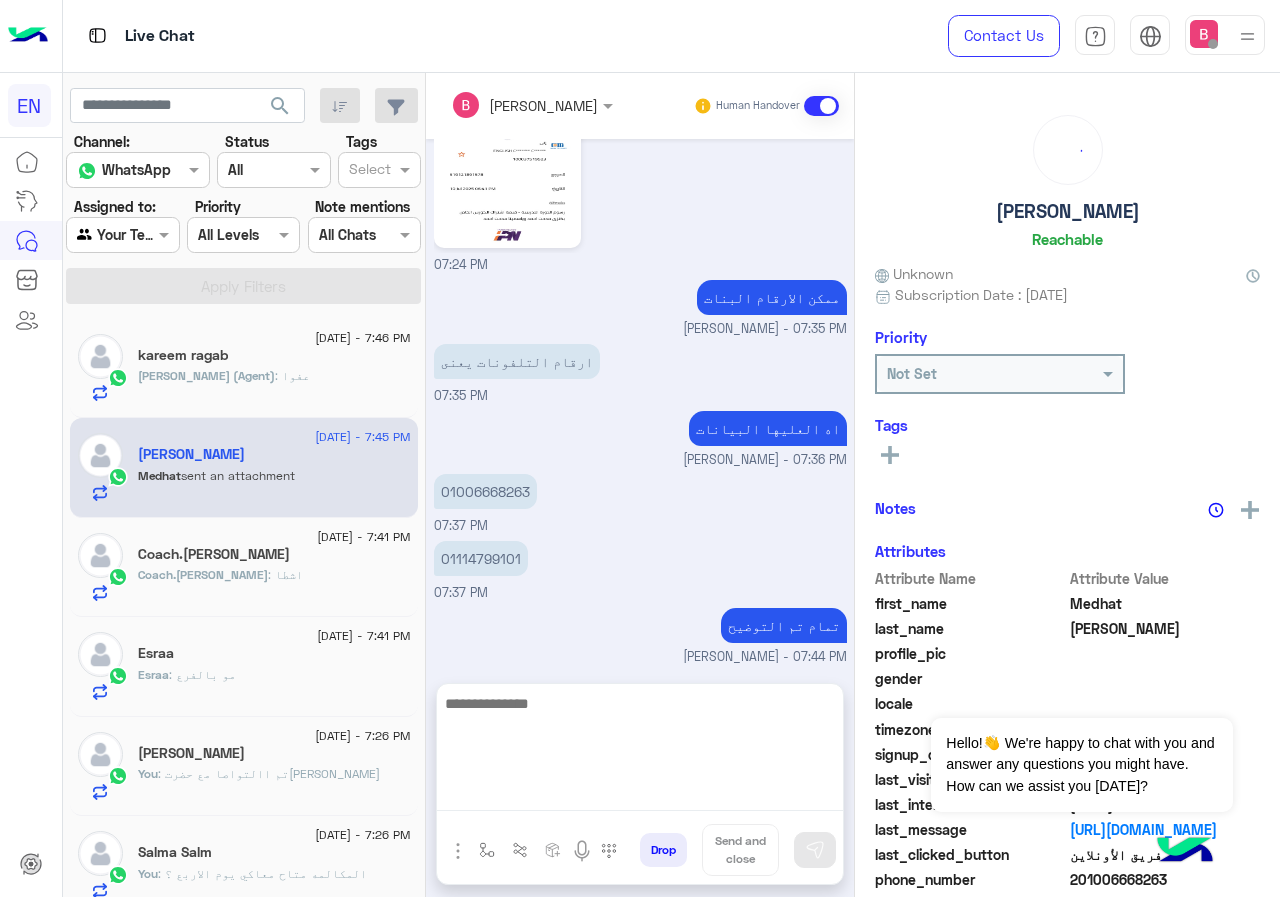 click at bounding box center [640, 751] 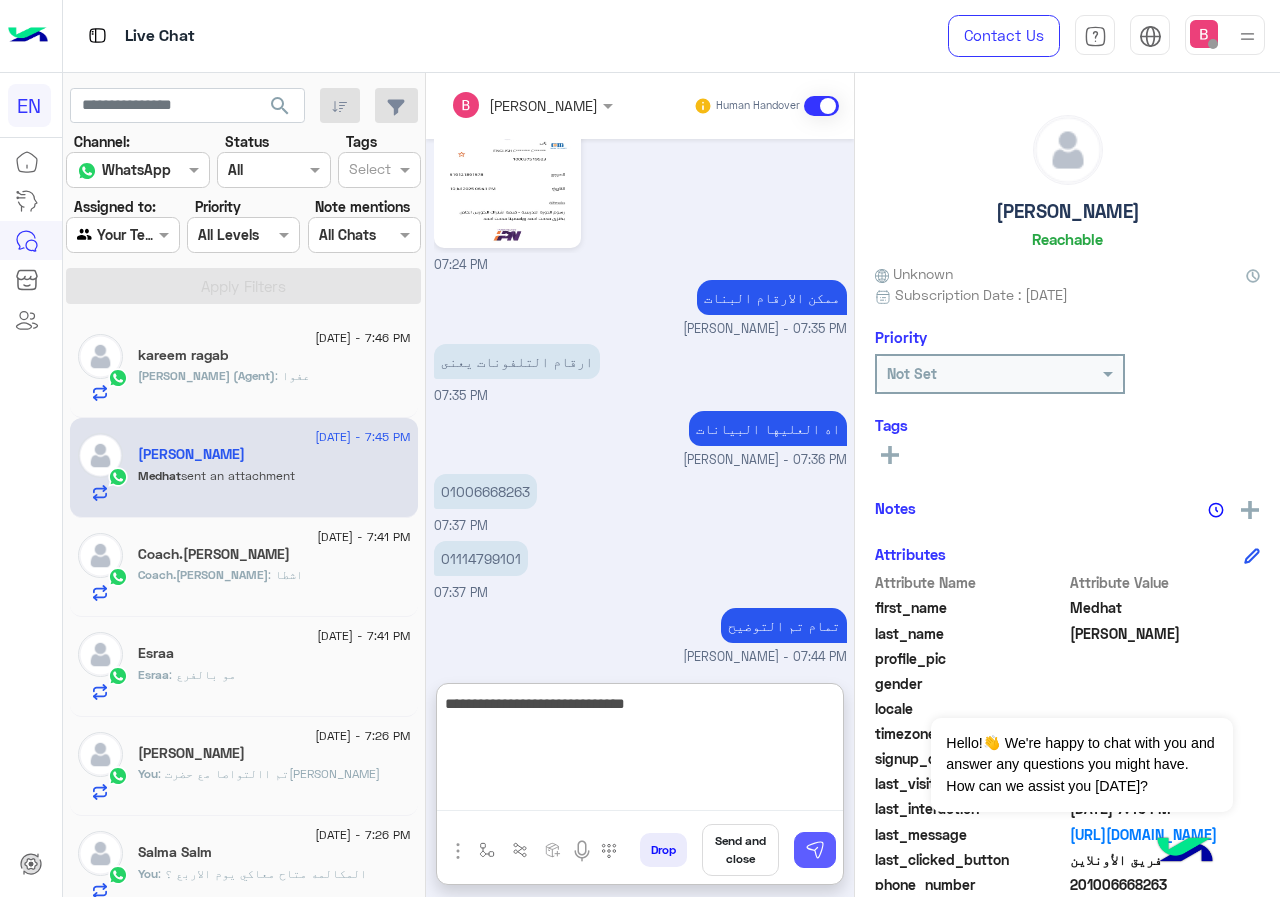 type on "**********" 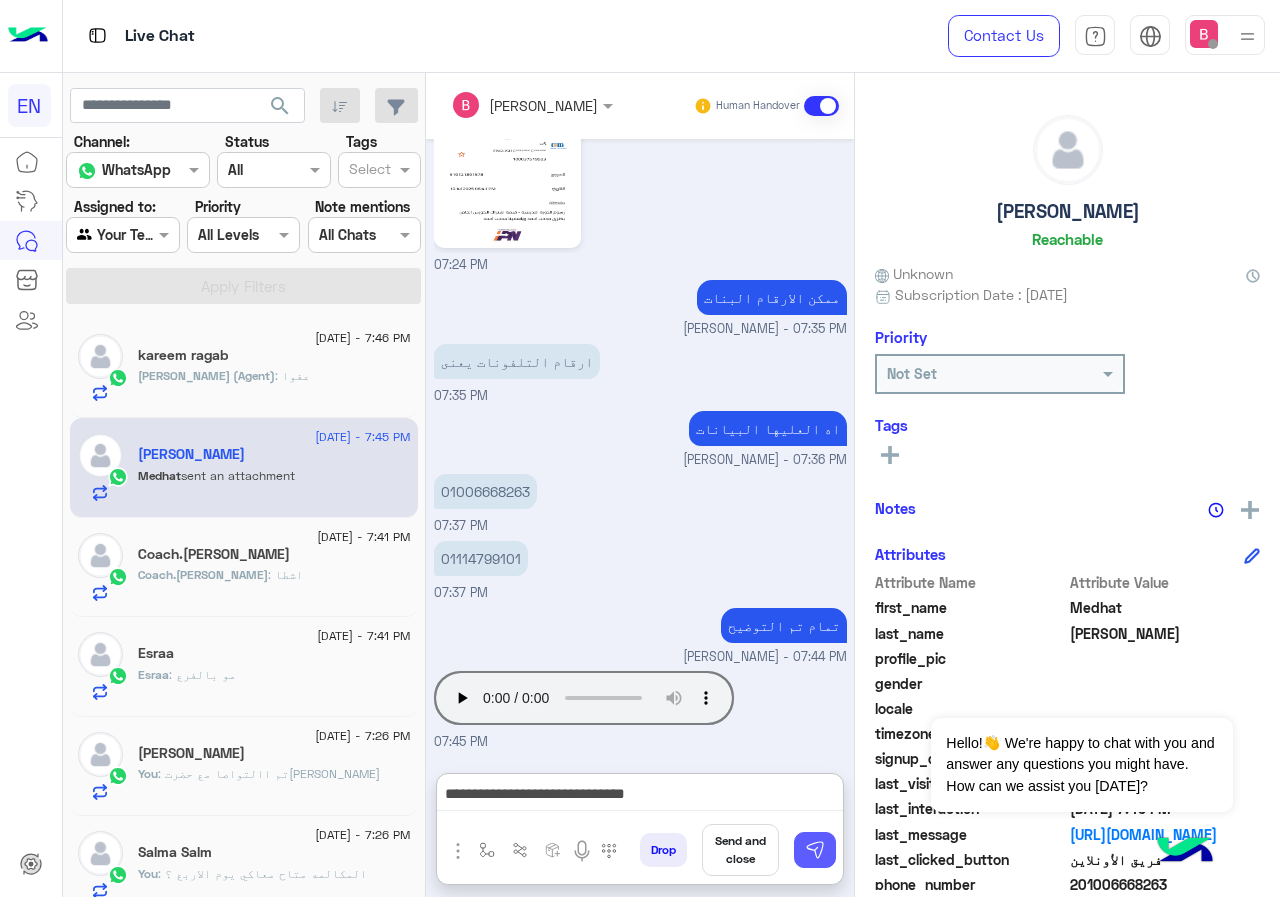 click at bounding box center (815, 850) 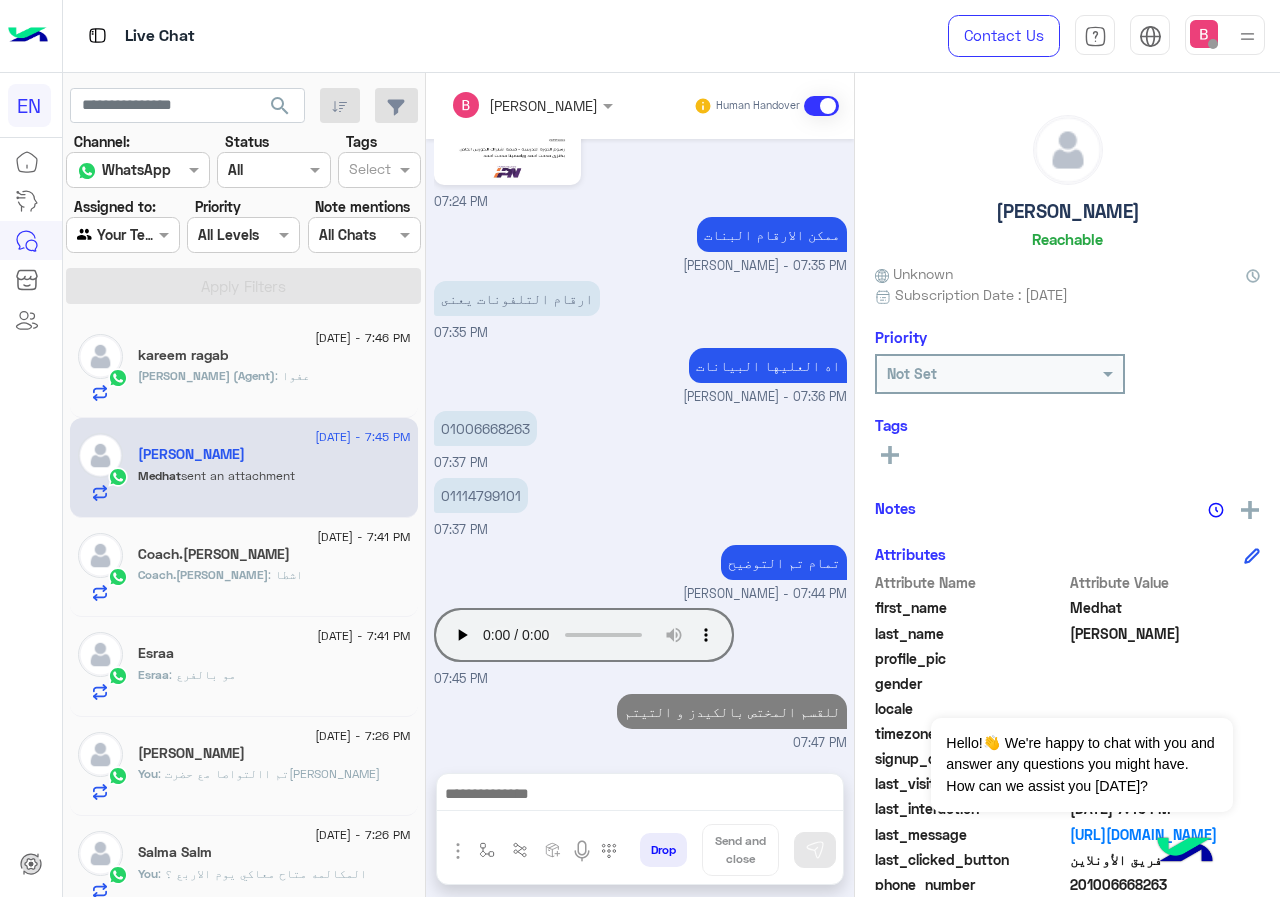 scroll, scrollTop: 1277, scrollLeft: 0, axis: vertical 